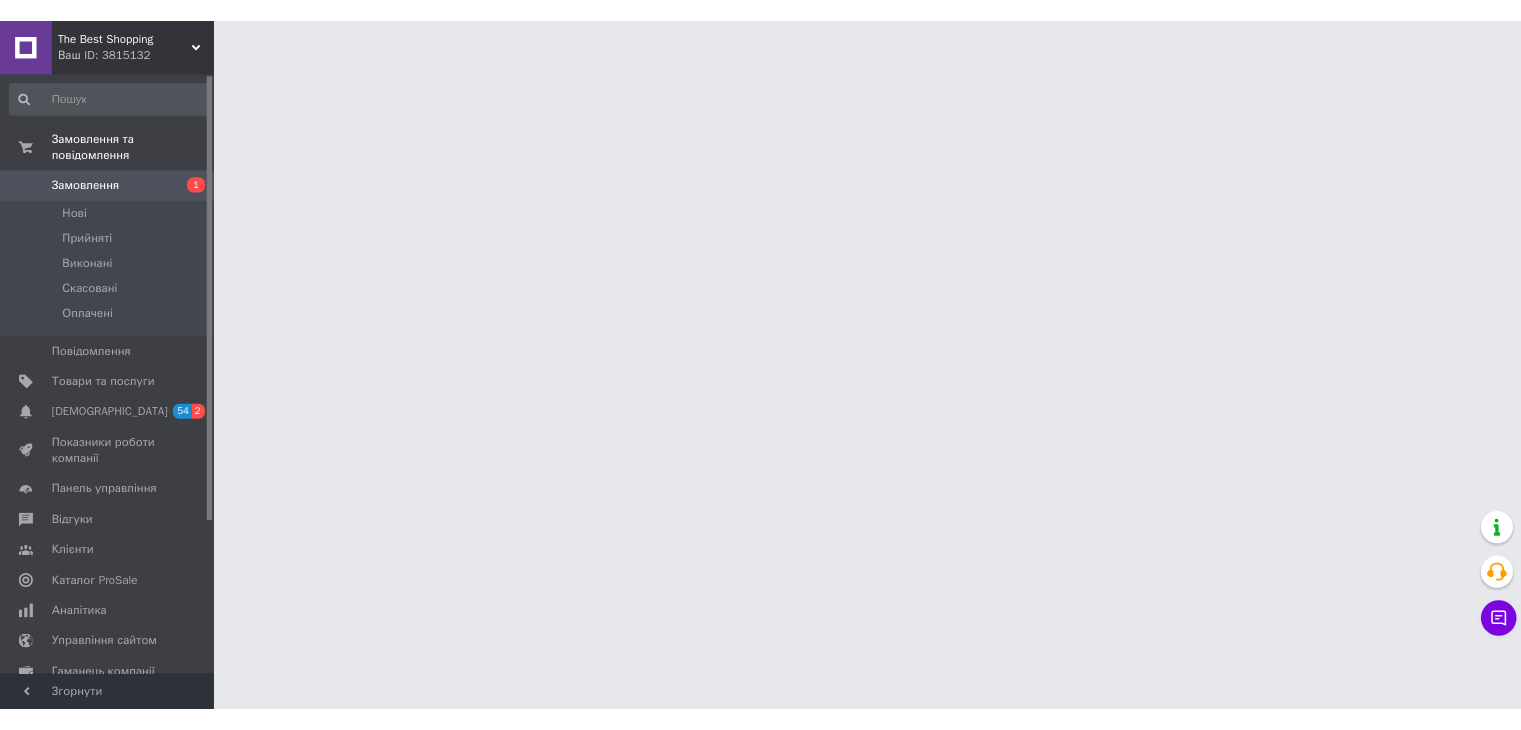 scroll, scrollTop: 0, scrollLeft: 0, axis: both 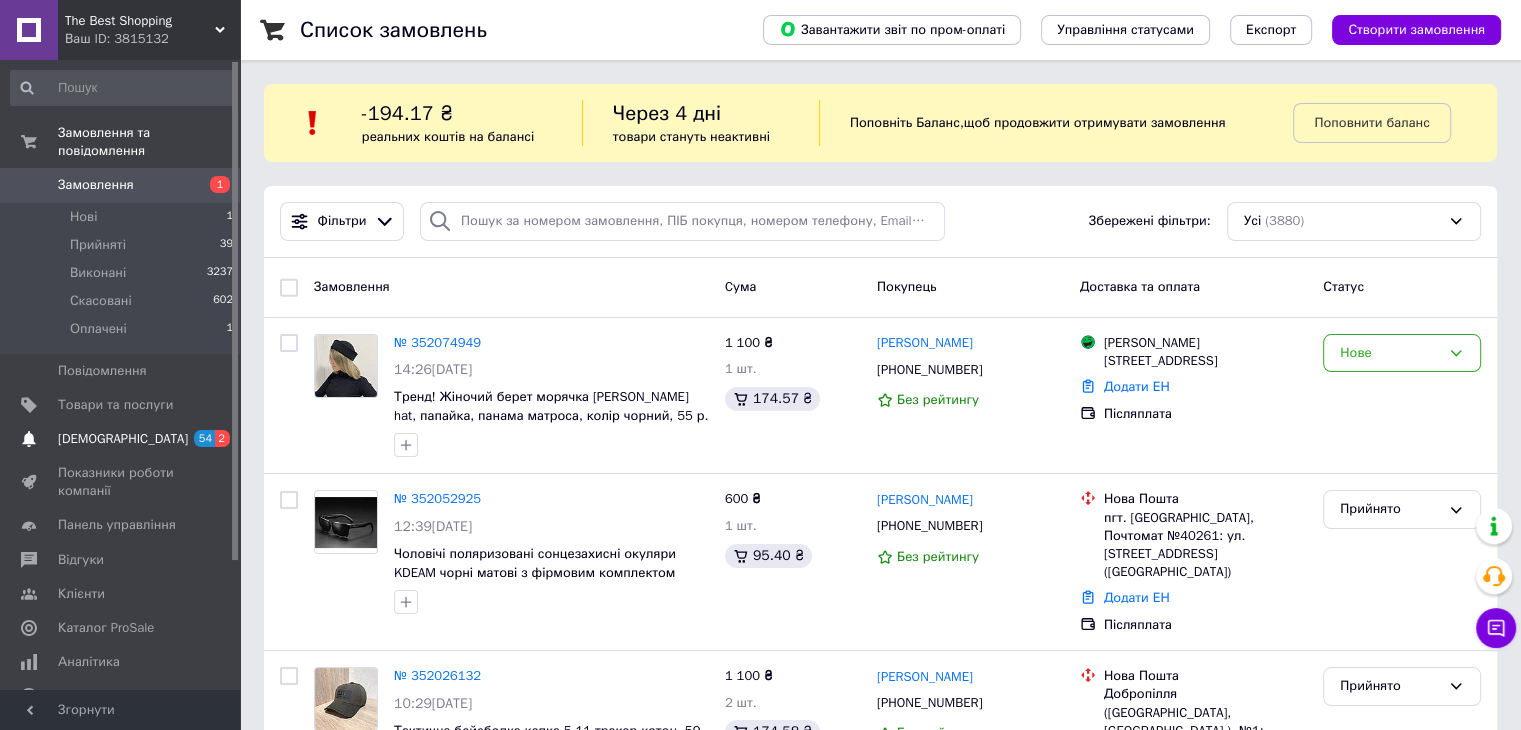 click on "[DEMOGRAPHIC_DATA]" at bounding box center (123, 439) 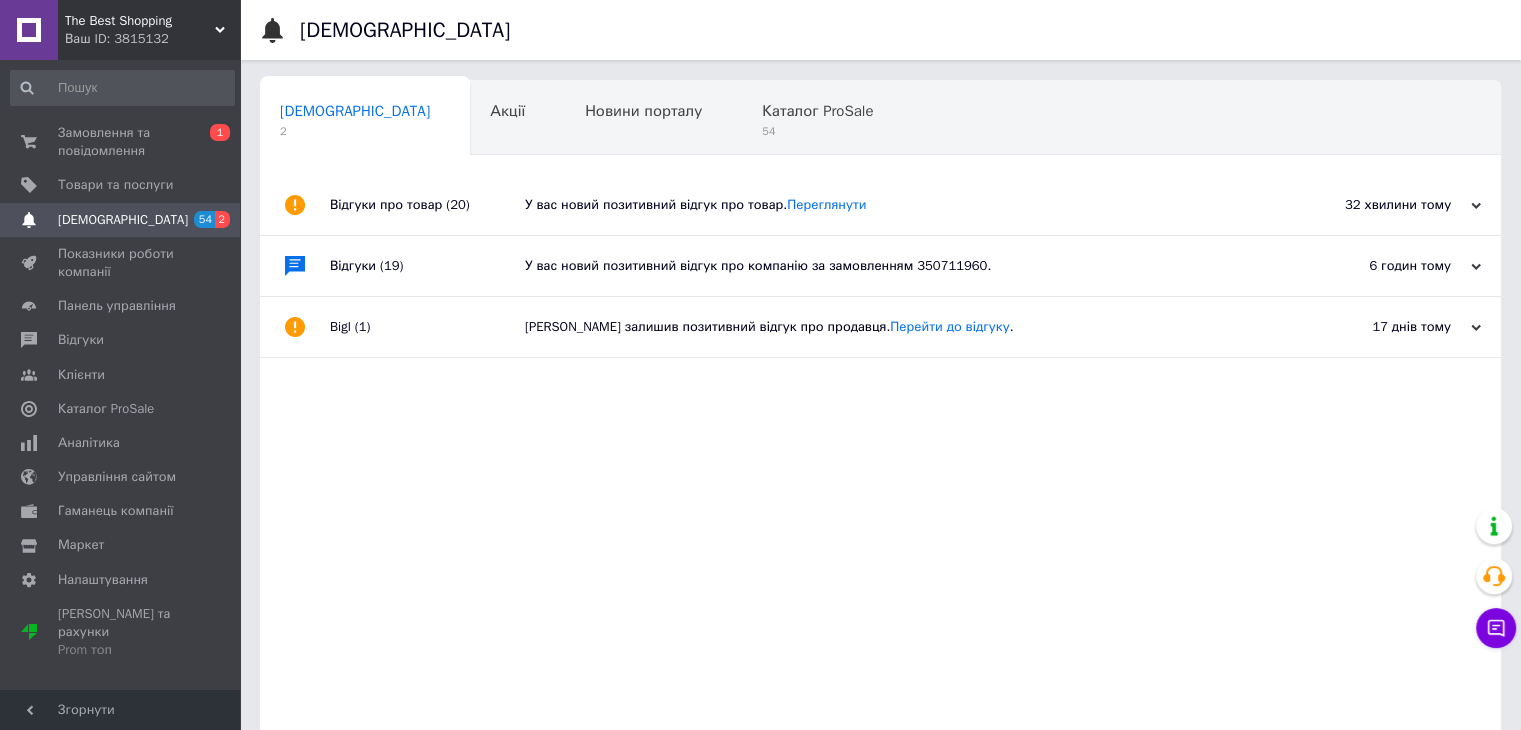 drag, startPoint x: 896, startPoint y: 269, endPoint x: 882, endPoint y: 227, distance: 44.27189 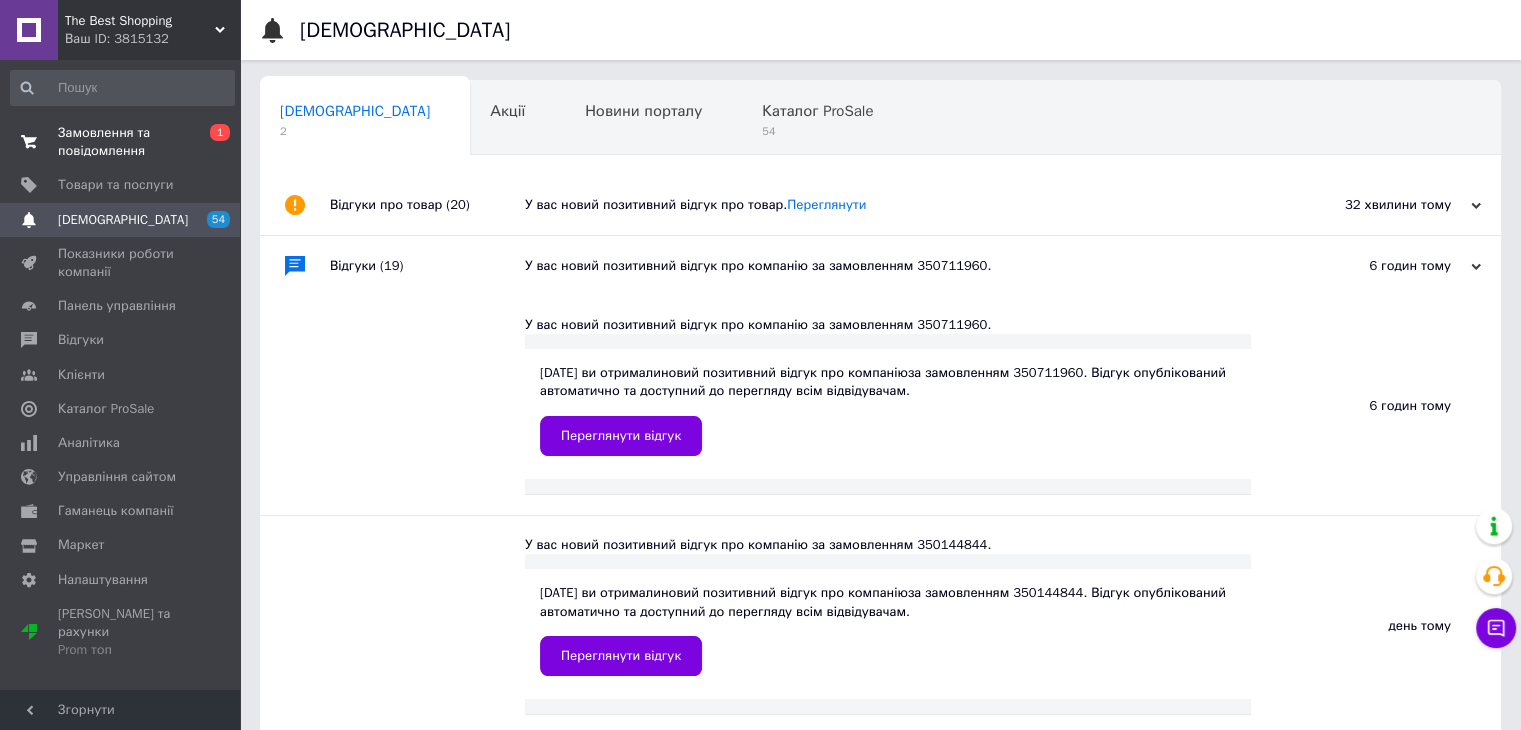 click on "Замовлення та повідомлення" at bounding box center (121, 142) 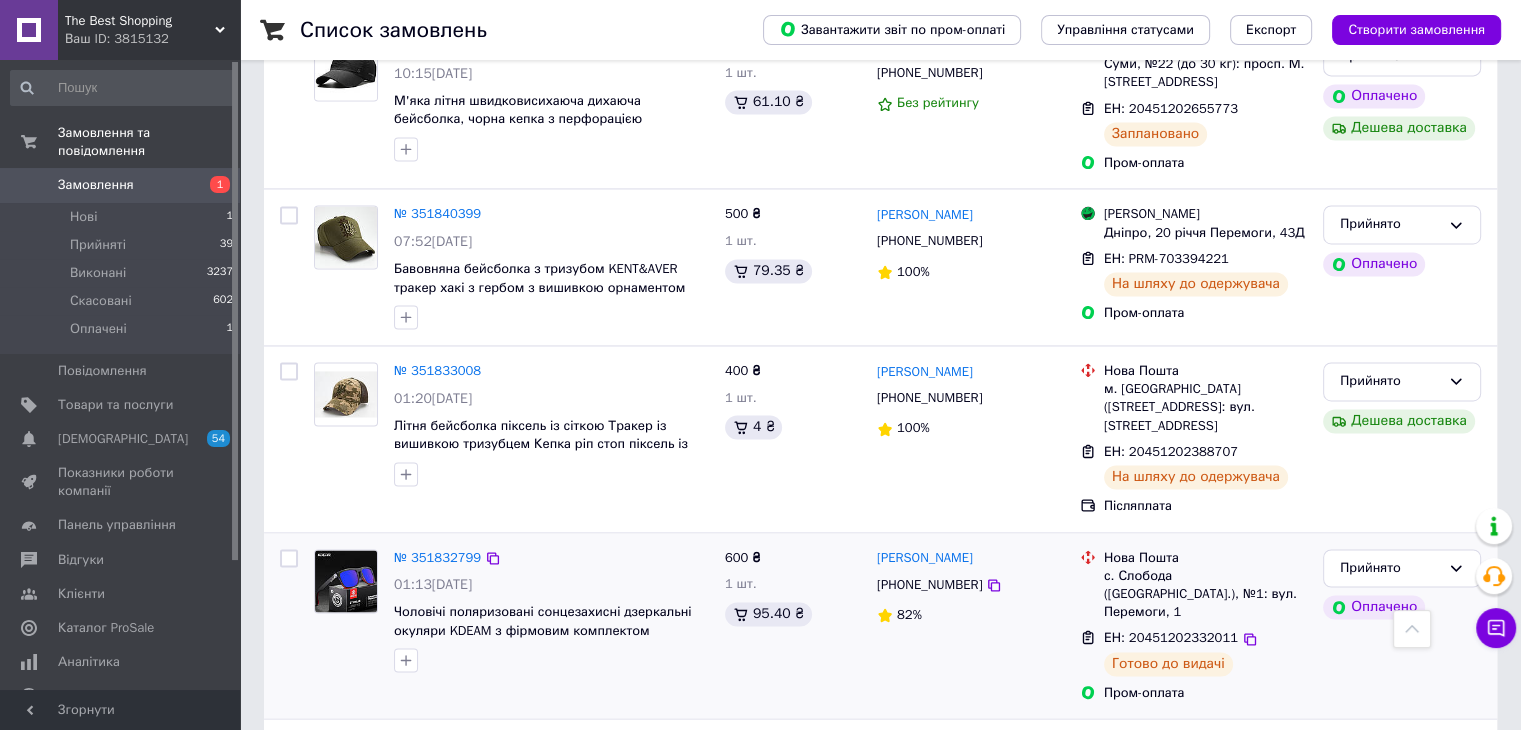 scroll, scrollTop: 3165, scrollLeft: 0, axis: vertical 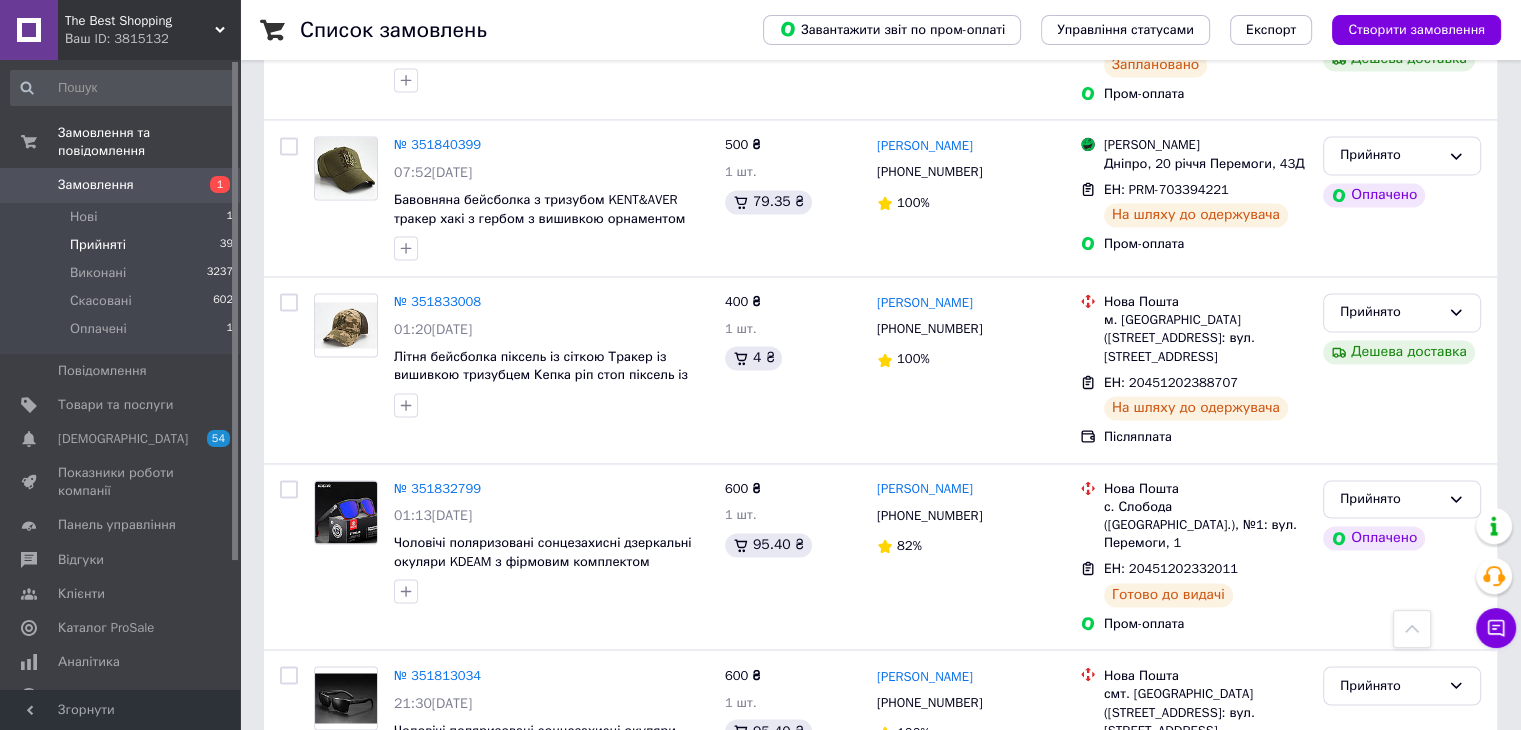 click on "Прийняті" at bounding box center [98, 245] 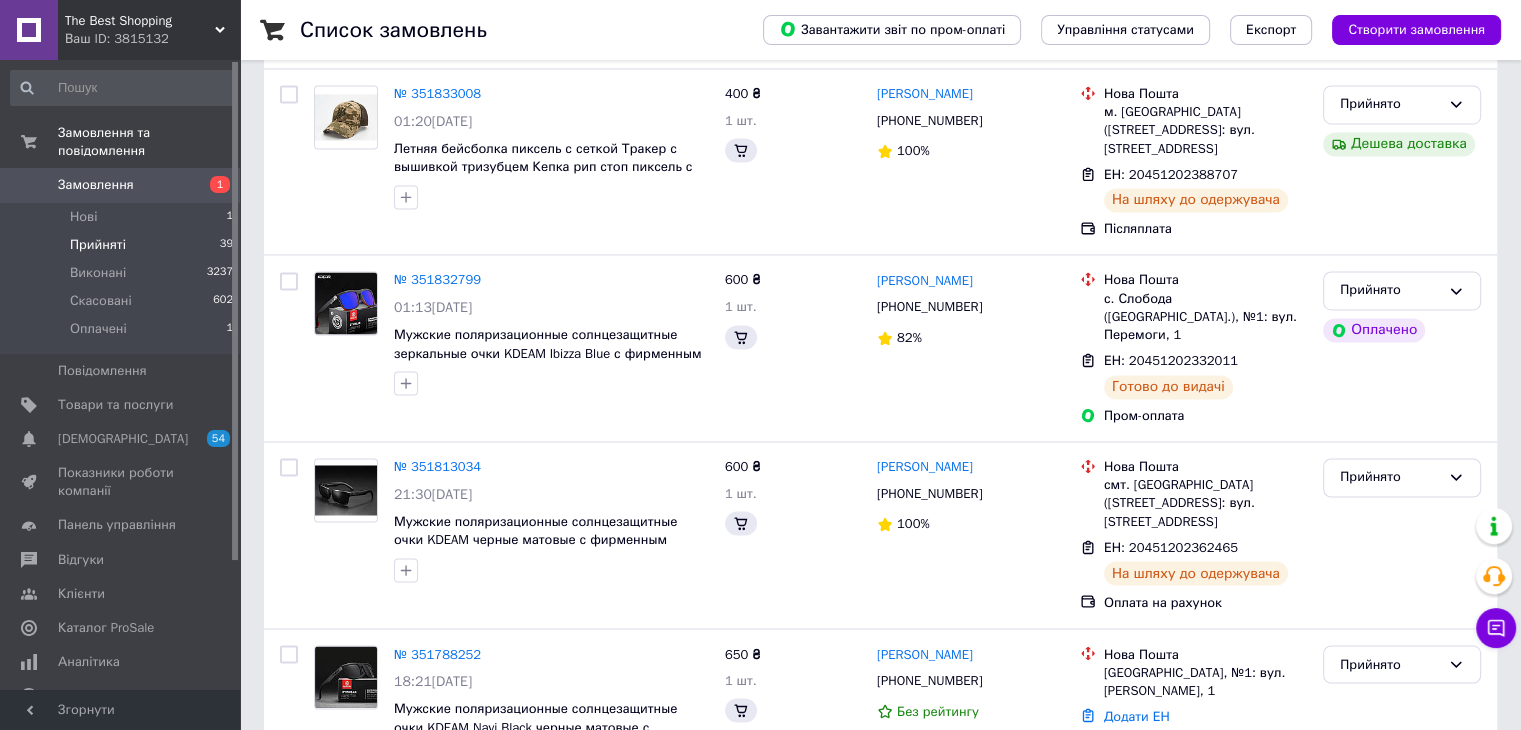 scroll, scrollTop: 0, scrollLeft: 0, axis: both 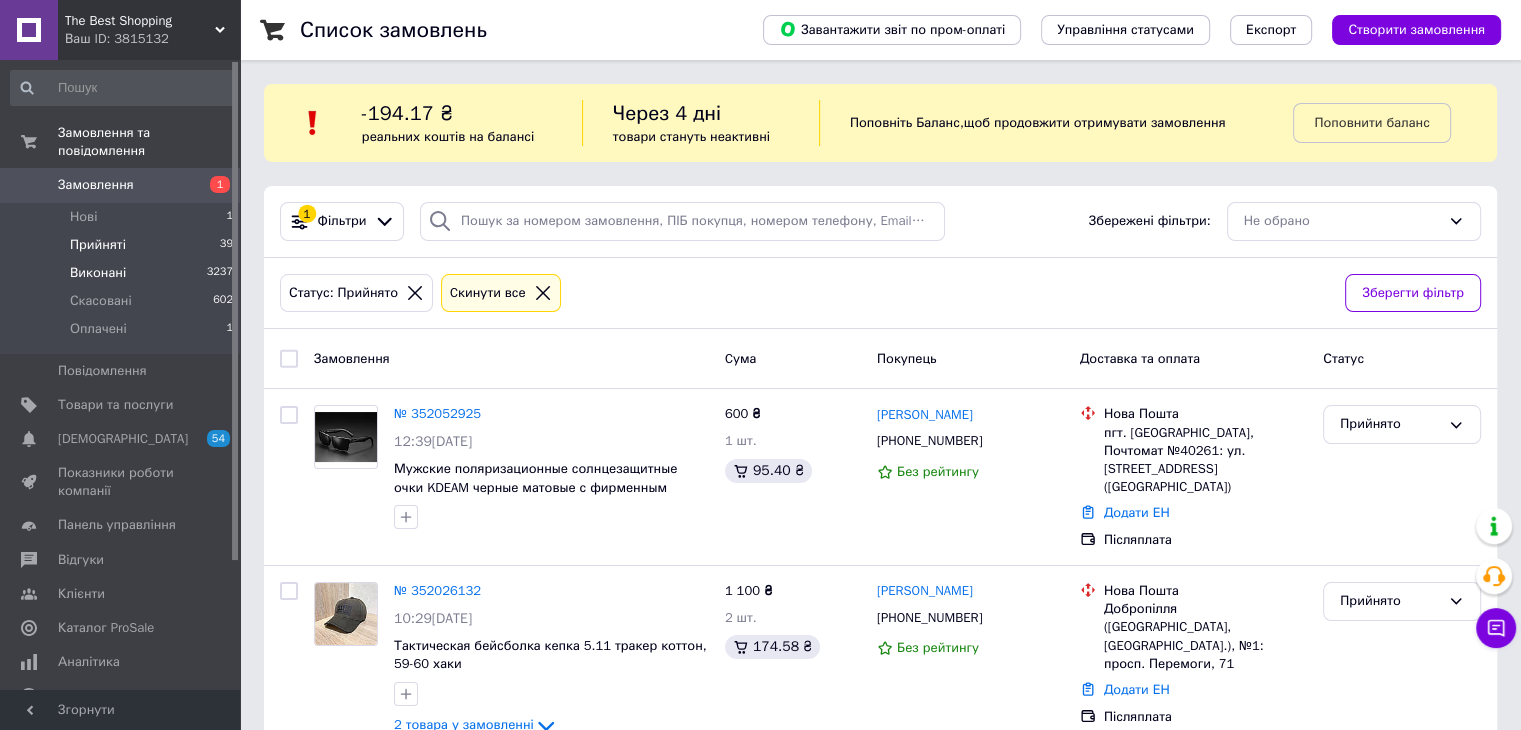 drag, startPoint x: 83, startPoint y: 226, endPoint x: 147, endPoint y: 257, distance: 71.11259 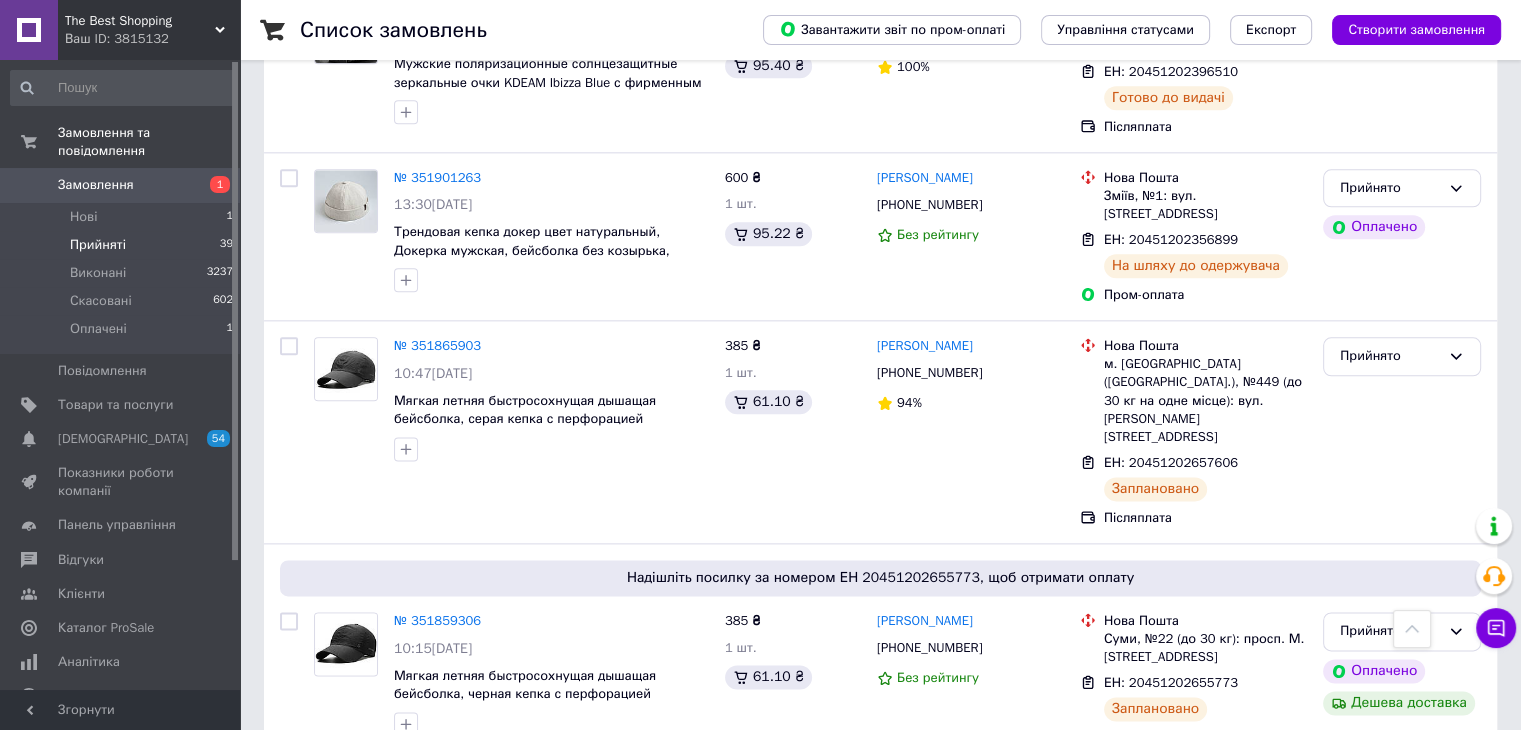 scroll, scrollTop: 3236, scrollLeft: 0, axis: vertical 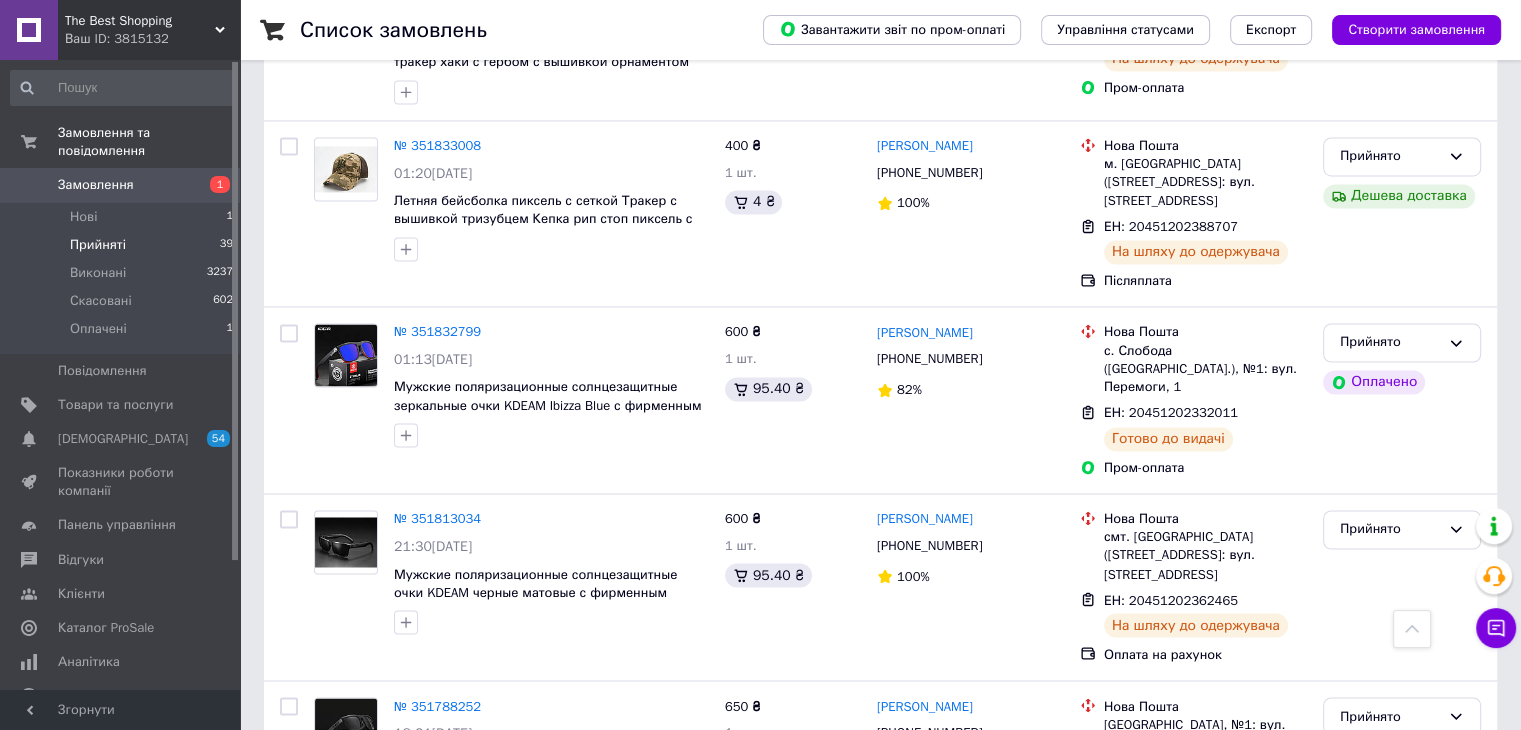 click on "2" at bounding box center (327, 881) 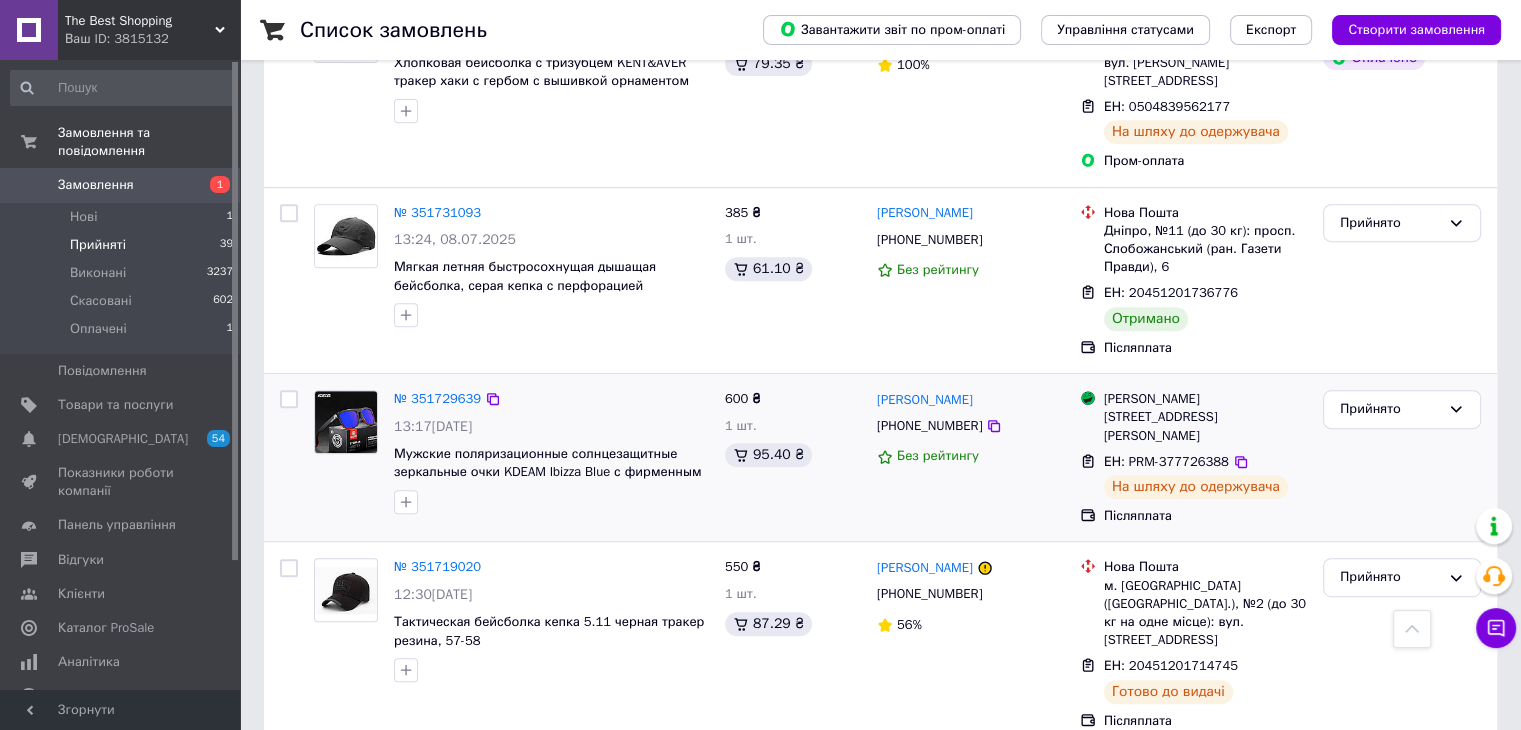 scroll, scrollTop: 800, scrollLeft: 0, axis: vertical 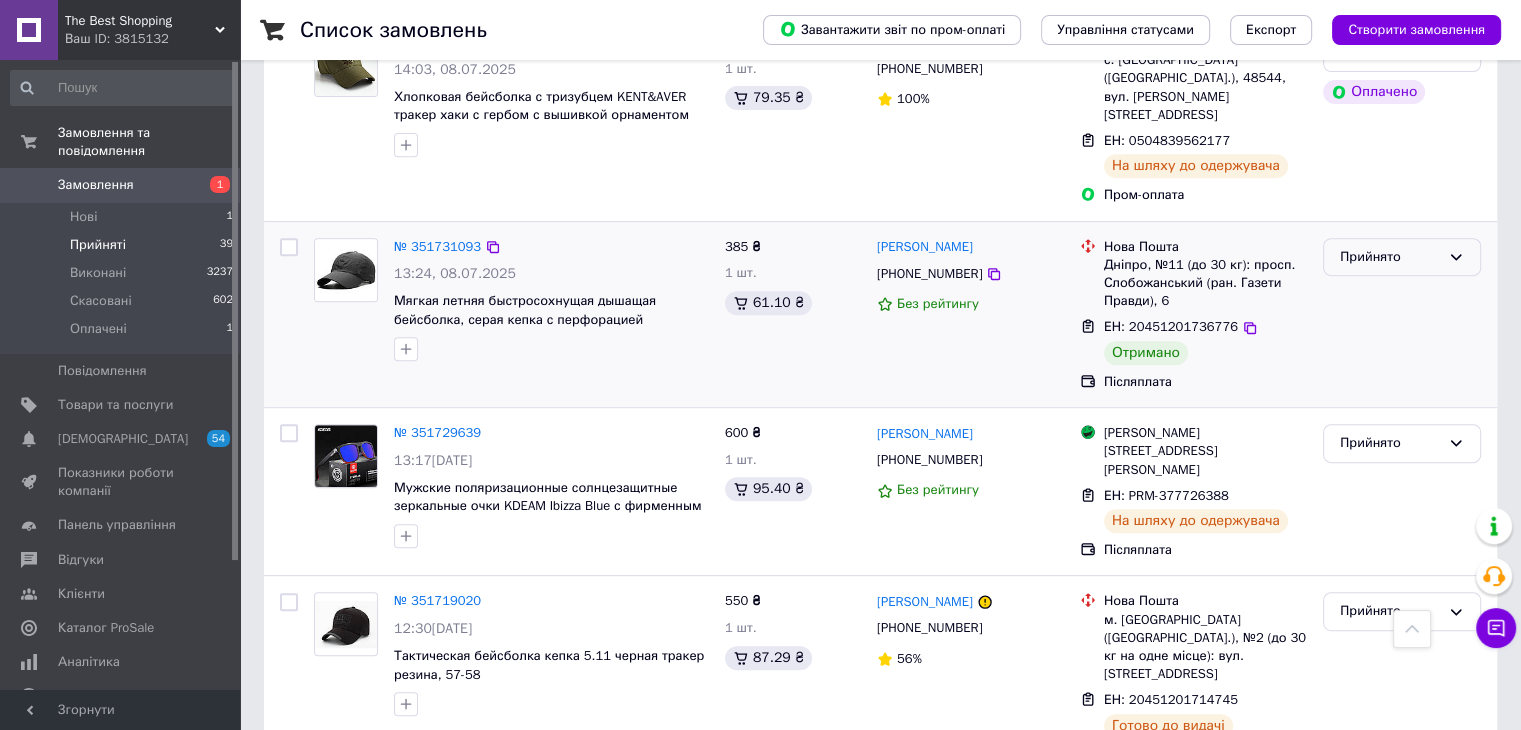 click on "Прийнято" at bounding box center [1390, 257] 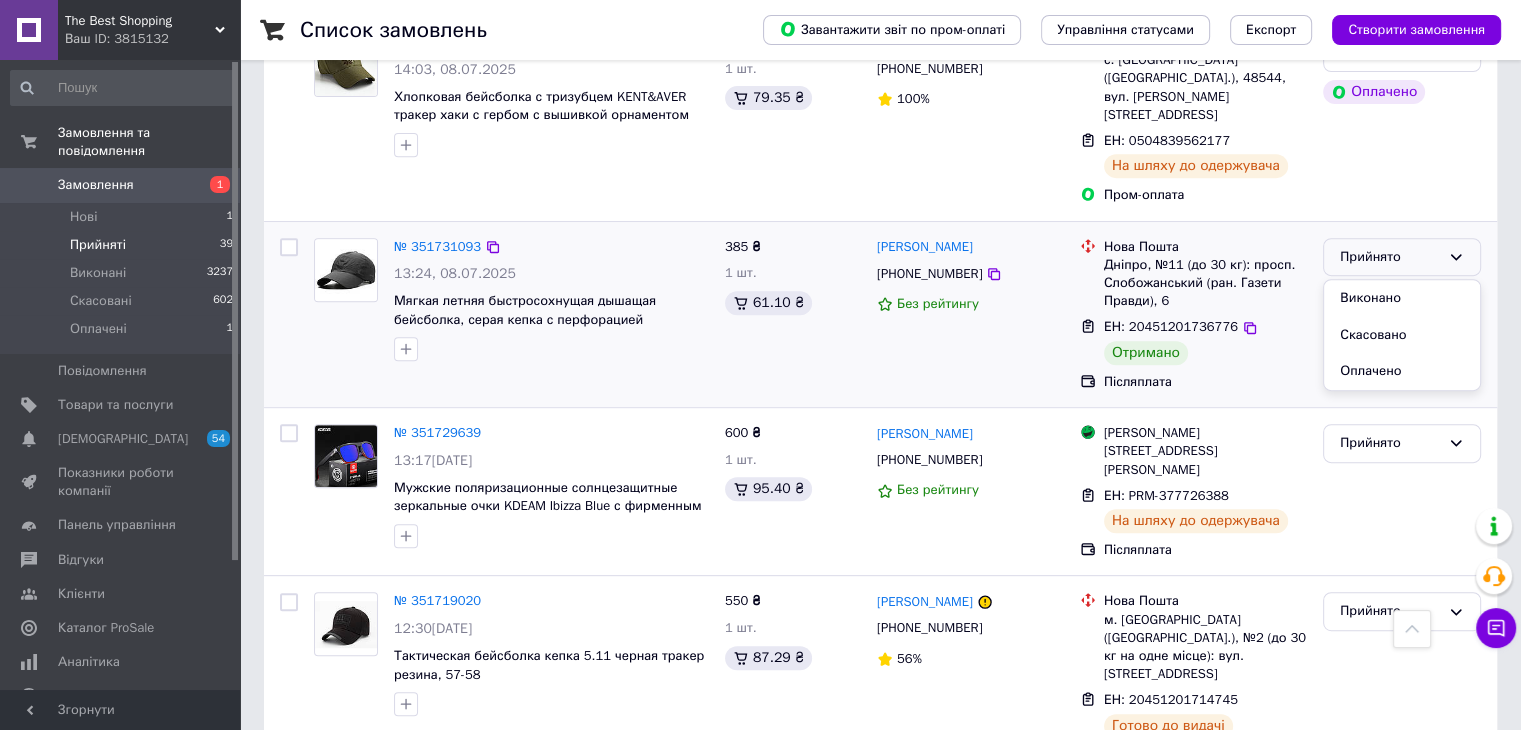 click on "Виконано" at bounding box center [1402, 298] 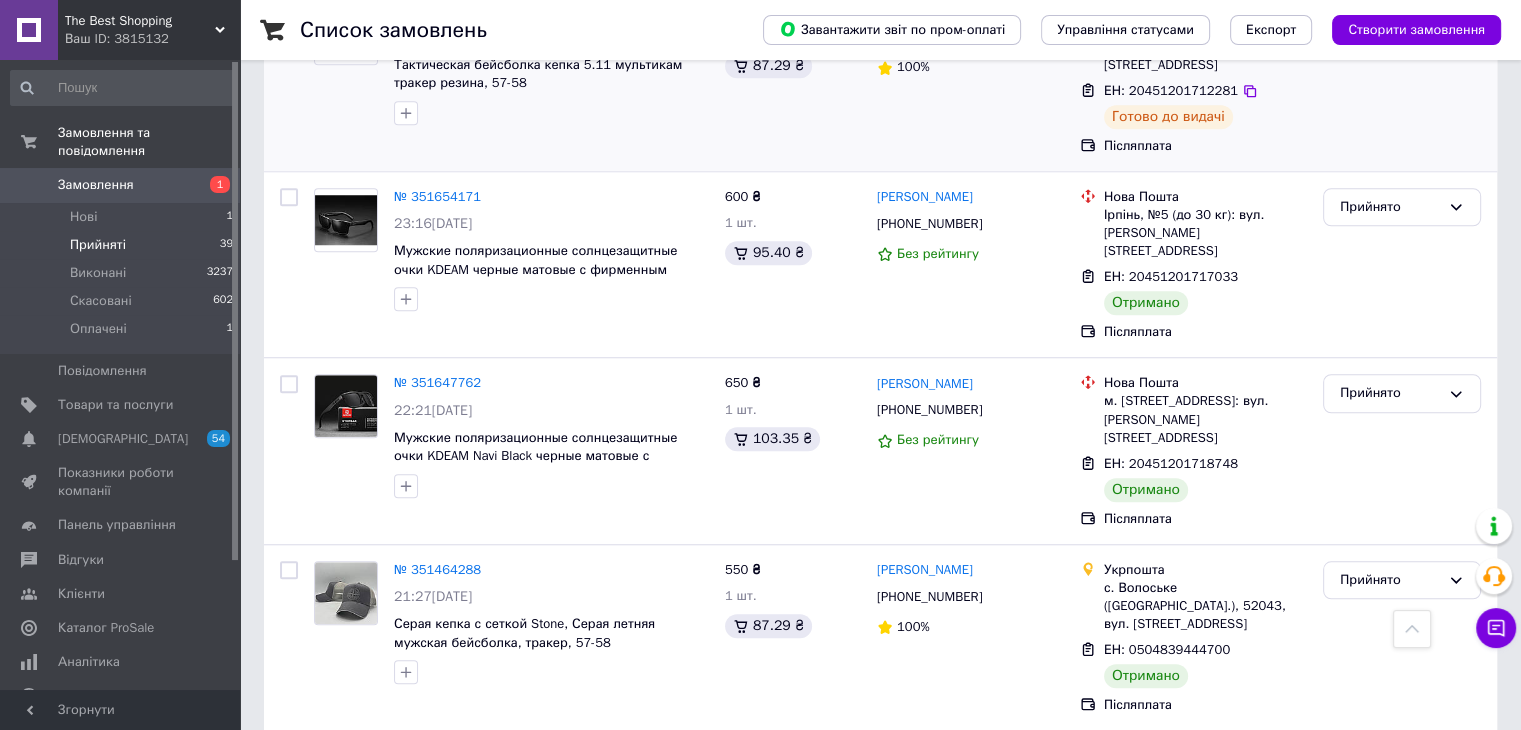 scroll, scrollTop: 1600, scrollLeft: 0, axis: vertical 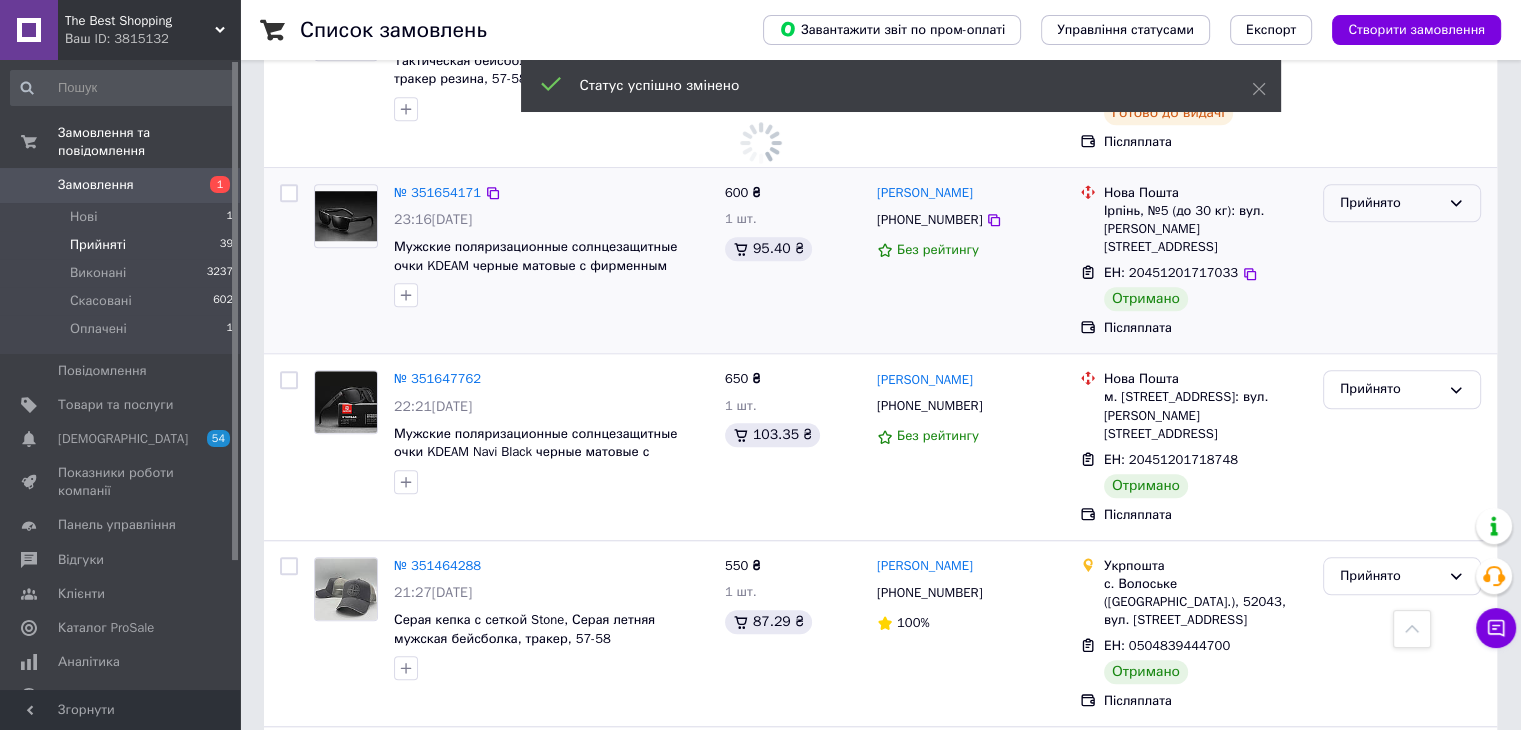 click on "Прийнято" at bounding box center [1390, 203] 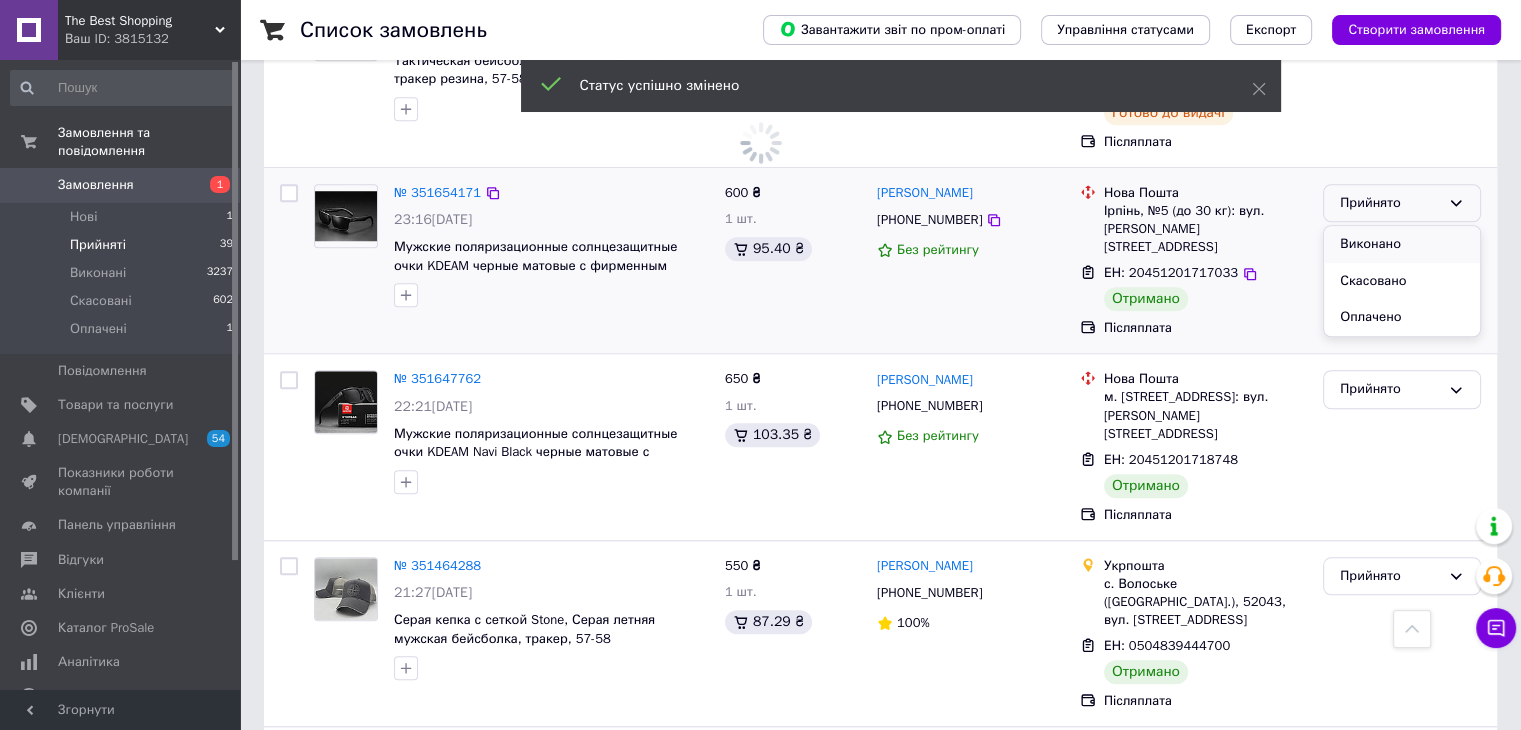click on "Виконано" at bounding box center [1402, 244] 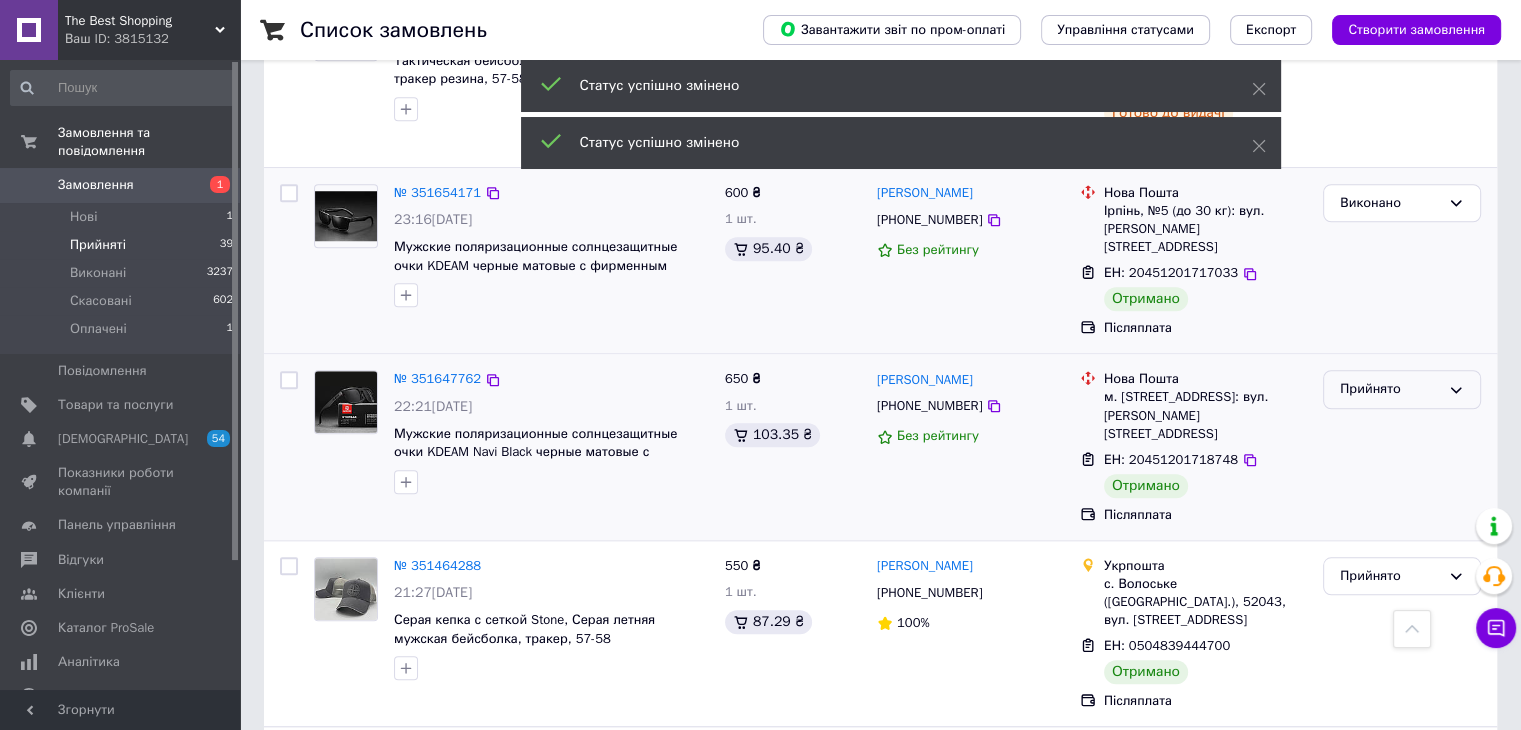 click on "Прийнято" at bounding box center (1390, 389) 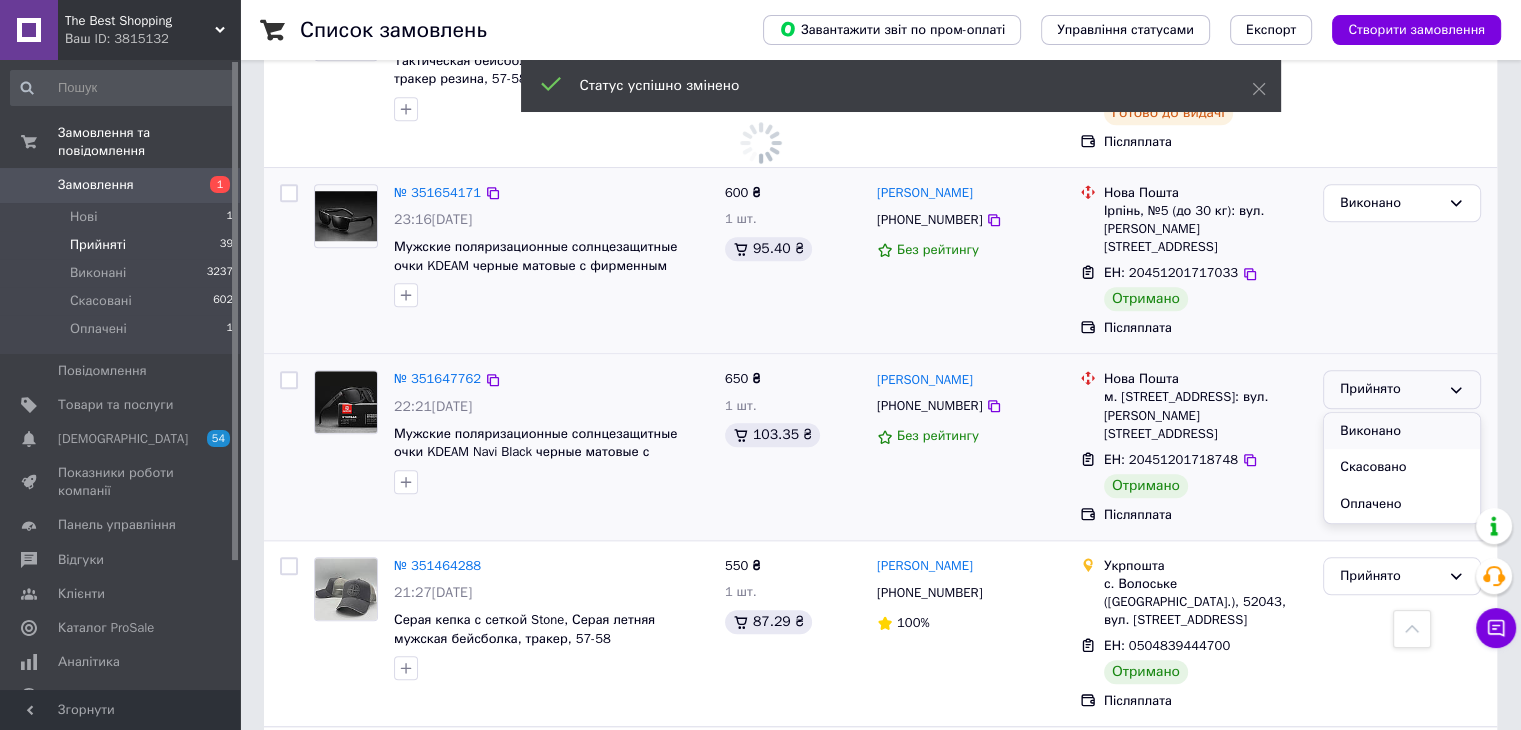 click on "Виконано" at bounding box center (1402, 431) 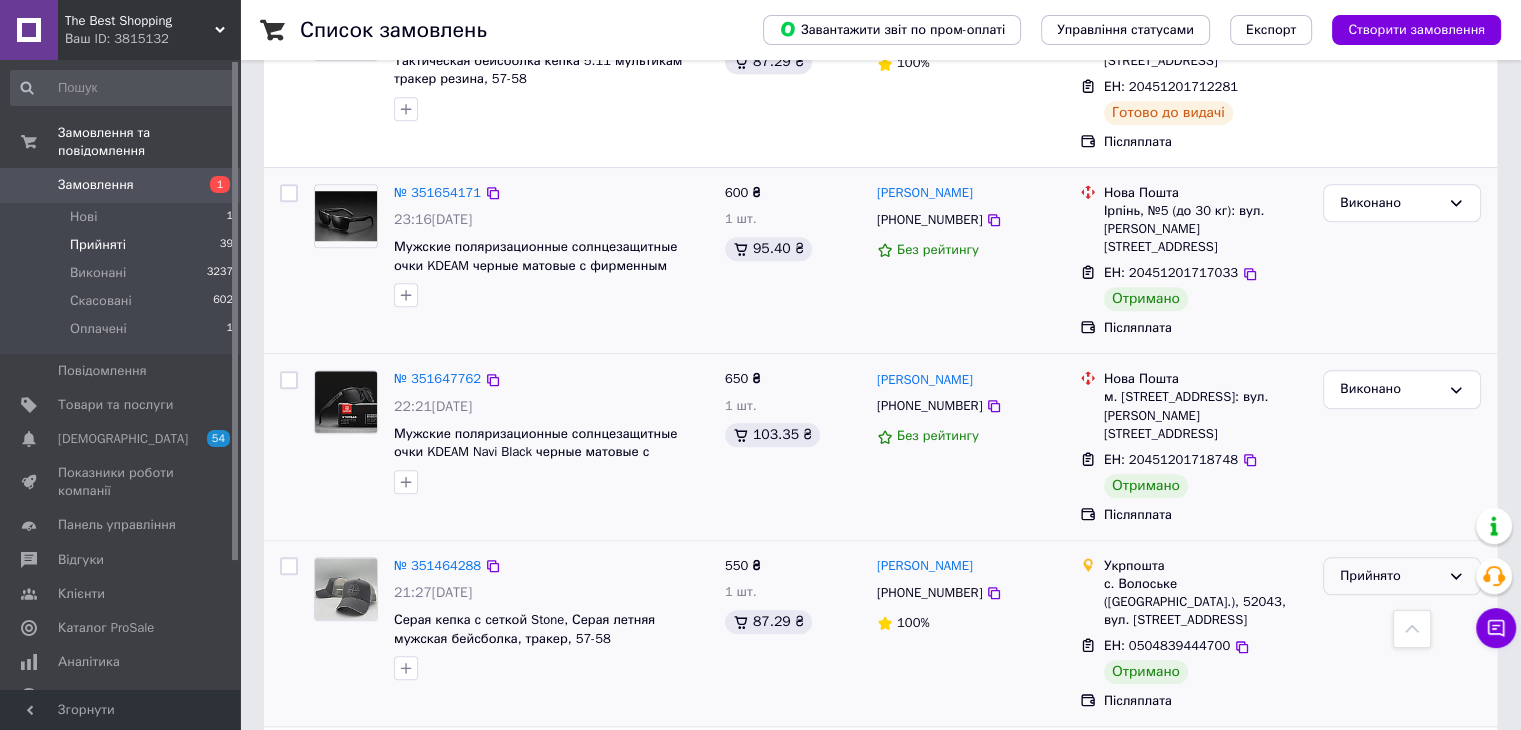 click on "Прийнято" at bounding box center [1390, 576] 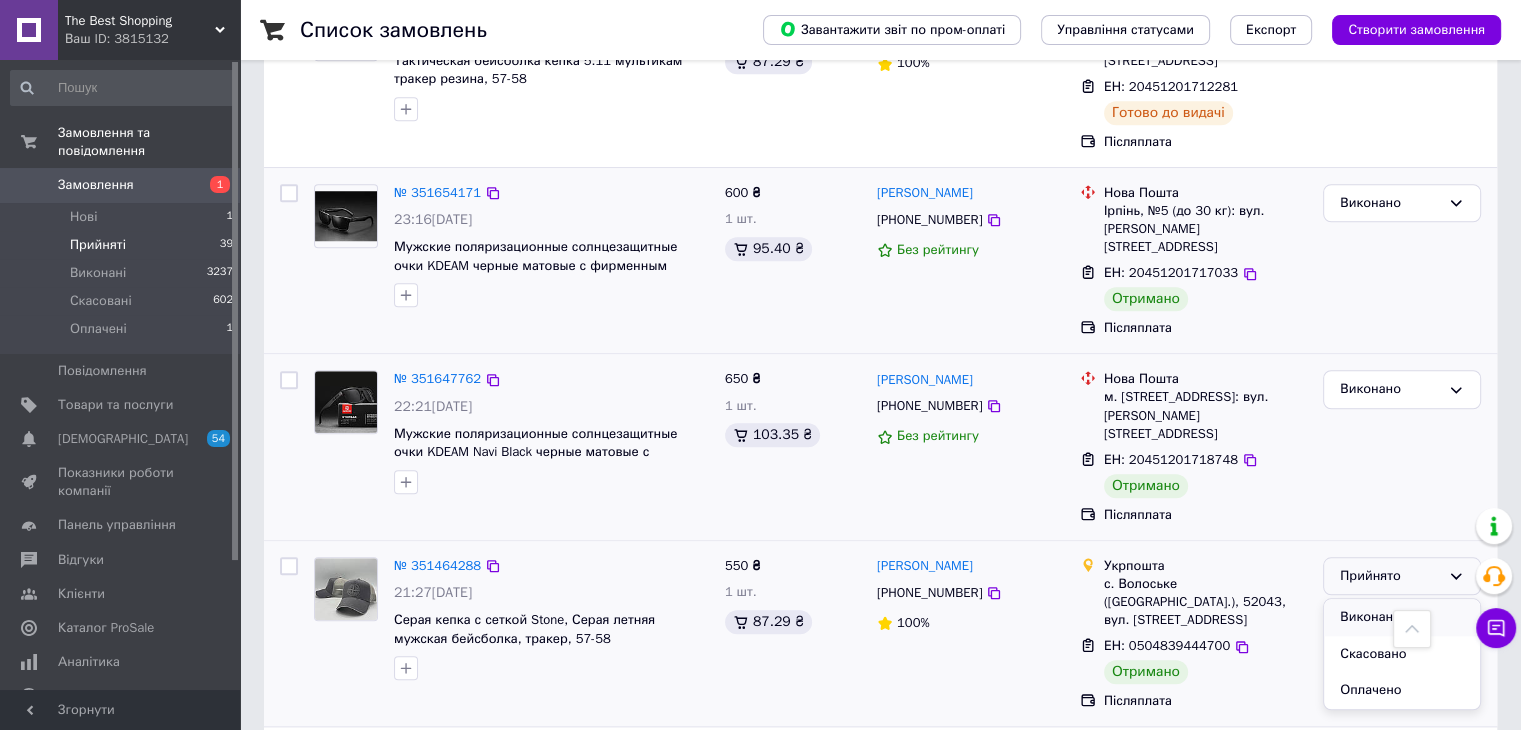click on "Виконано" at bounding box center (1402, 617) 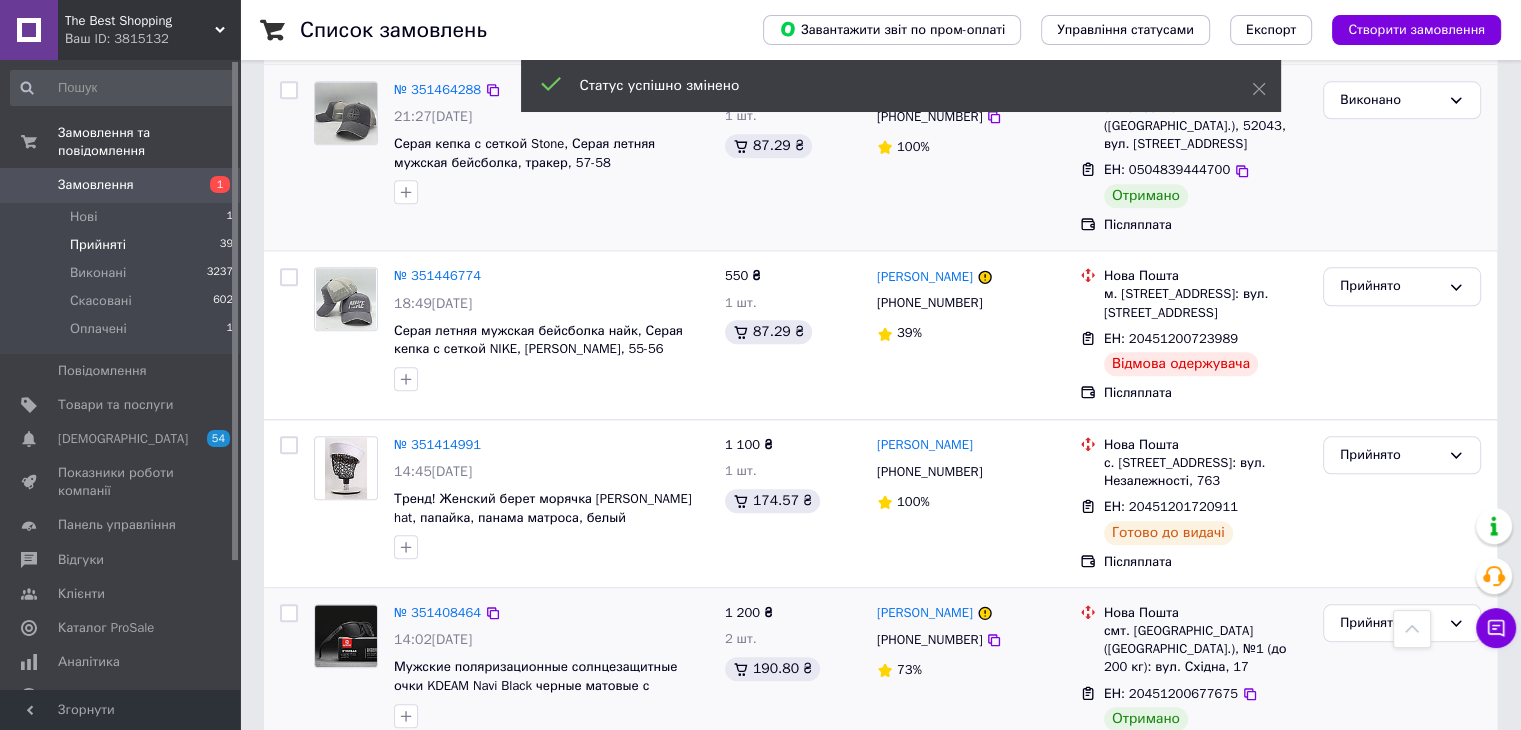 scroll, scrollTop: 2200, scrollLeft: 0, axis: vertical 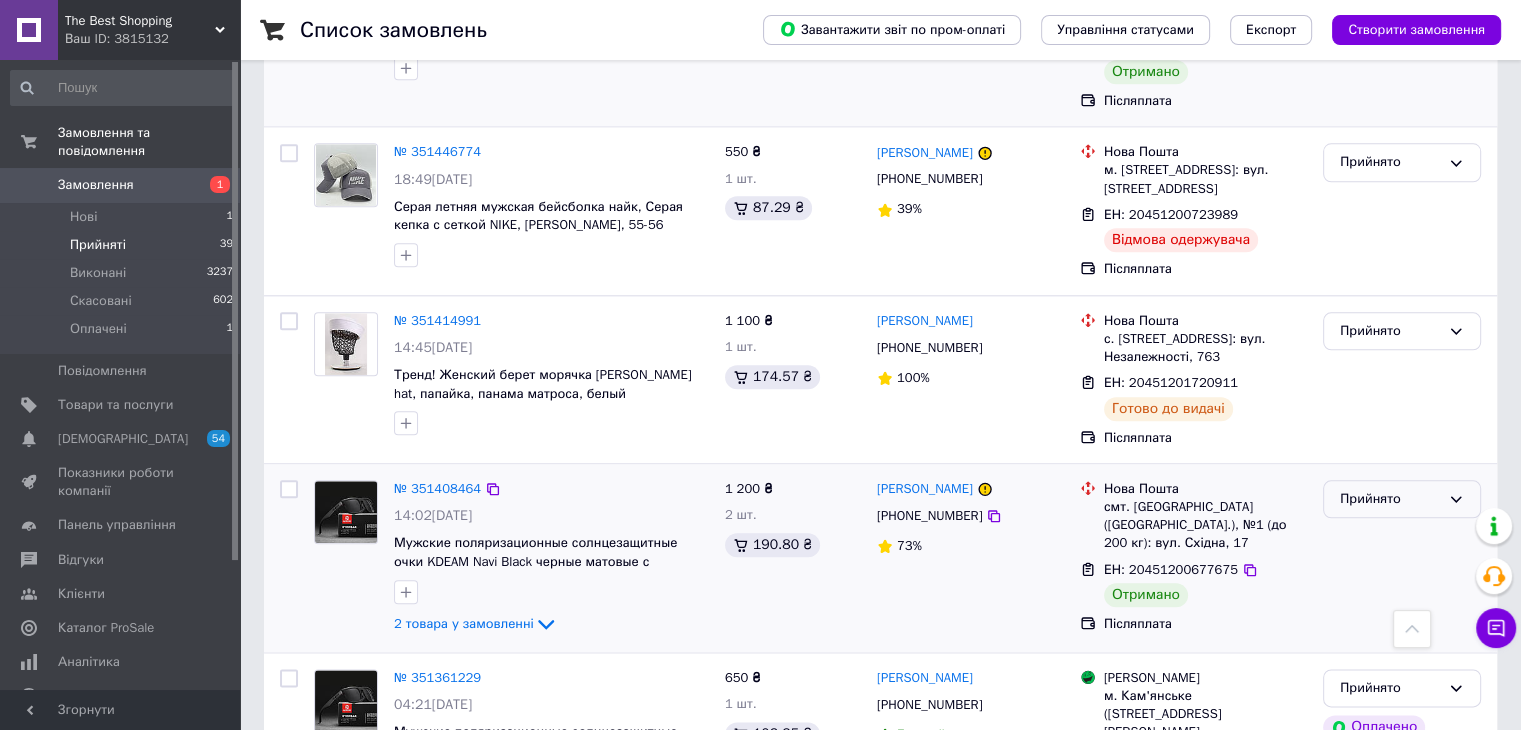 click on "Прийнято" at bounding box center (1390, 499) 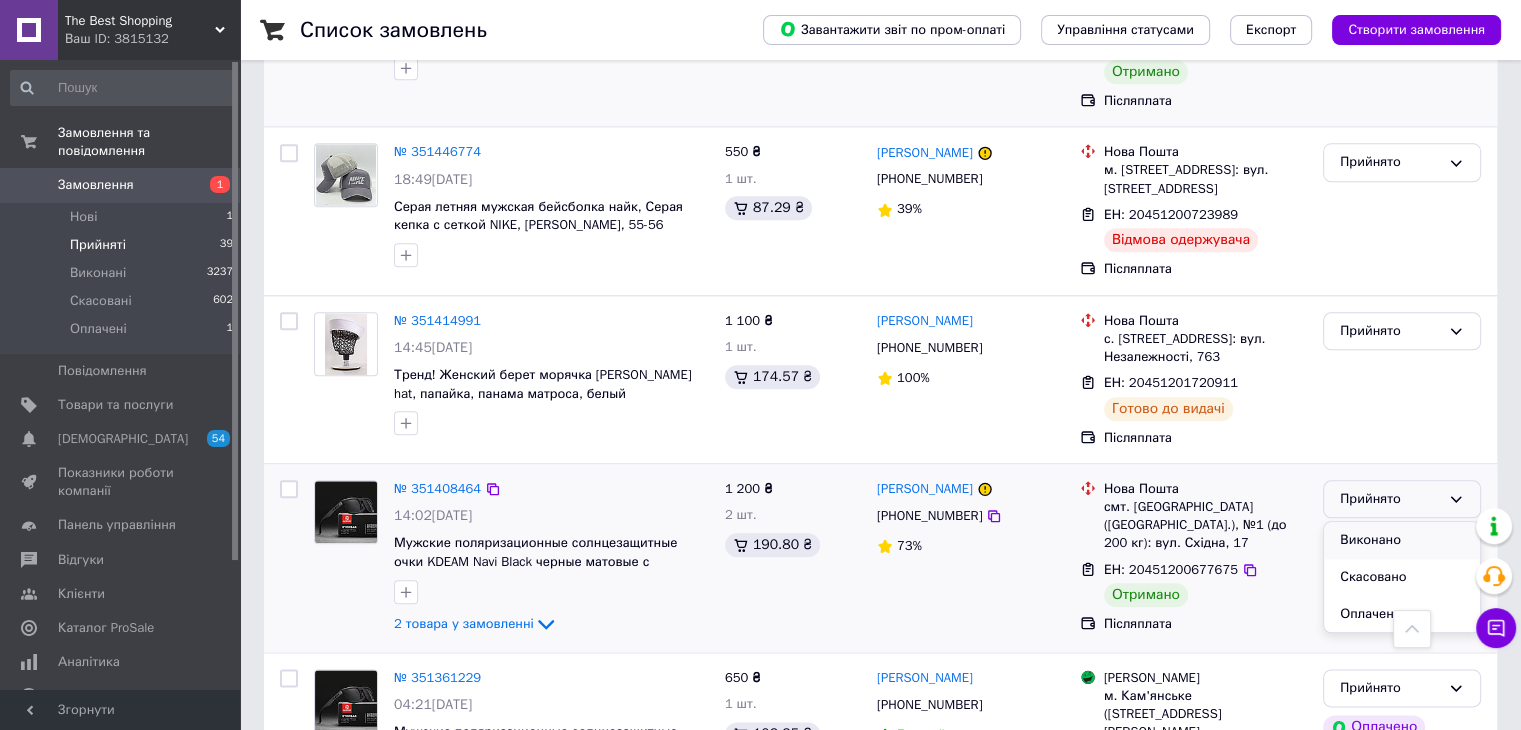 click on "Виконано" at bounding box center [1402, 540] 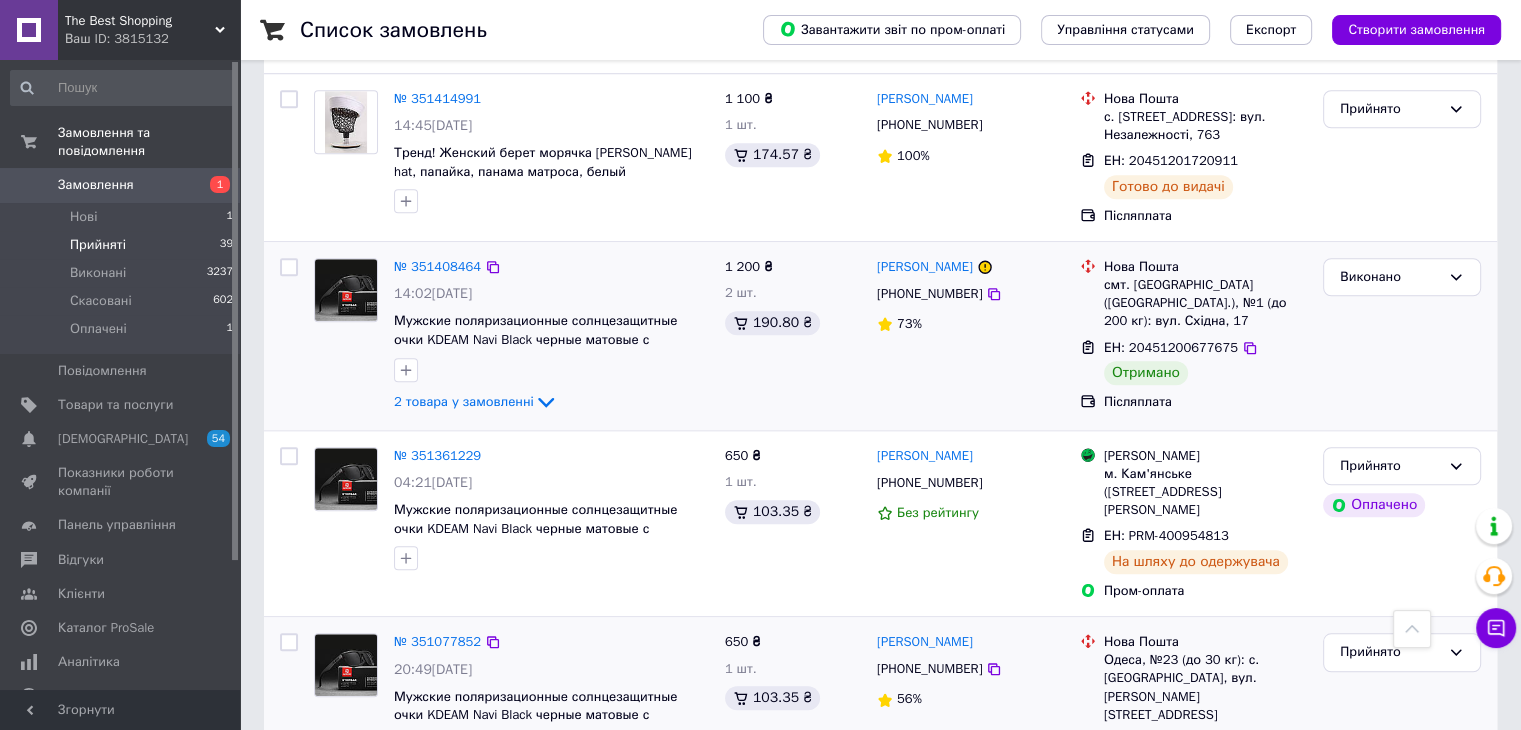 scroll, scrollTop: 1628, scrollLeft: 0, axis: vertical 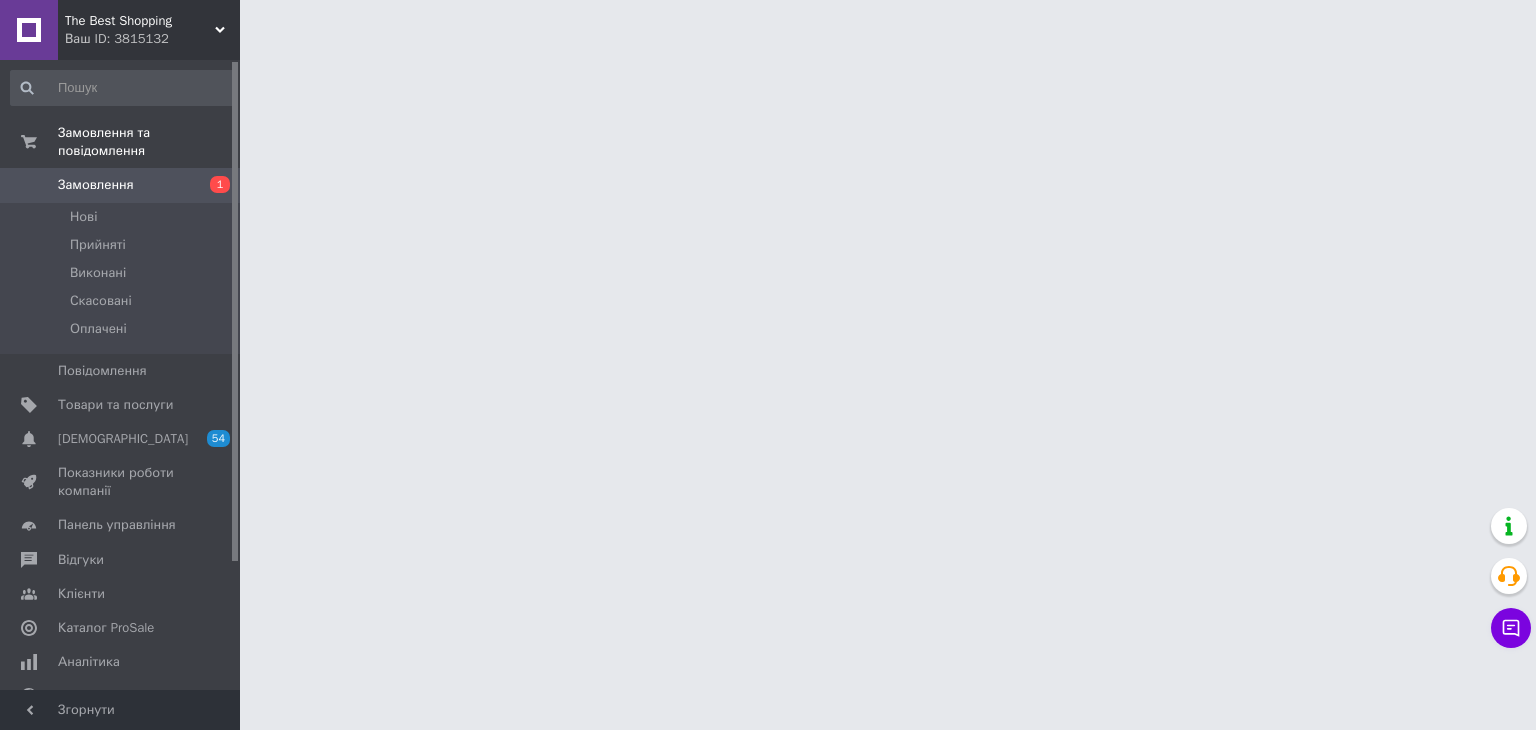 click on "Замовлення" at bounding box center [96, 185] 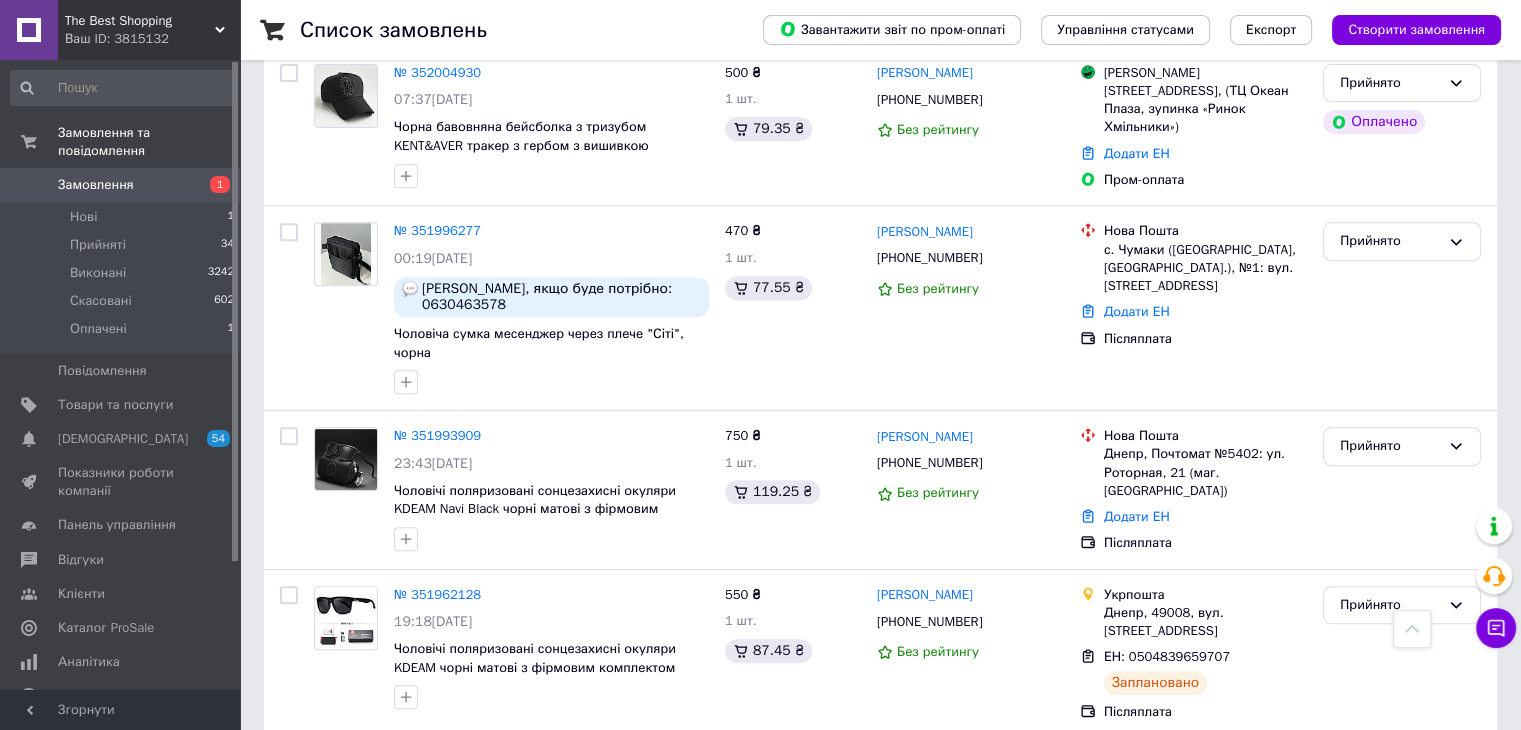 scroll, scrollTop: 765, scrollLeft: 0, axis: vertical 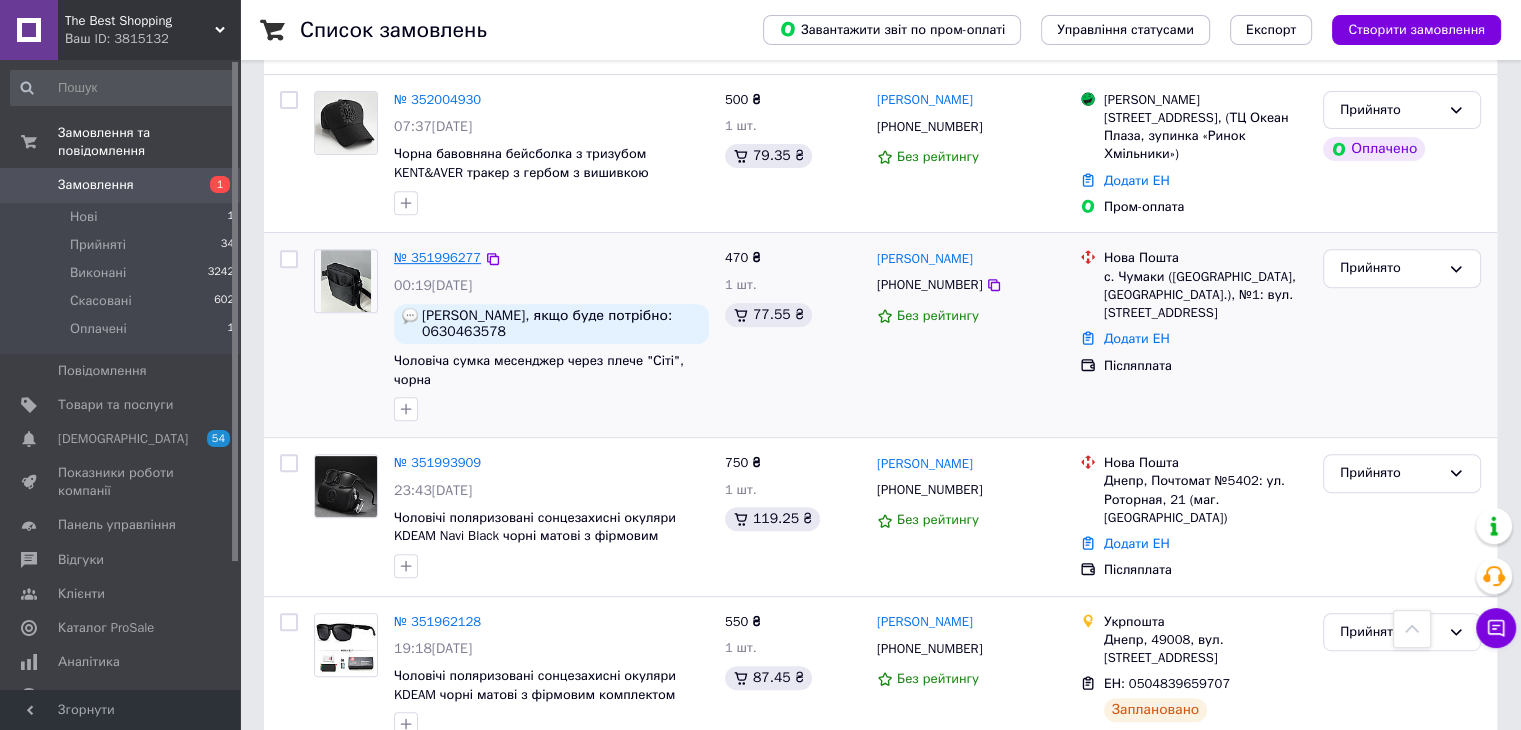 click on "№ 351996277" at bounding box center [437, 257] 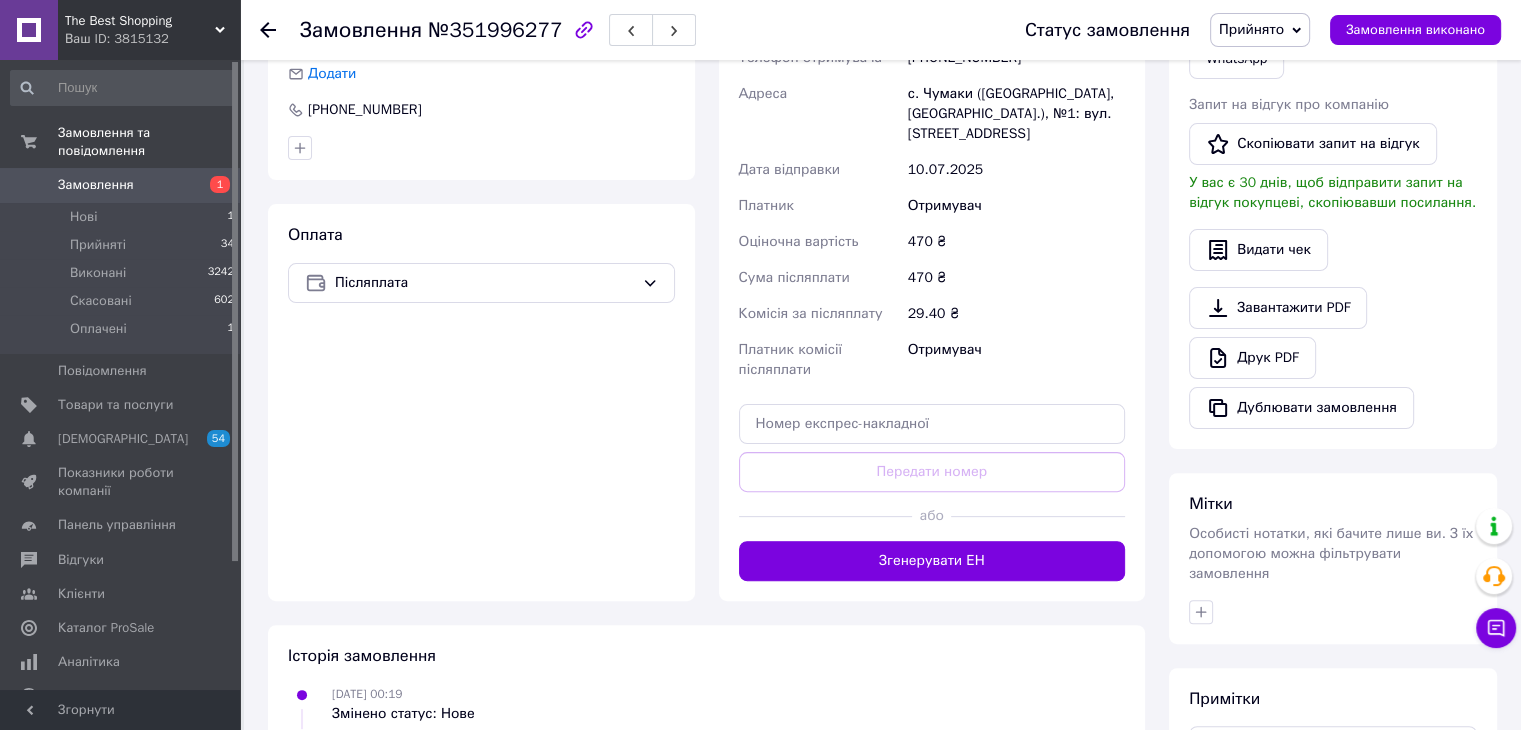 scroll, scrollTop: 0, scrollLeft: 0, axis: both 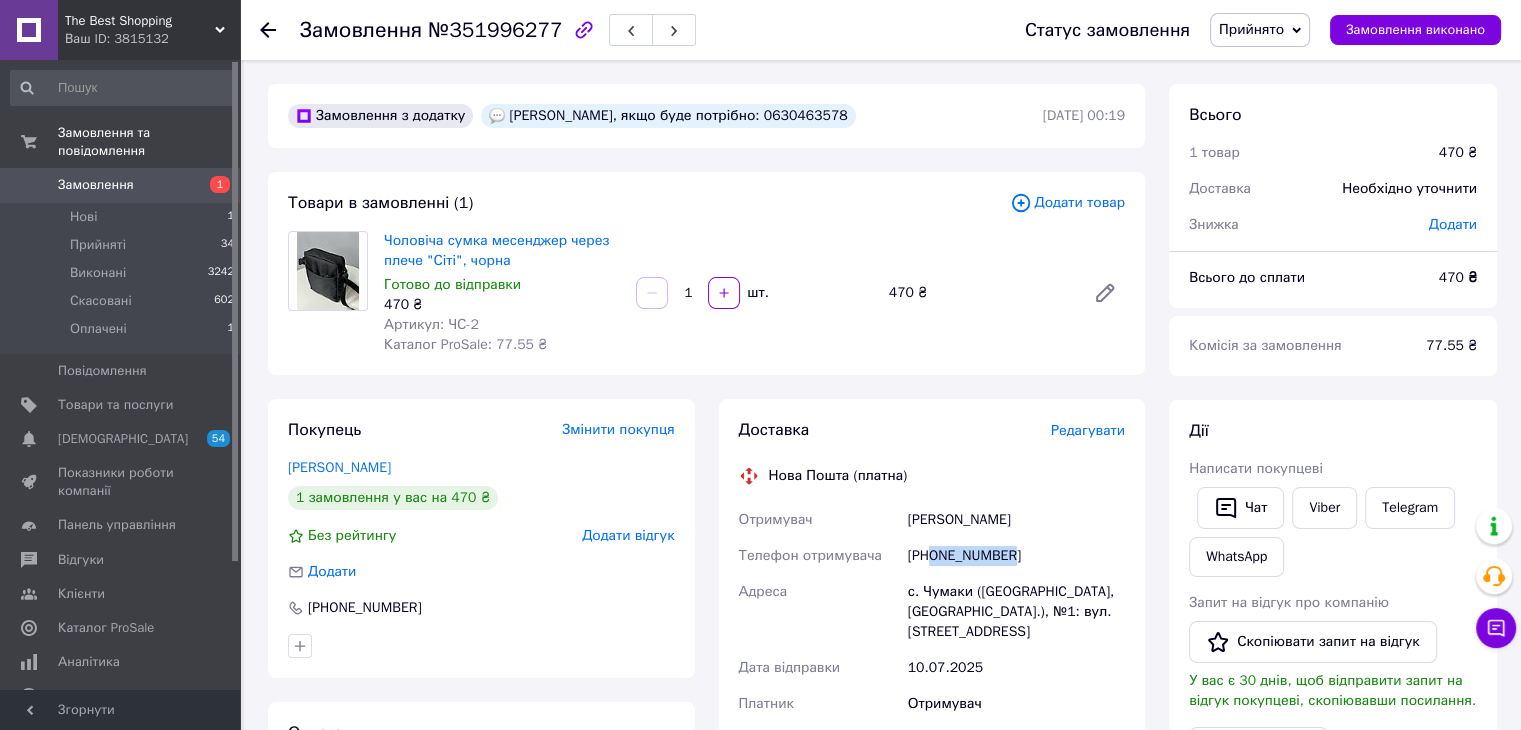 drag, startPoint x: 933, startPoint y: 553, endPoint x: 1060, endPoint y: 557, distance: 127.06297 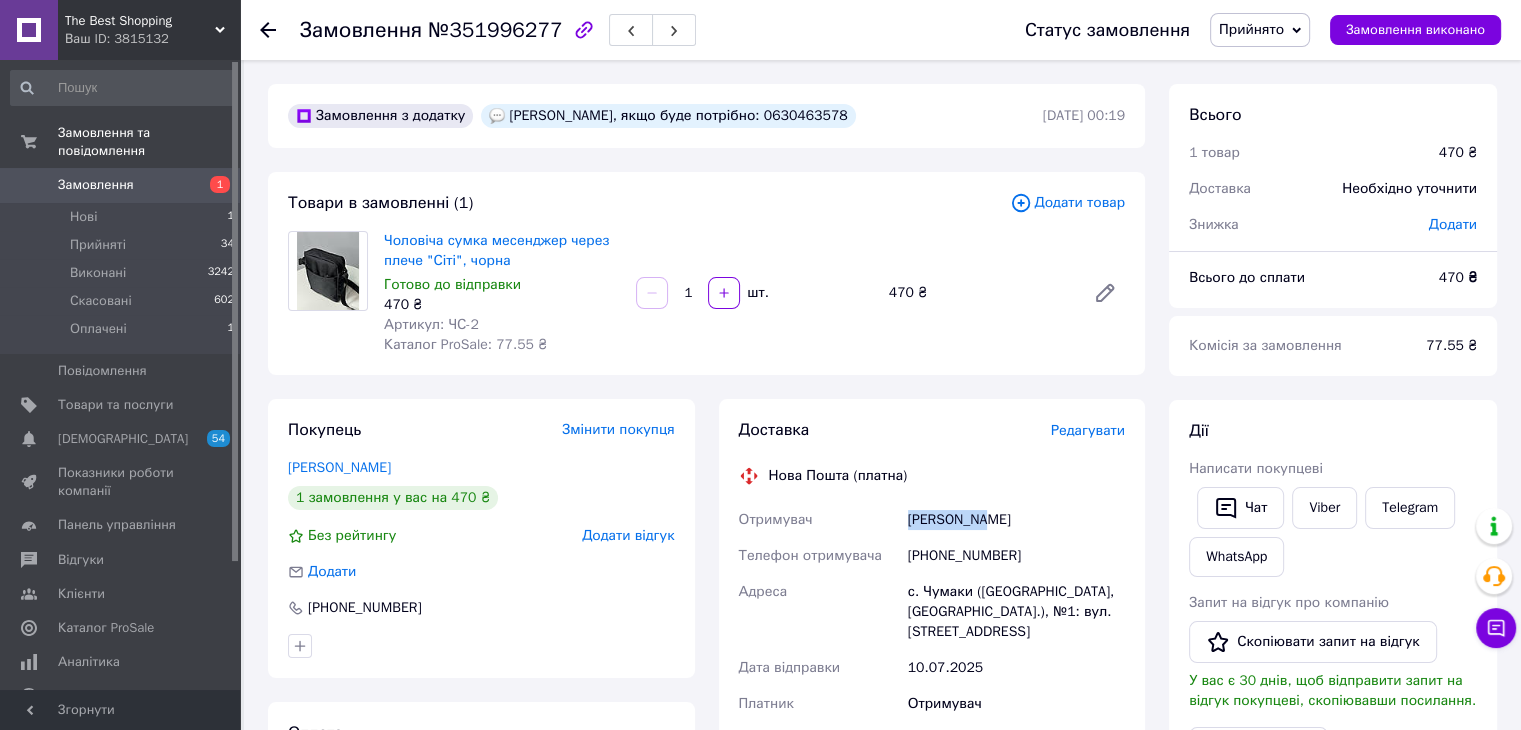 drag, startPoint x: 904, startPoint y: 516, endPoint x: 984, endPoint y: 514, distance: 80.024994 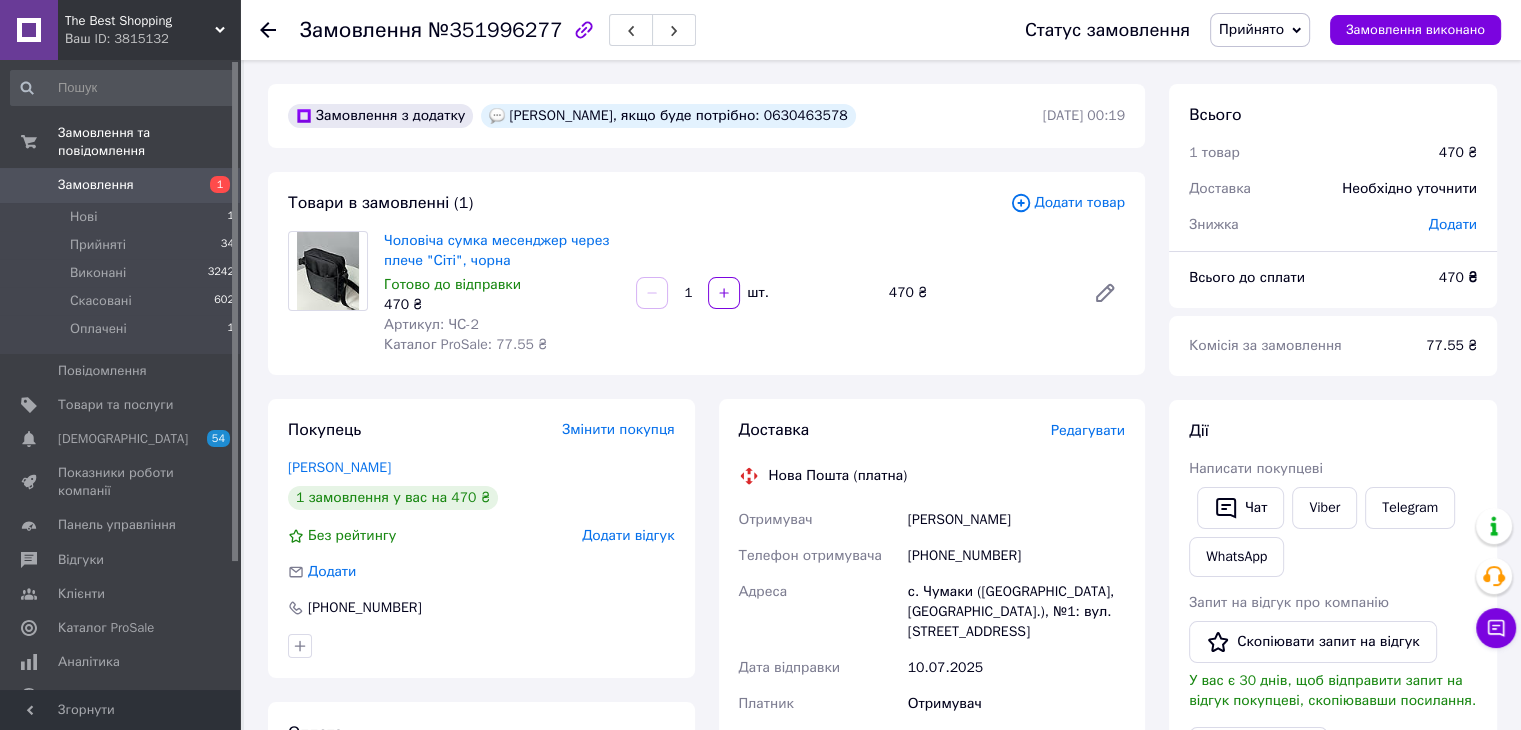 click on "[PERSON_NAME]" at bounding box center (1016, 520) 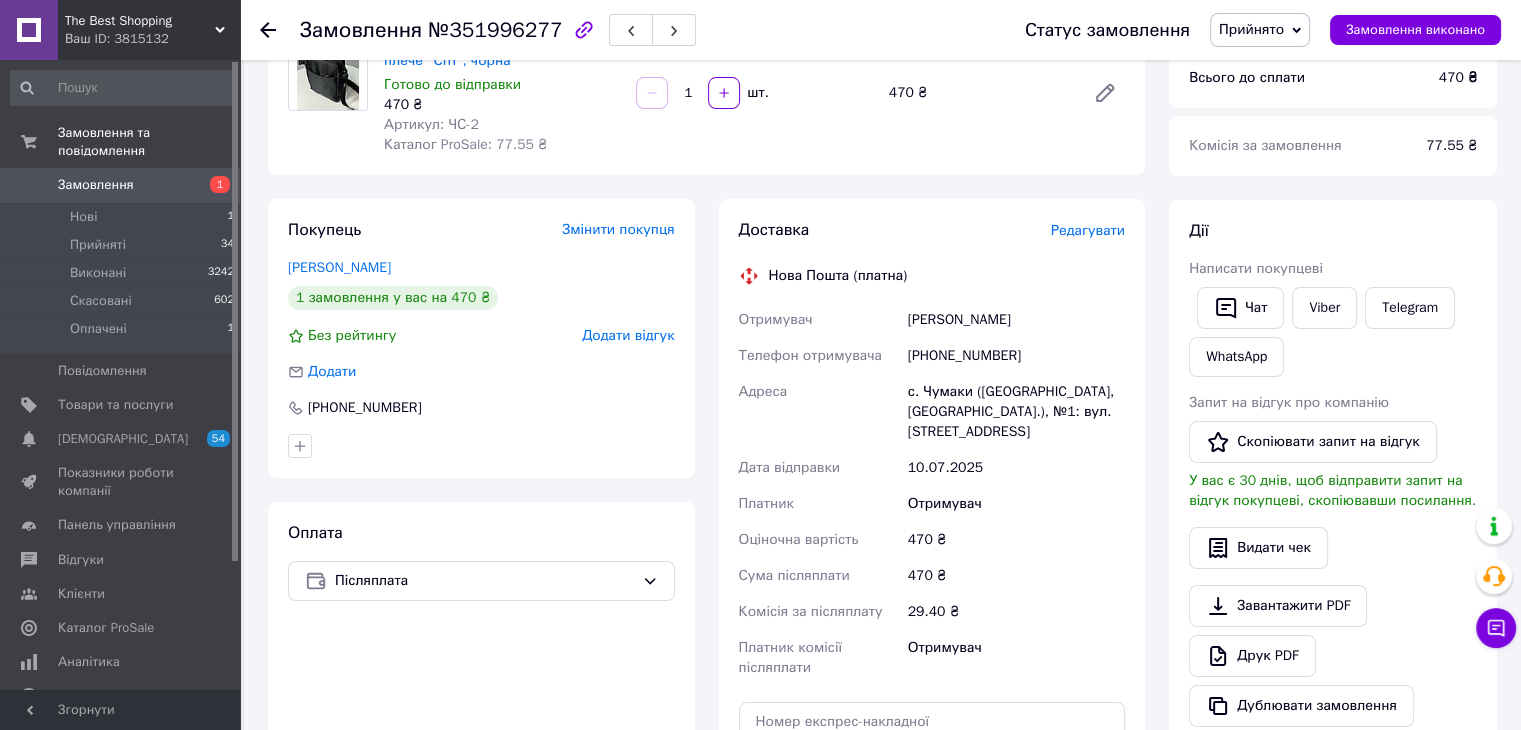 scroll, scrollTop: 500, scrollLeft: 0, axis: vertical 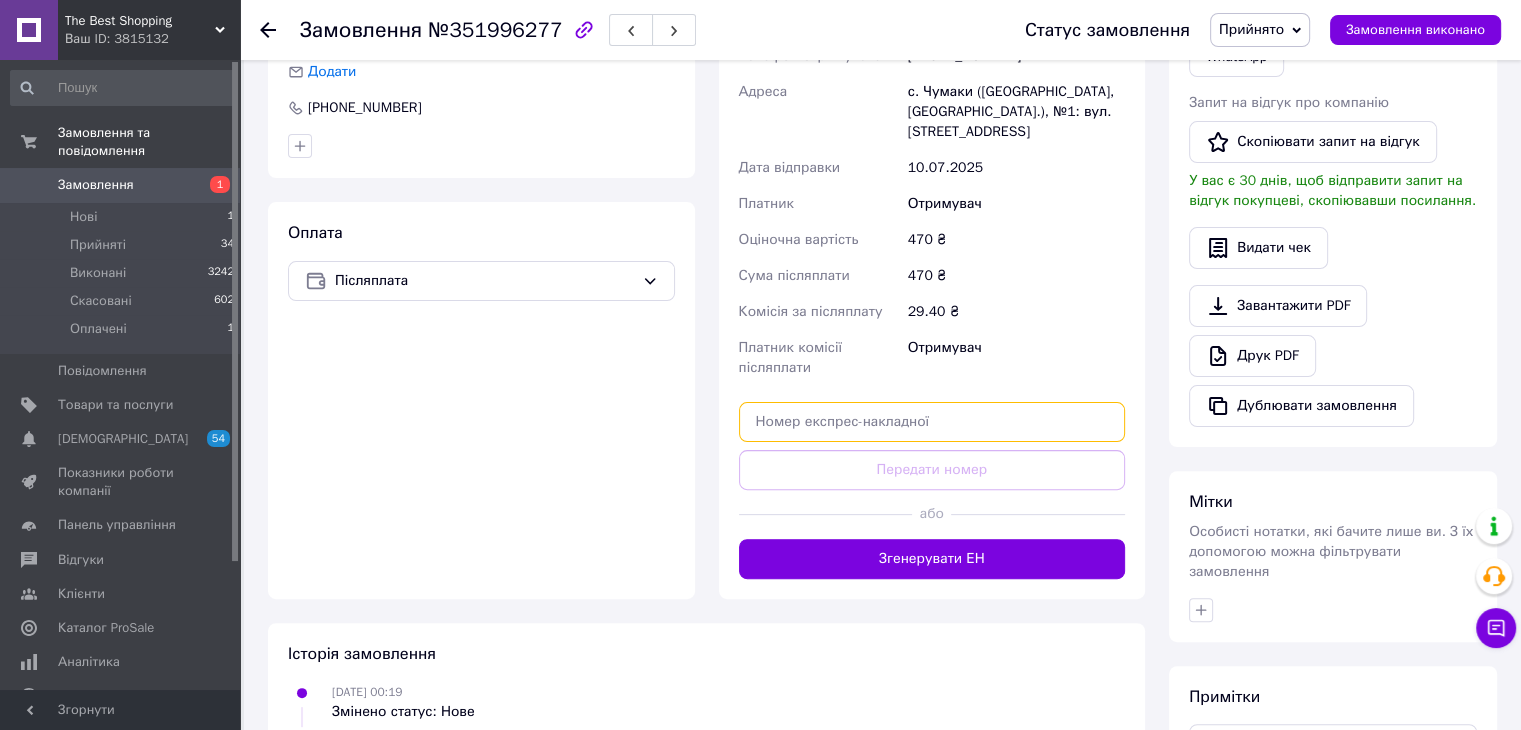 click at bounding box center [932, 422] 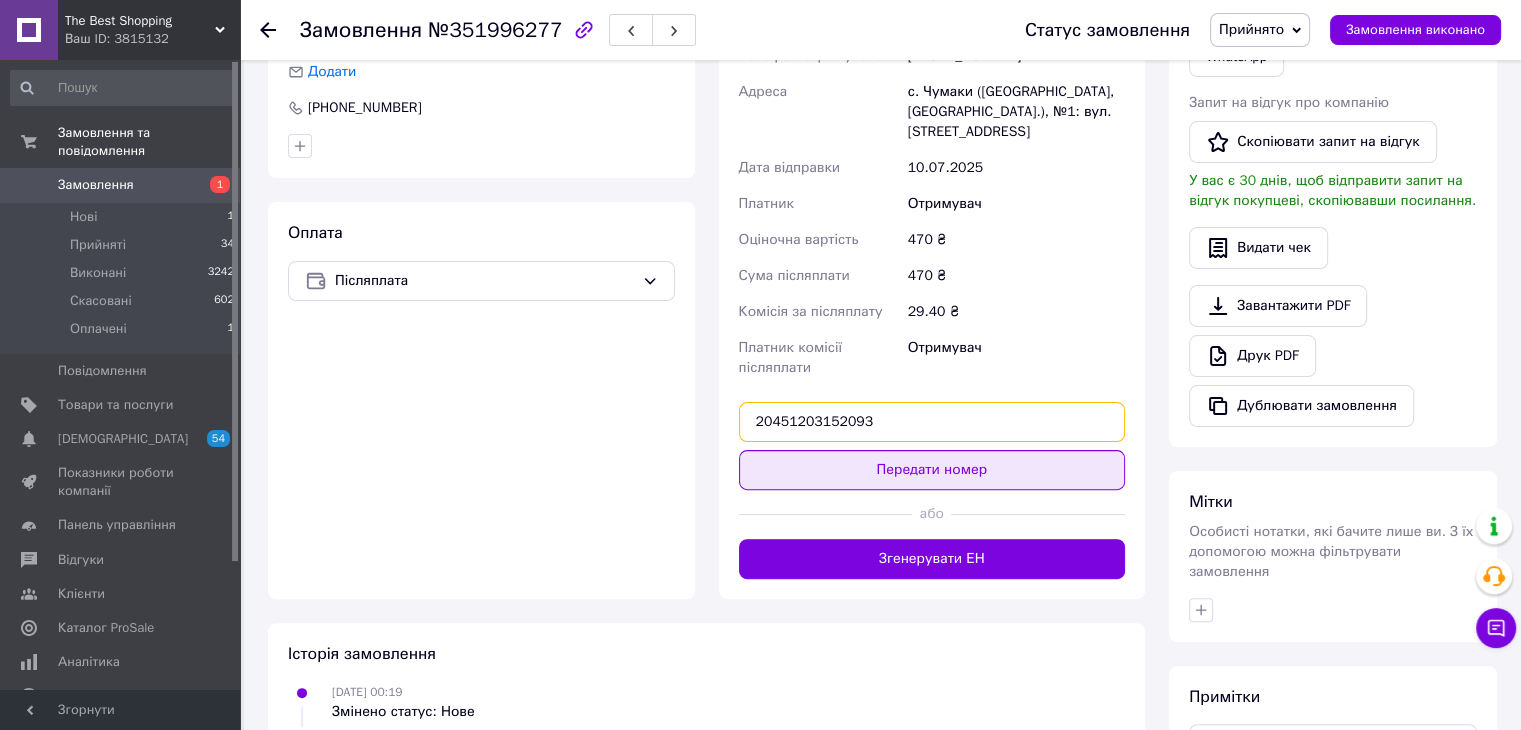 type on "20451203152093" 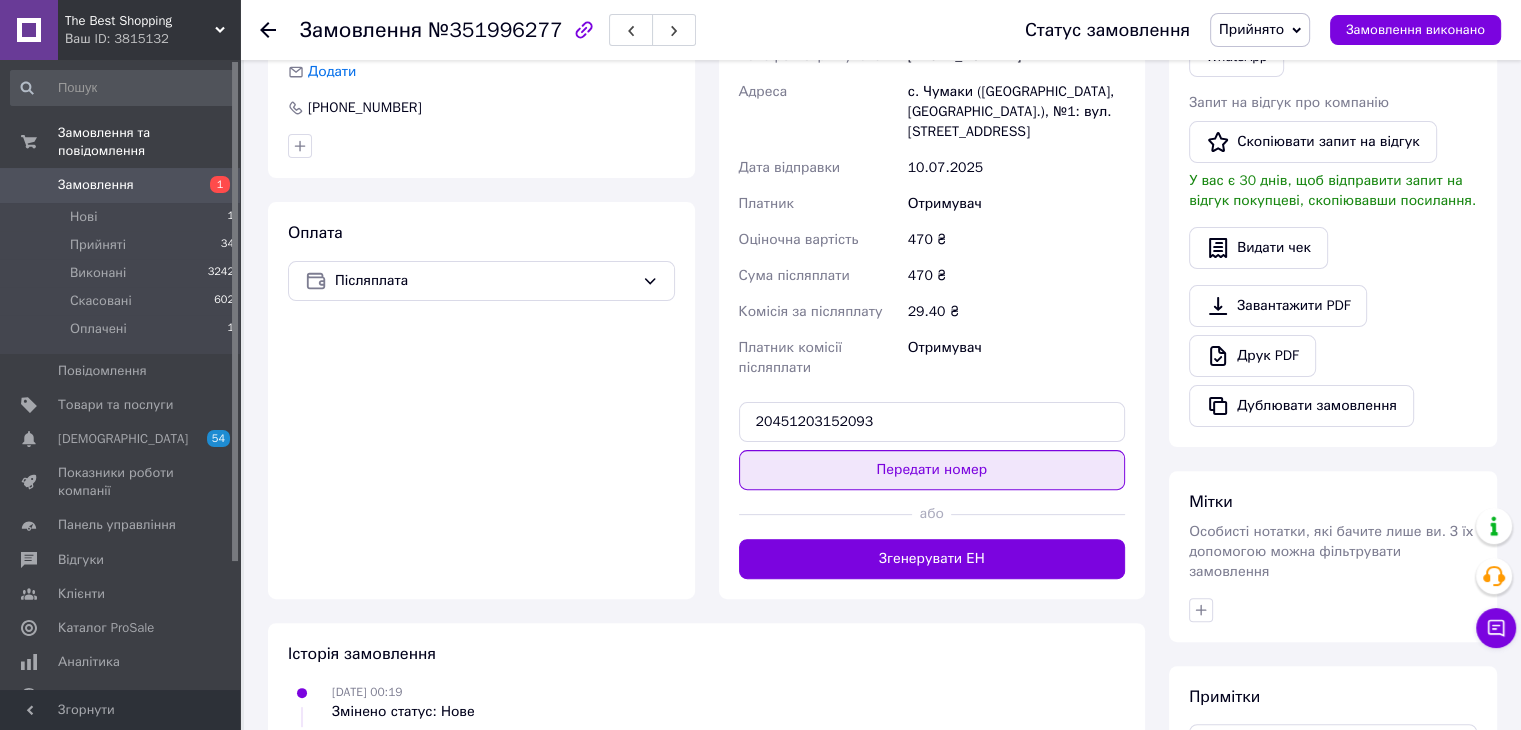 click on "Передати номер" at bounding box center [932, 470] 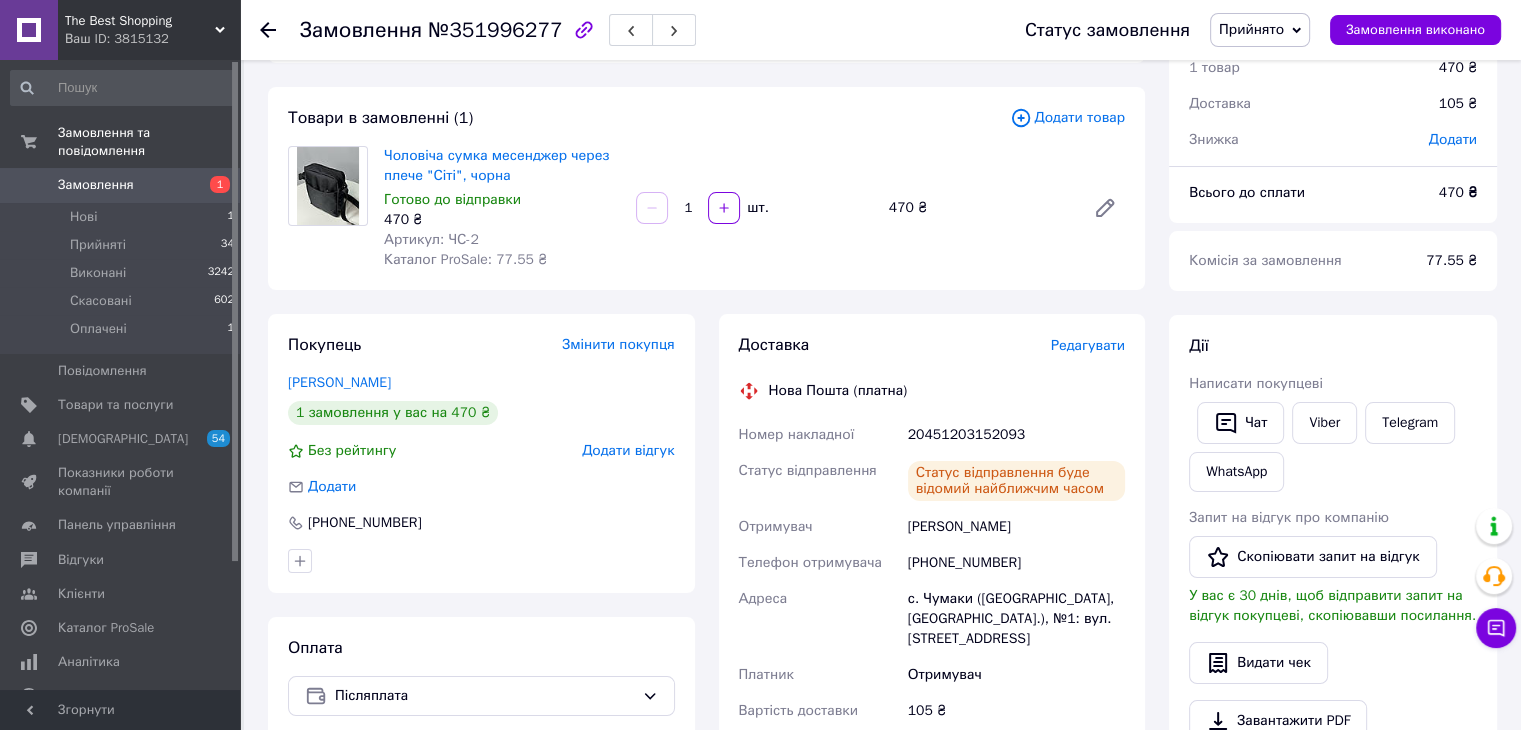 scroll, scrollTop: 0, scrollLeft: 0, axis: both 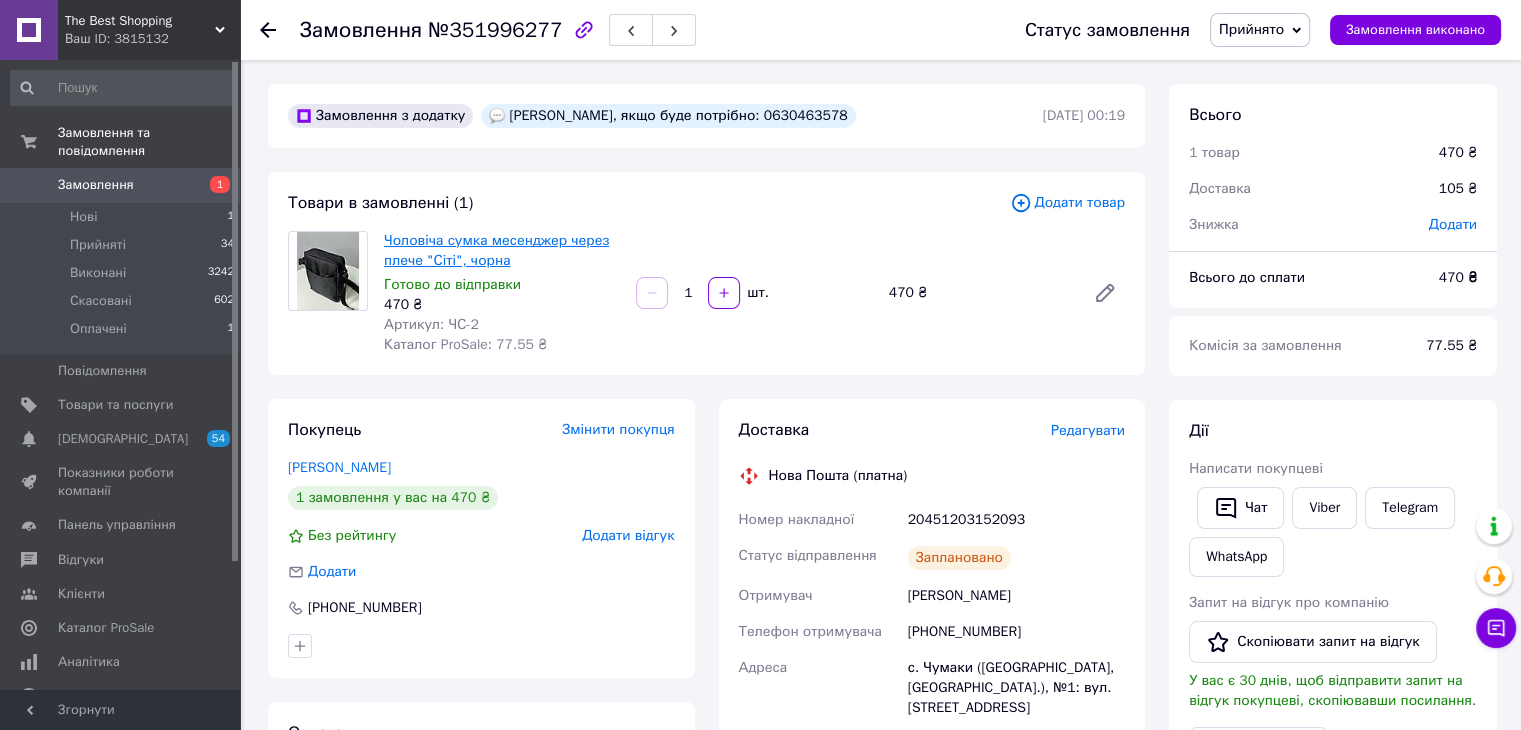click on "Чоловіча сумка месенджер через плече "Сіті", чорна" at bounding box center (496, 250) 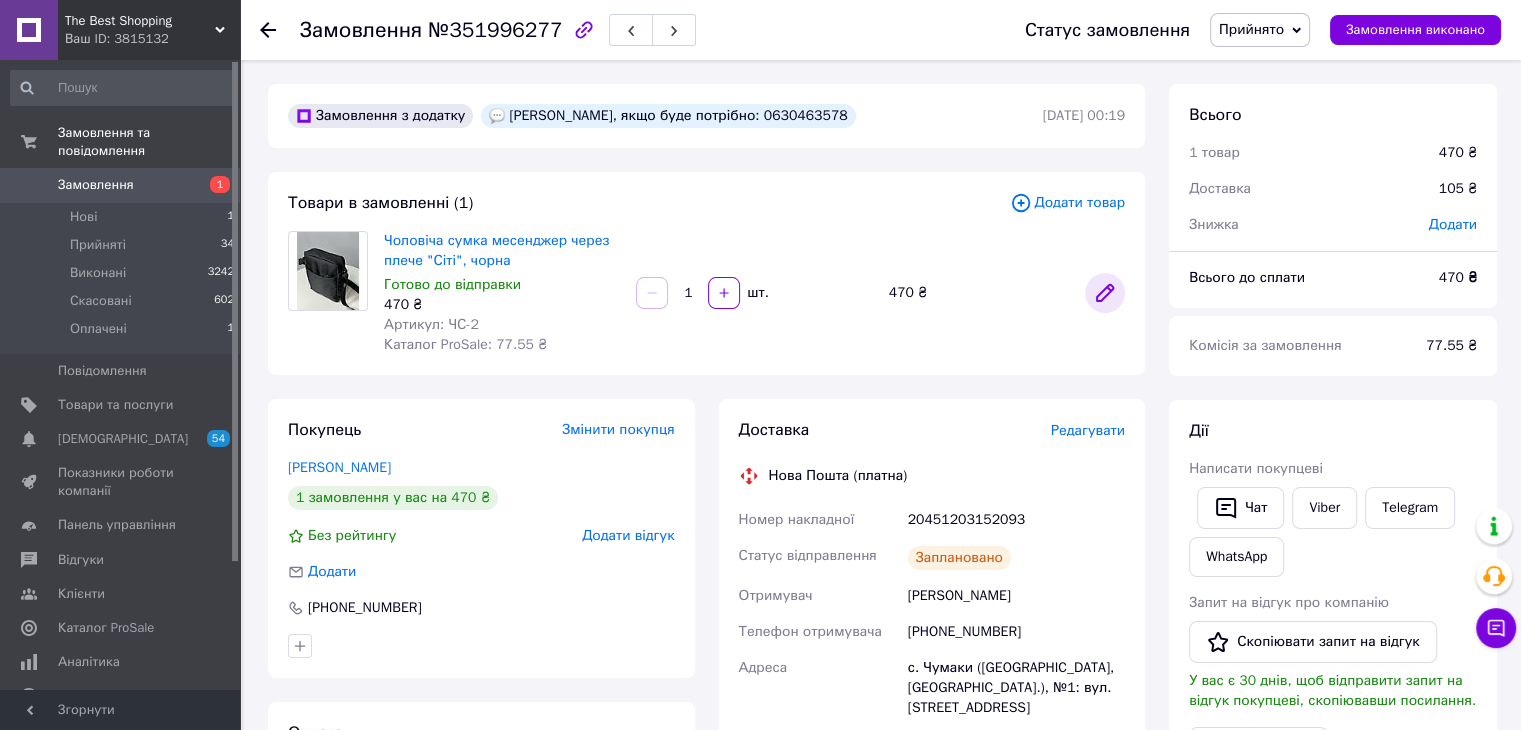 click 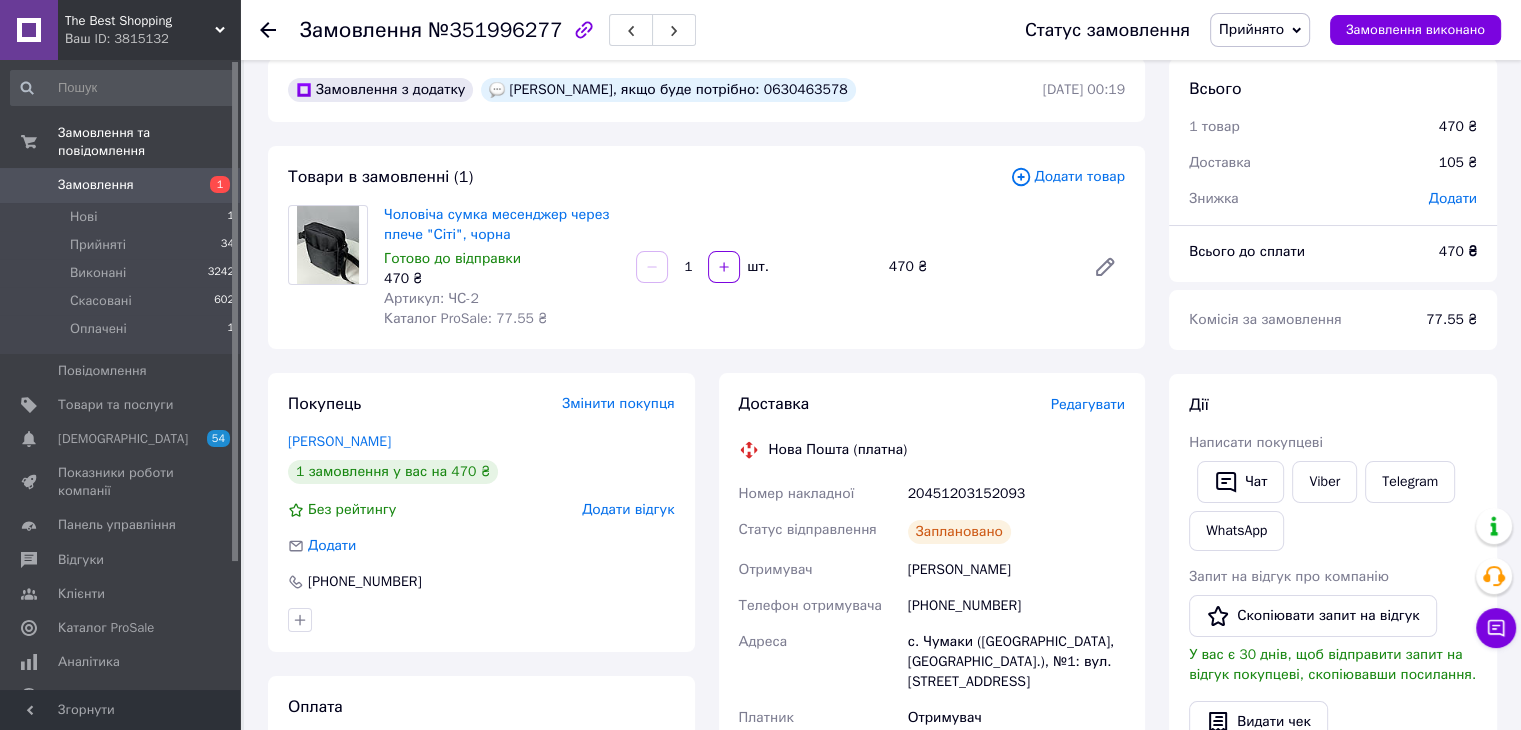 scroll, scrollTop: 100, scrollLeft: 0, axis: vertical 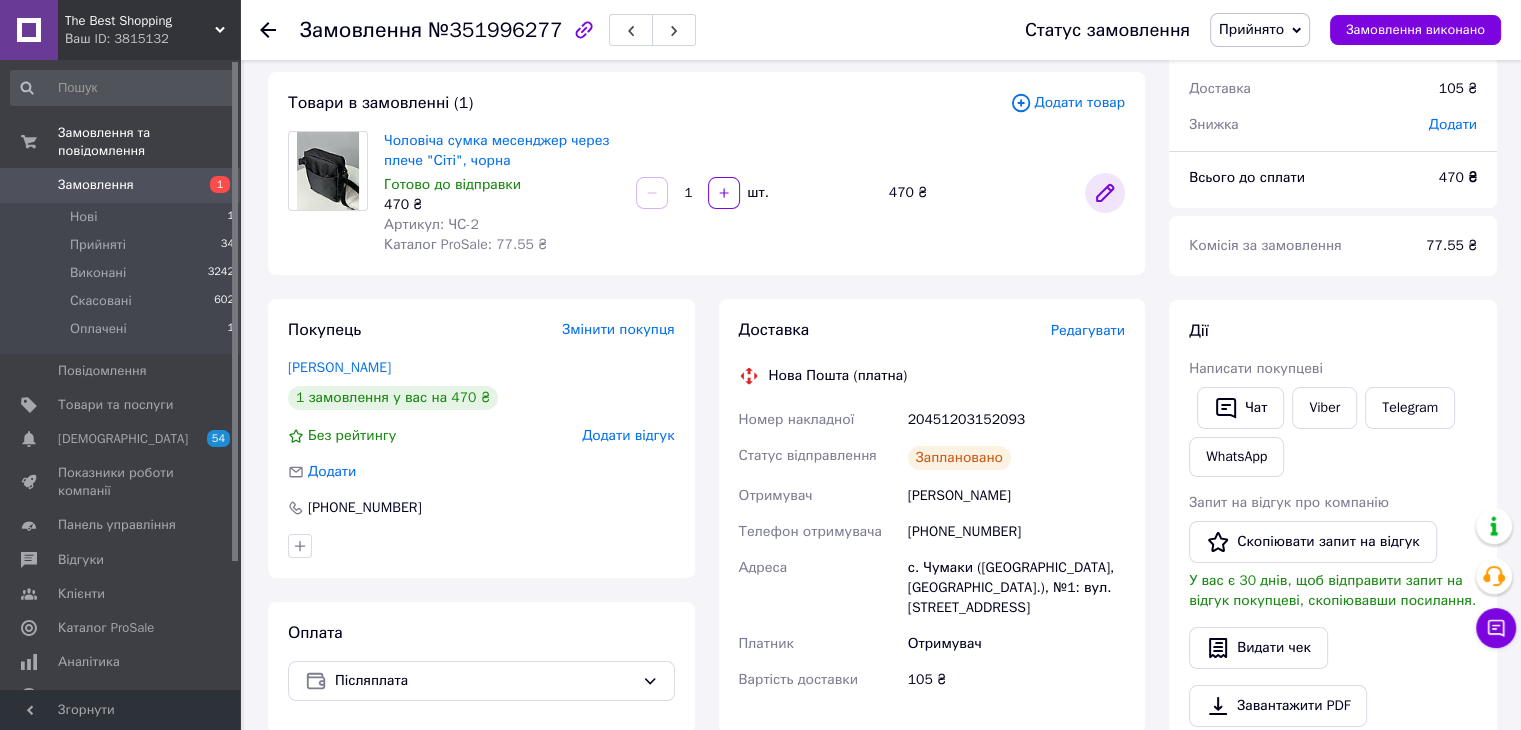 click 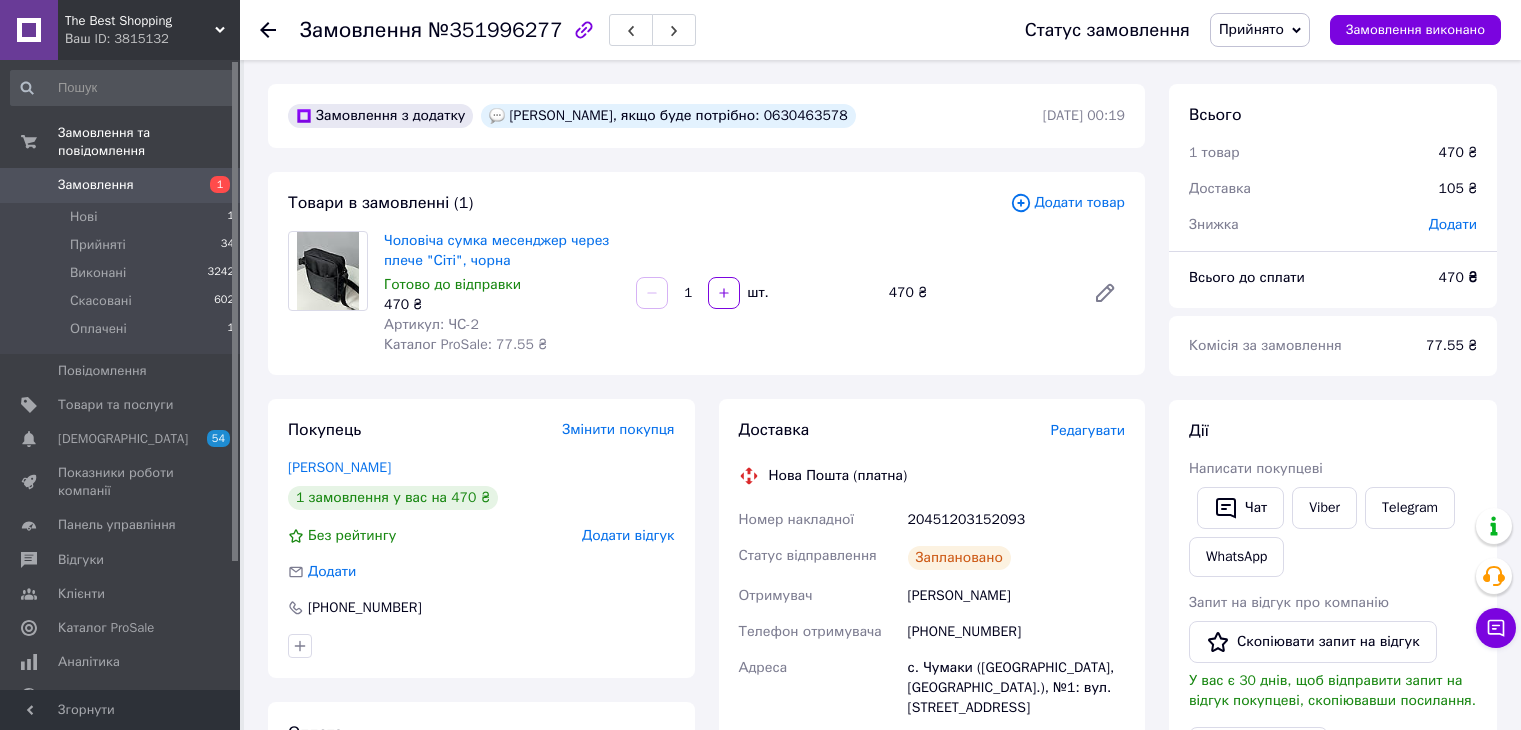 scroll, scrollTop: 100, scrollLeft: 0, axis: vertical 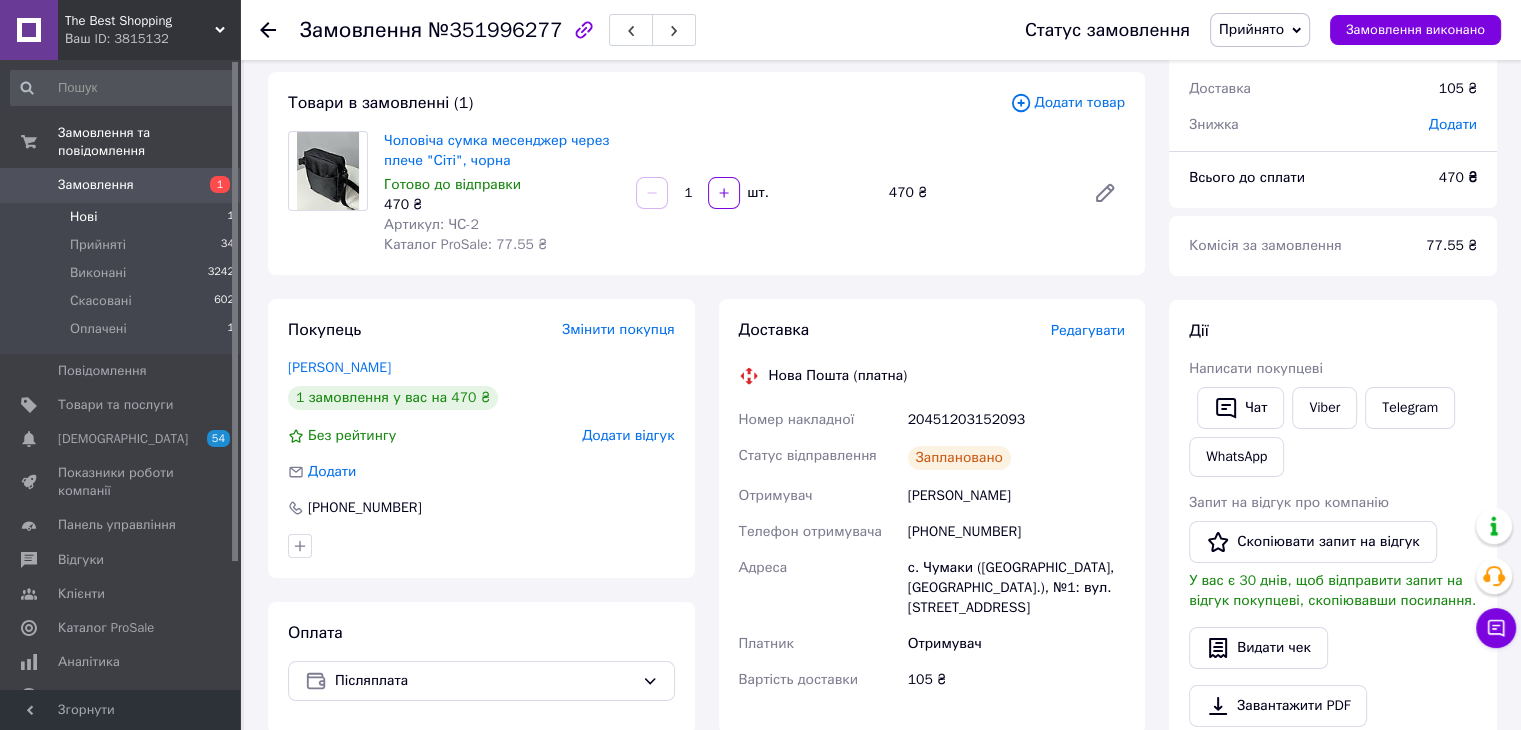 click on "Нові" at bounding box center [83, 217] 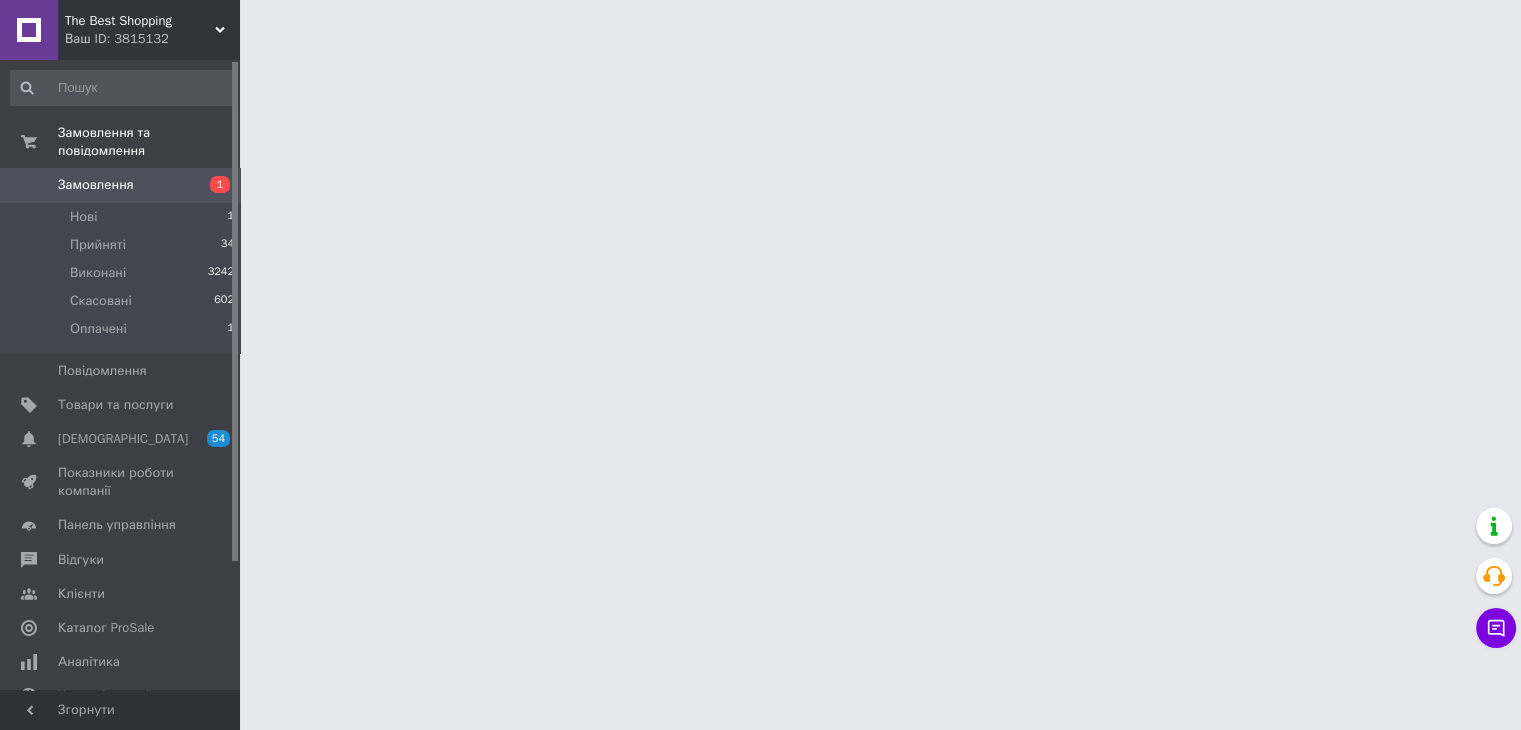 scroll, scrollTop: 0, scrollLeft: 0, axis: both 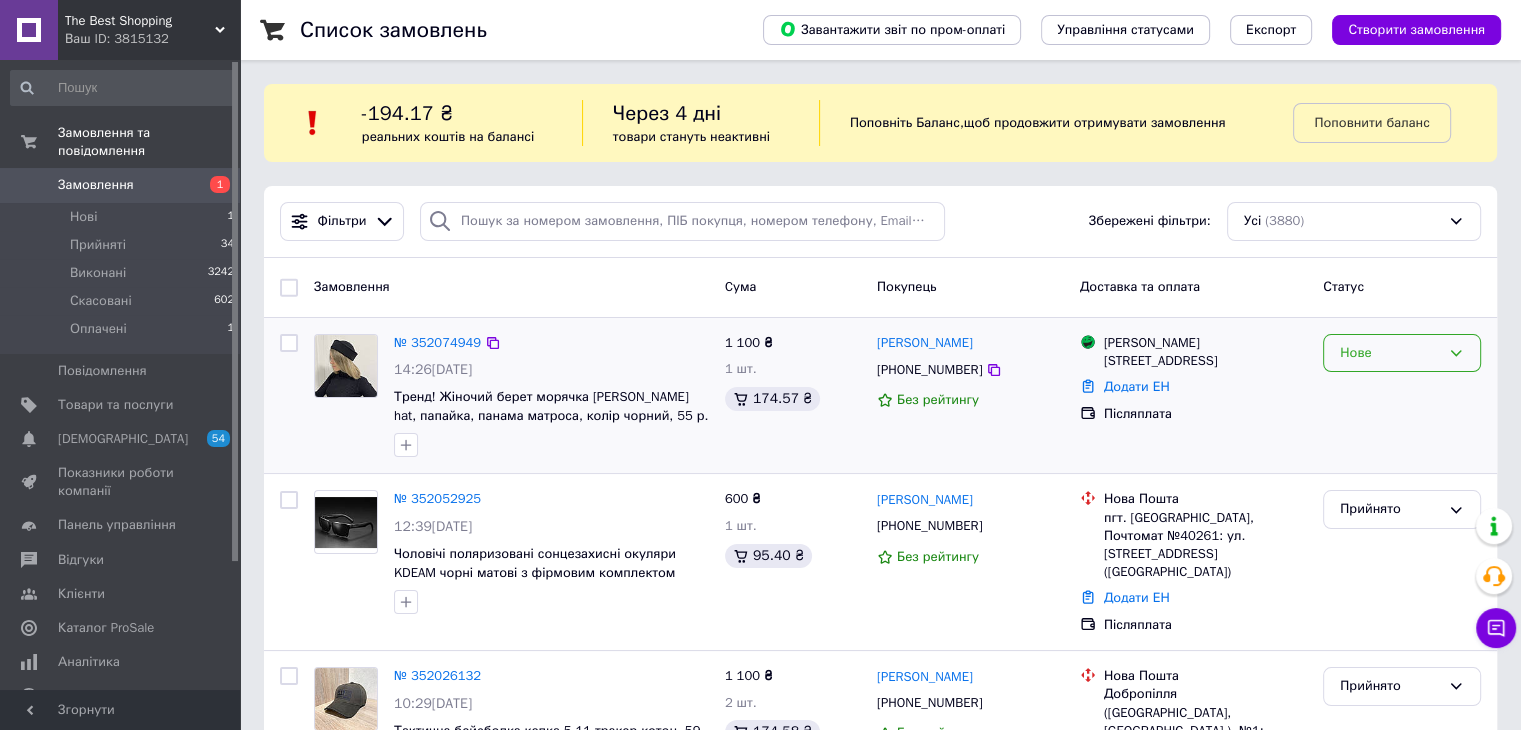 drag, startPoint x: 1424, startPoint y: 347, endPoint x: 1409, endPoint y: 365, distance: 23.43075 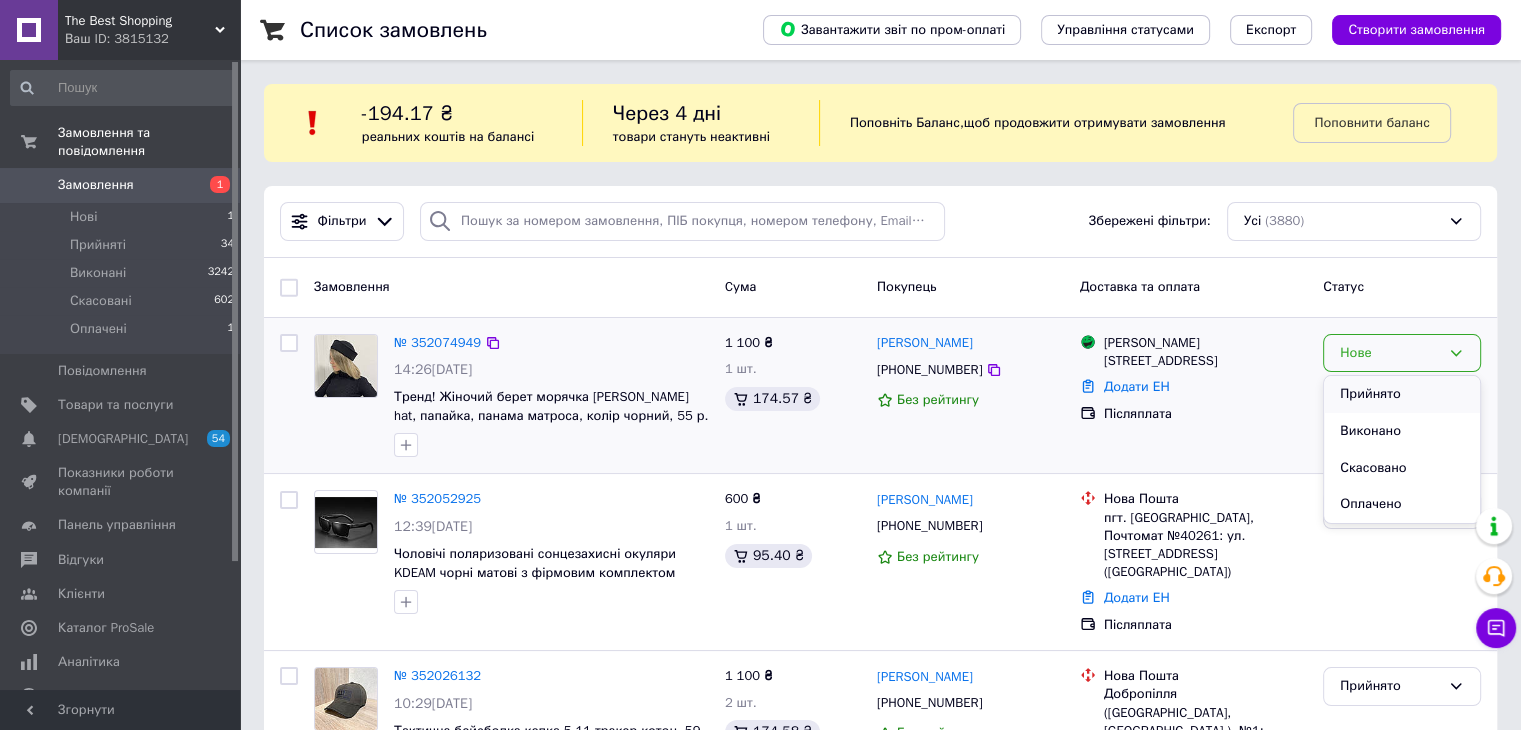 click on "Прийнято" at bounding box center (1402, 394) 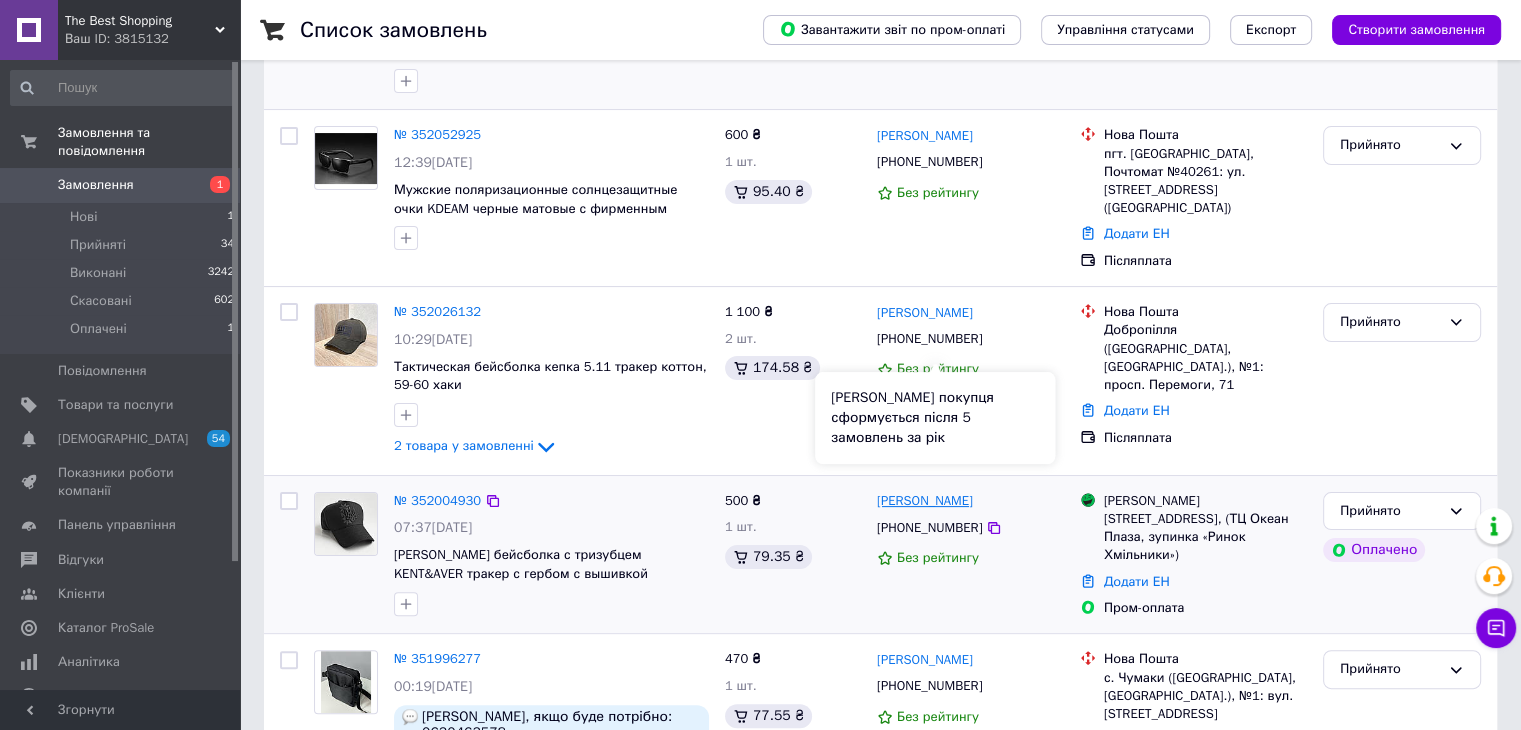 scroll, scrollTop: 400, scrollLeft: 0, axis: vertical 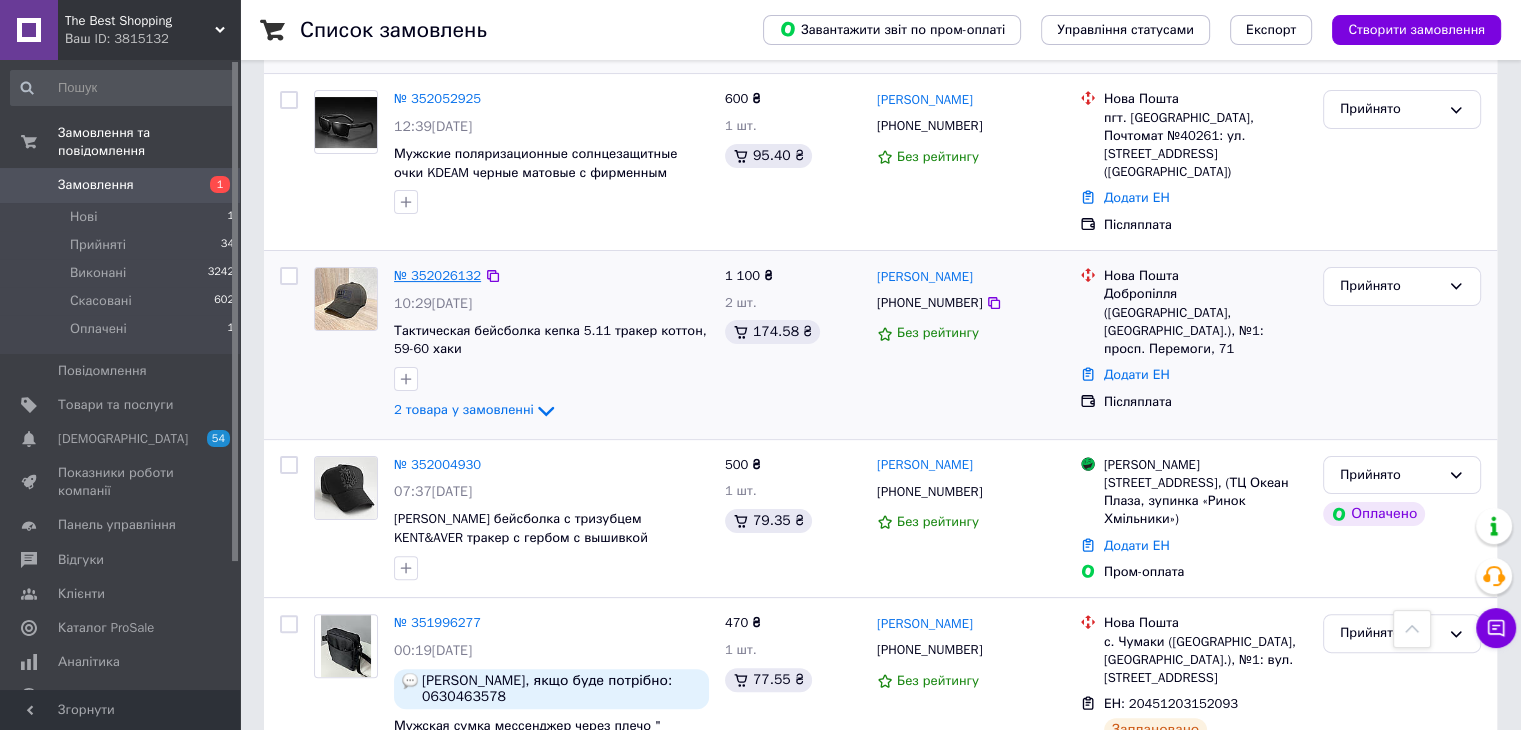click on "№ 352026132" at bounding box center [437, 275] 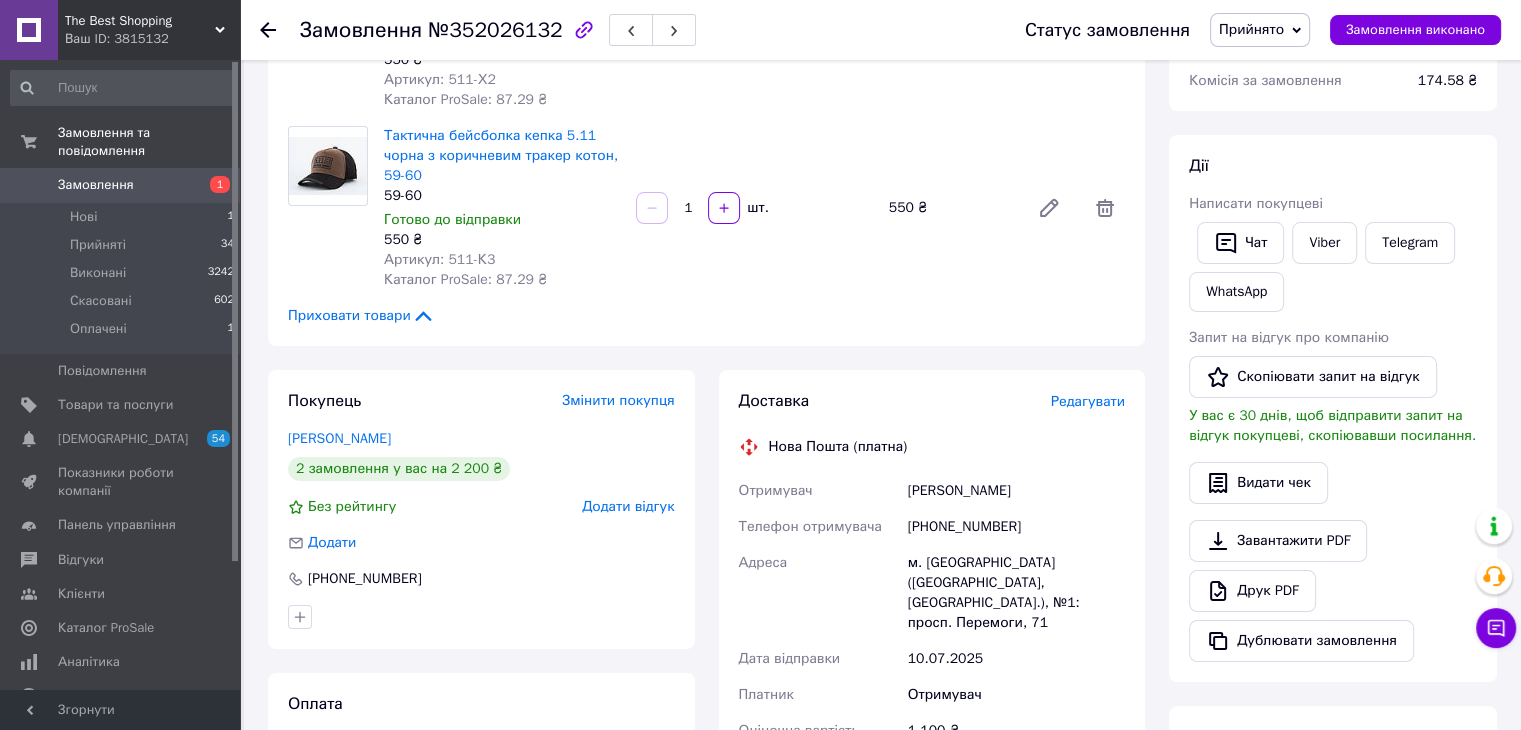 scroll, scrollTop: 300, scrollLeft: 0, axis: vertical 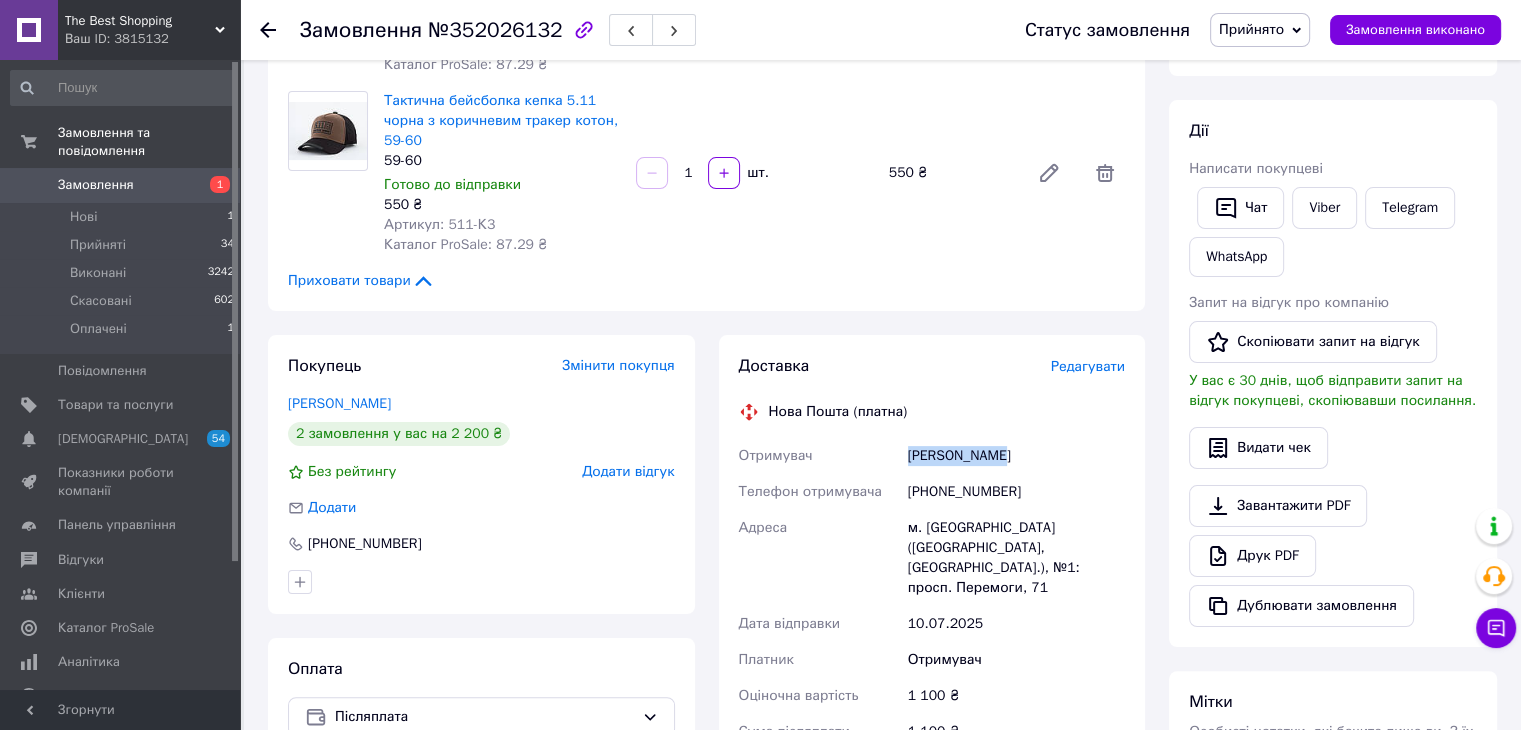 drag, startPoint x: 900, startPoint y: 451, endPoint x: 1007, endPoint y: 453, distance: 107.01869 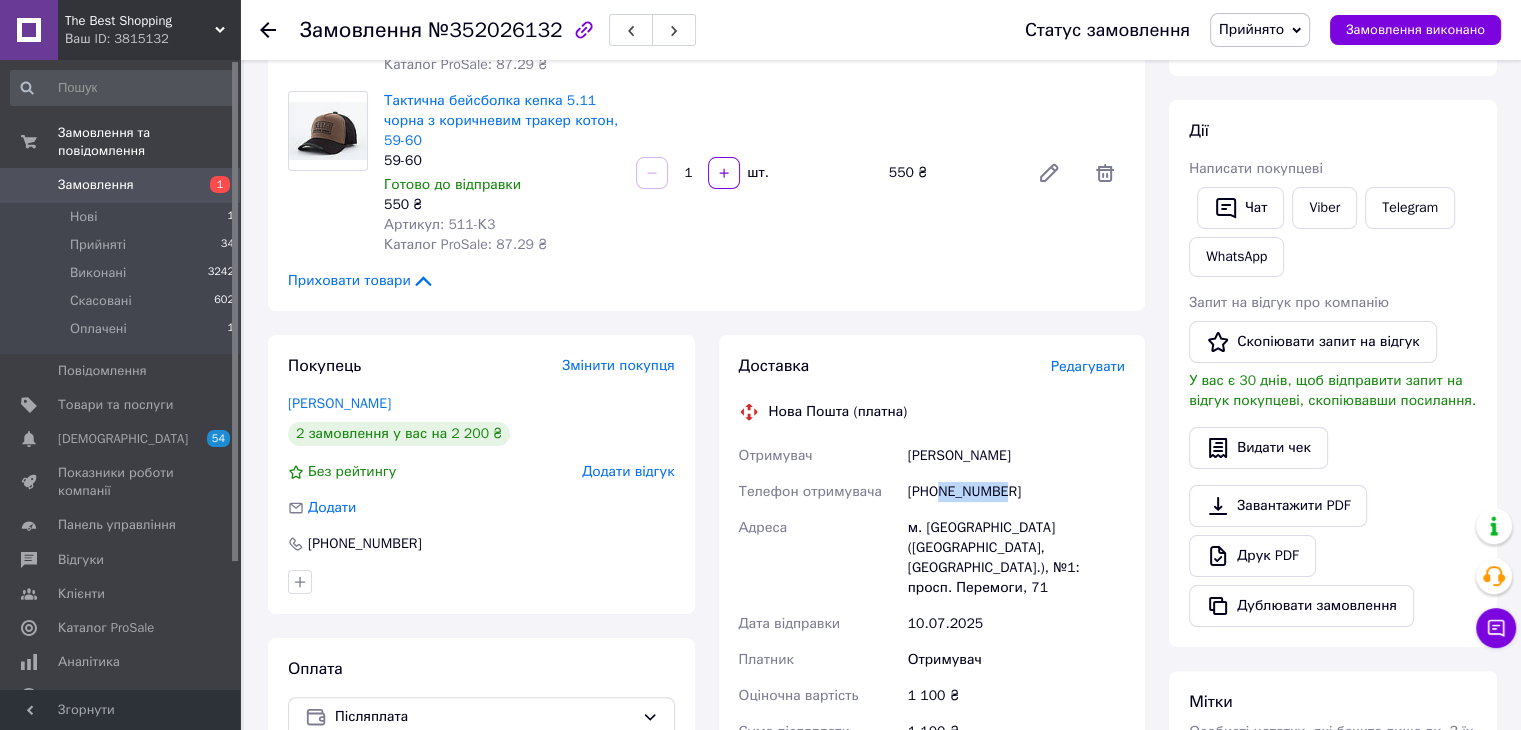 drag, startPoint x: 936, startPoint y: 489, endPoint x: 992, endPoint y: 492, distance: 56.0803 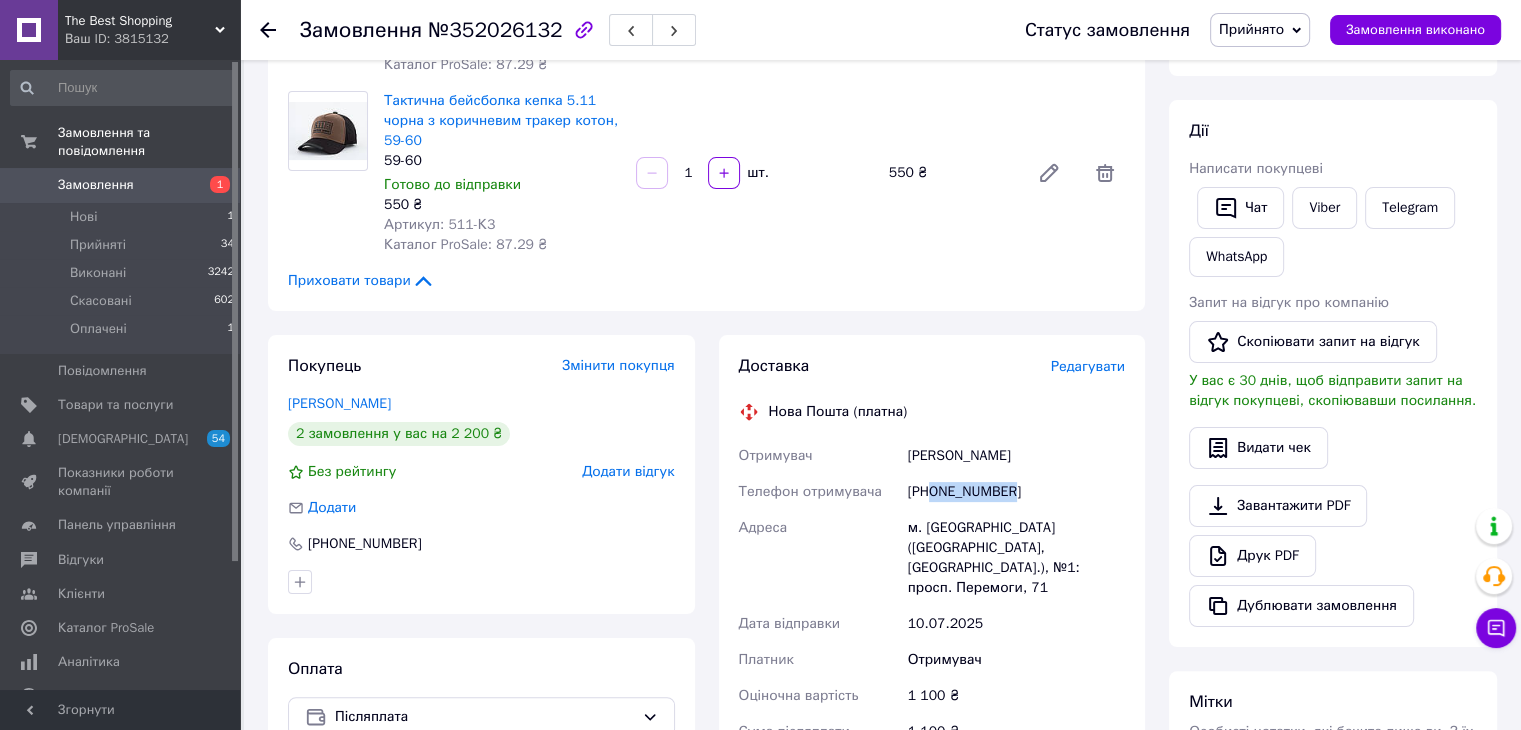 drag, startPoint x: 931, startPoint y: 490, endPoint x: 1028, endPoint y: 485, distance: 97.128784 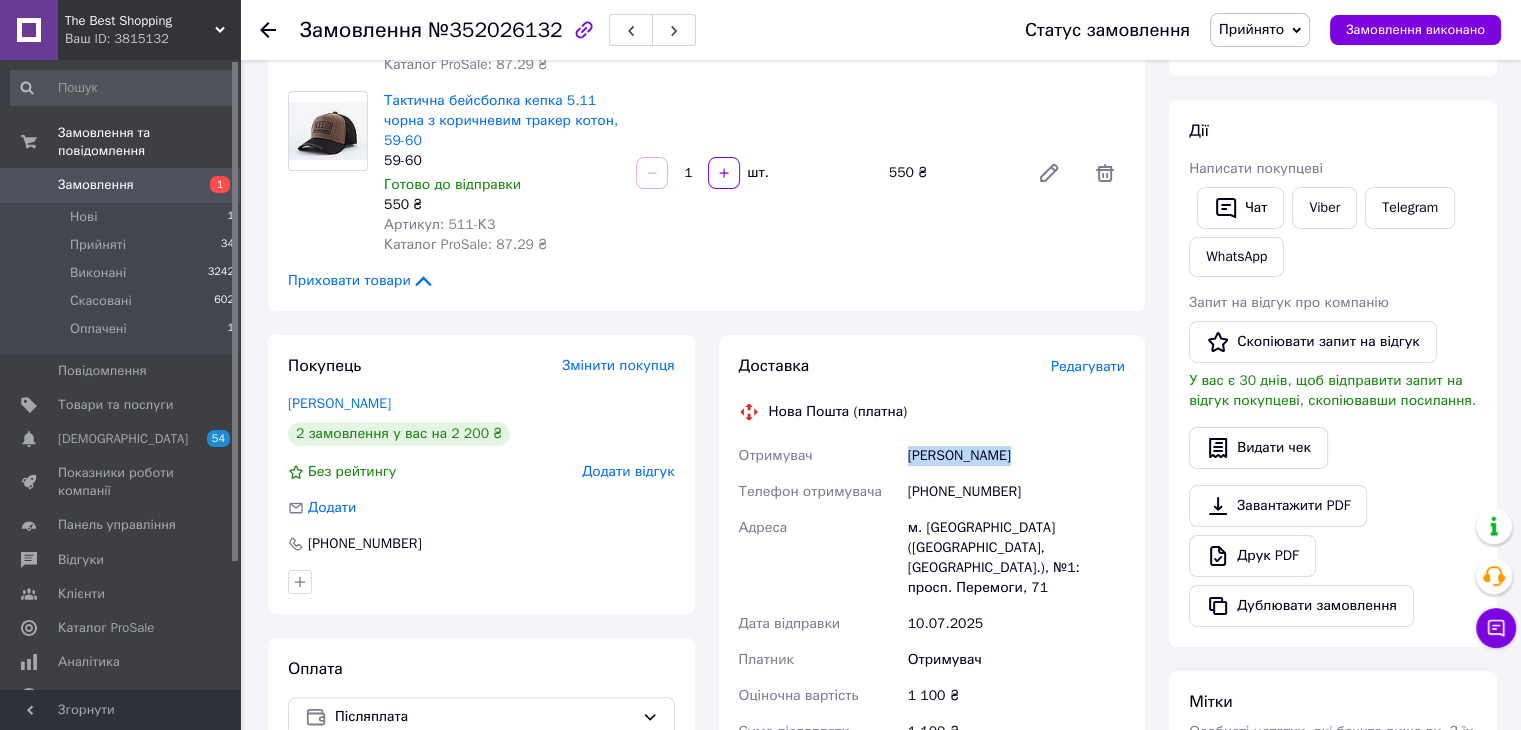 drag, startPoint x: 906, startPoint y: 453, endPoint x: 1010, endPoint y: 455, distance: 104.019226 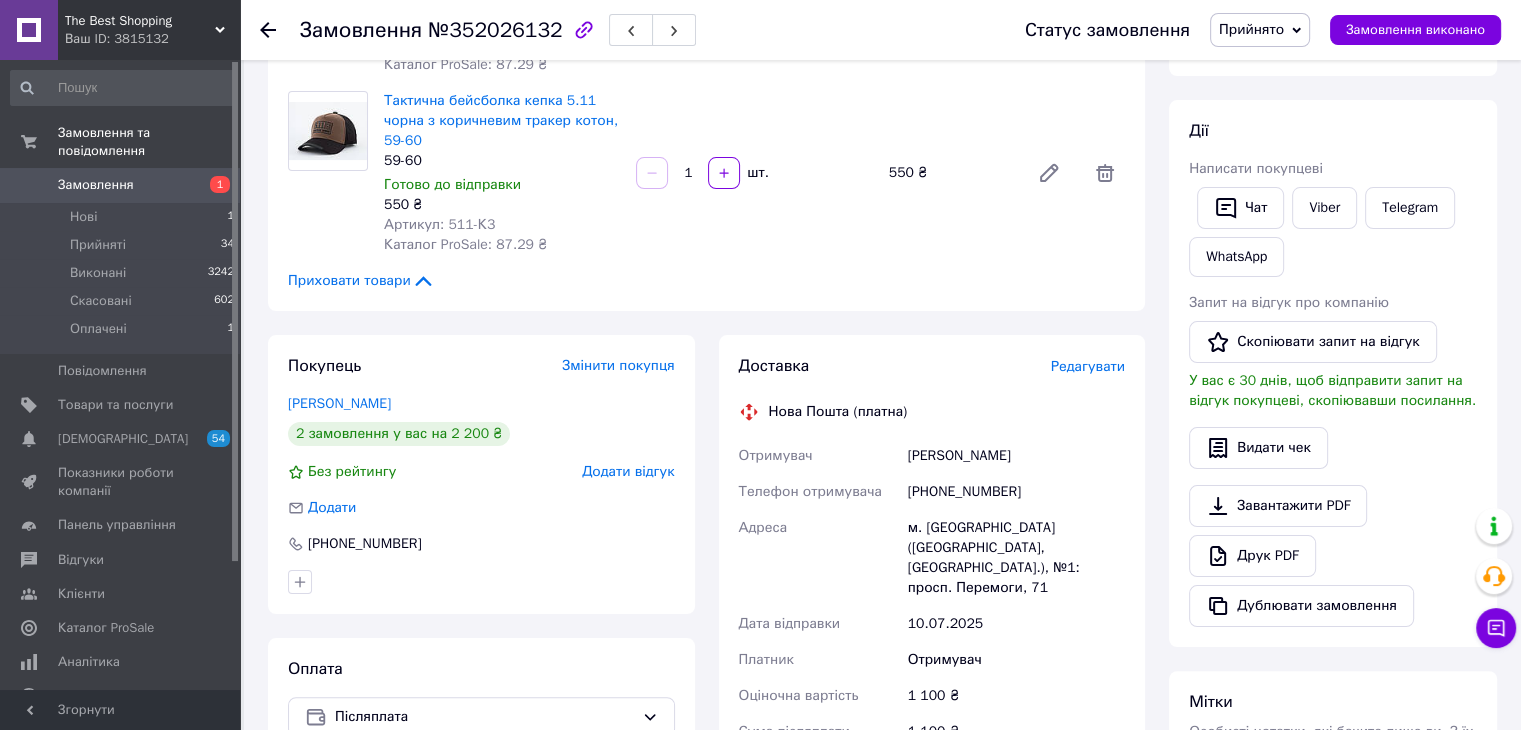 click on "[PERSON_NAME]" at bounding box center (1016, 456) 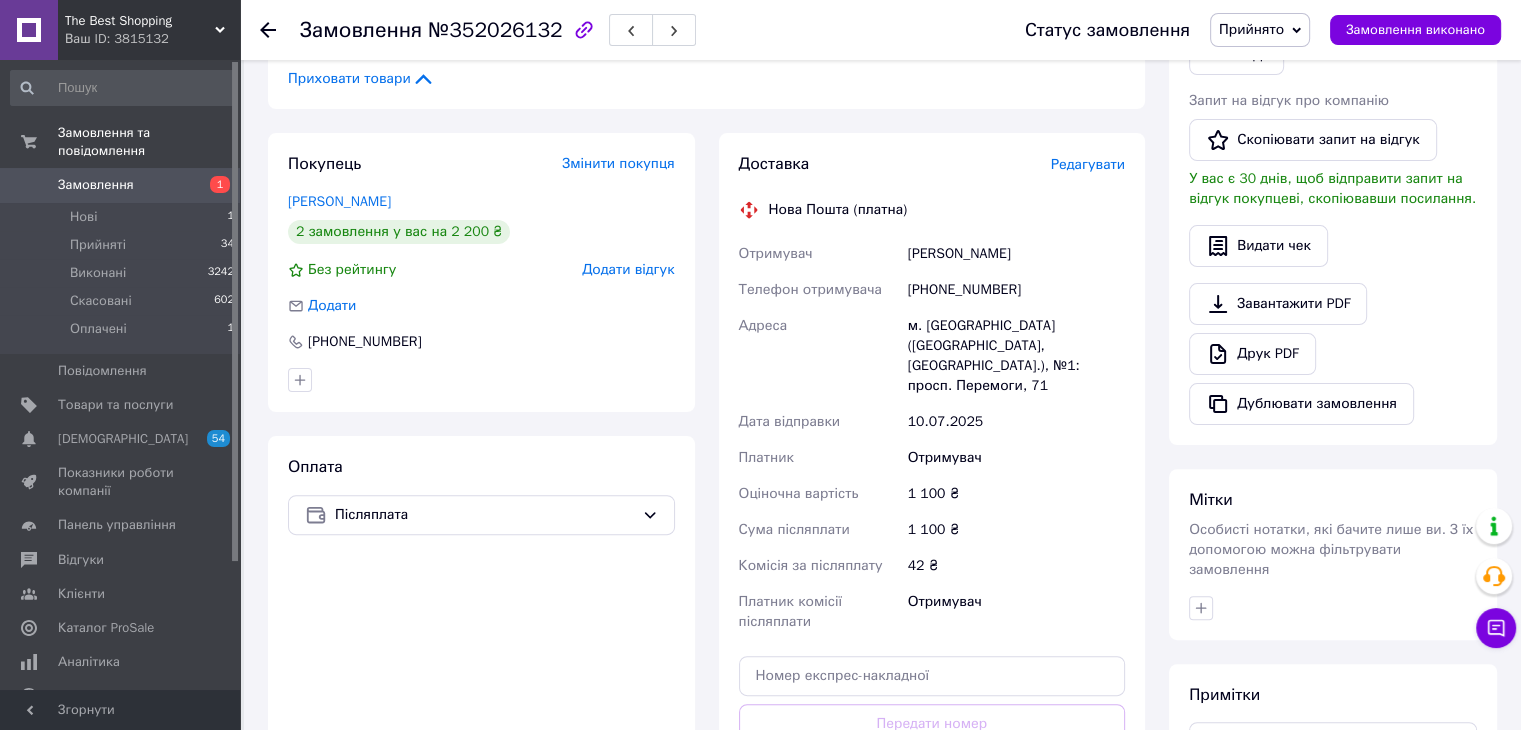 scroll, scrollTop: 600, scrollLeft: 0, axis: vertical 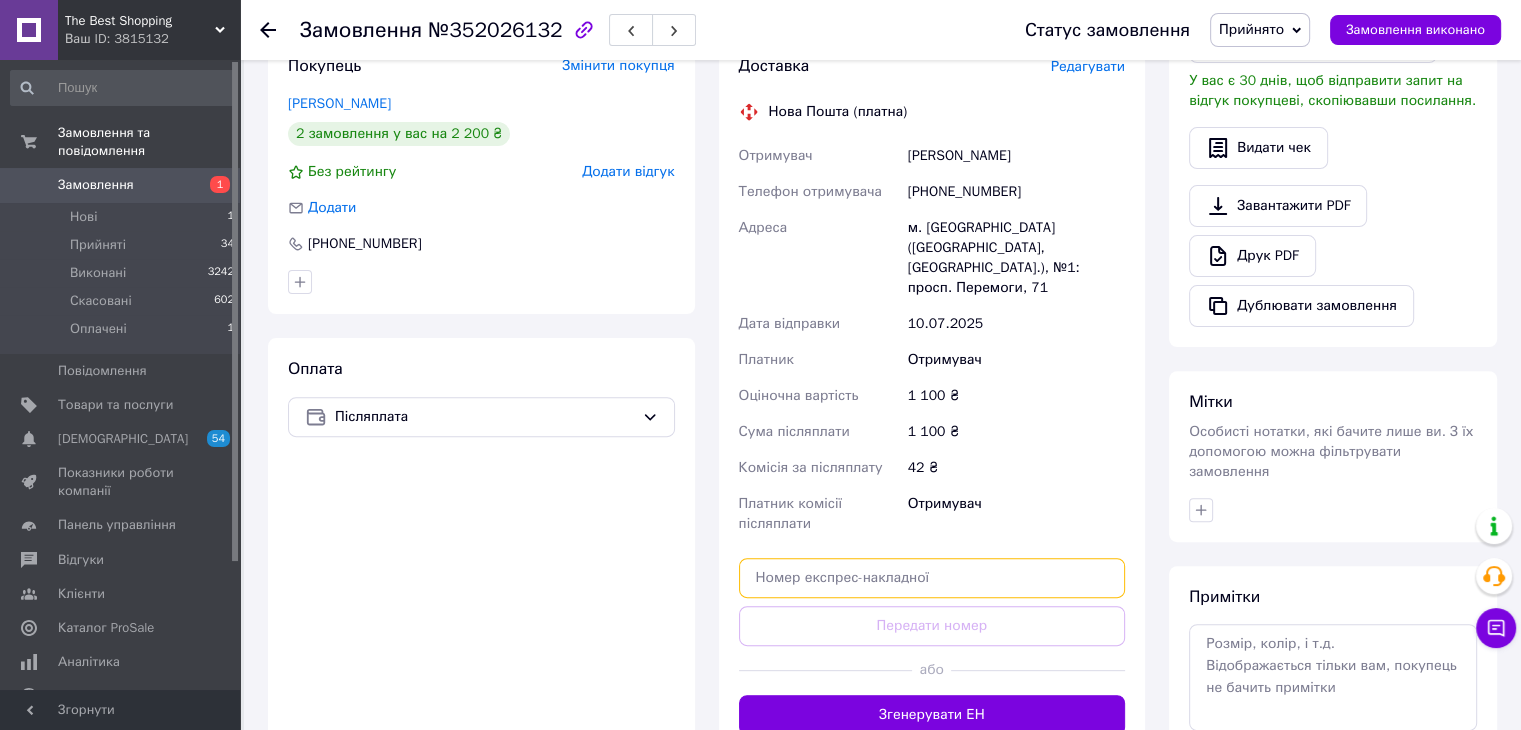 click at bounding box center (932, 578) 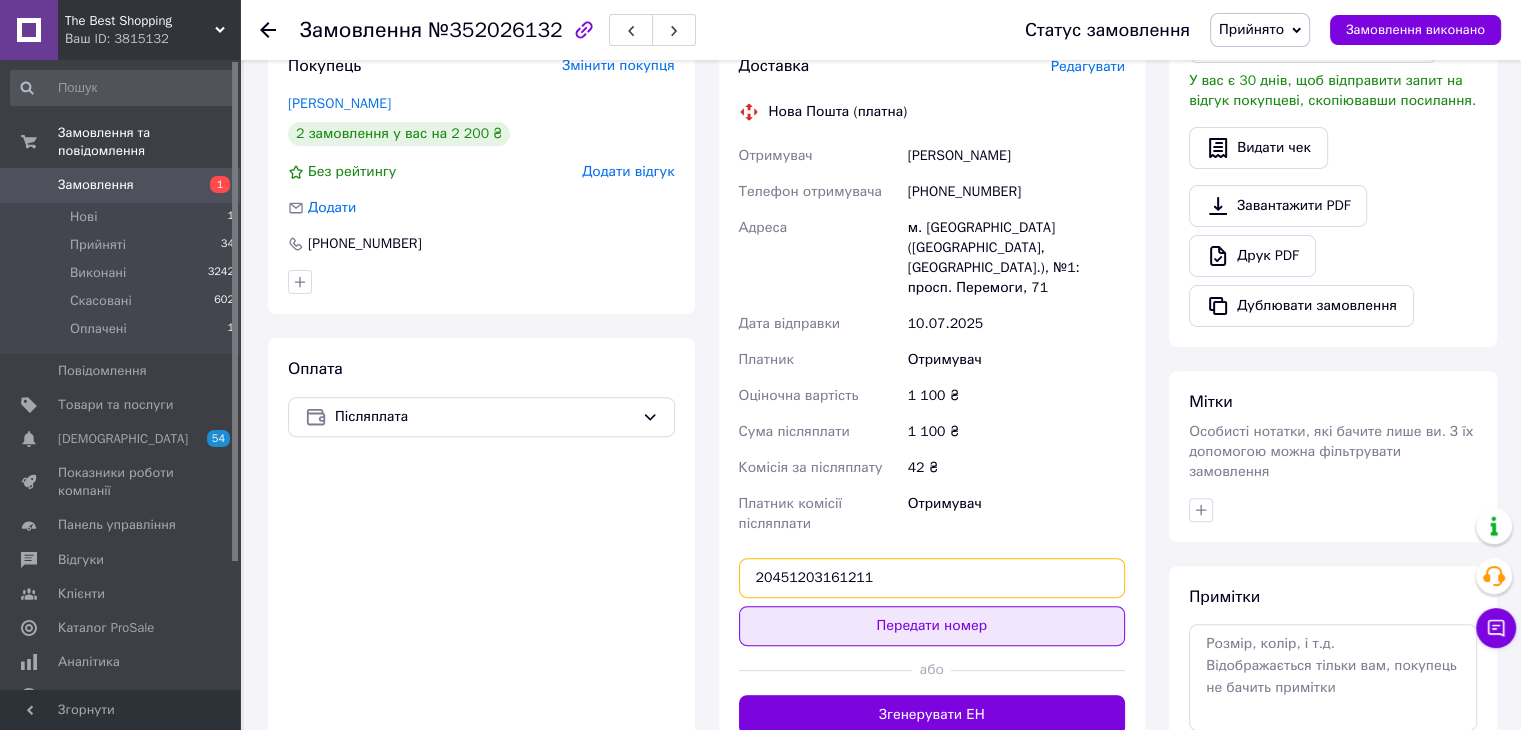 type on "20451203161211" 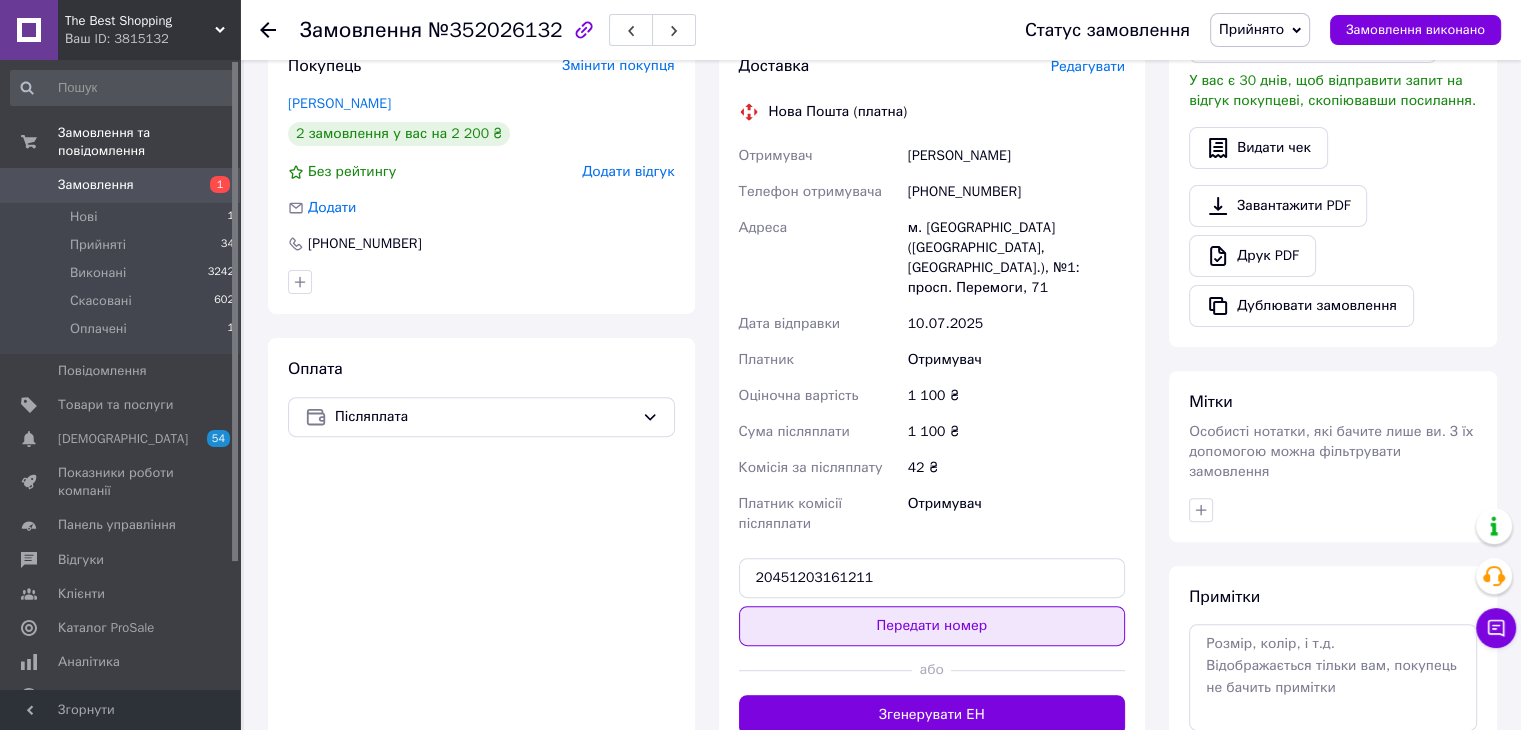 click on "Передати номер" at bounding box center (932, 626) 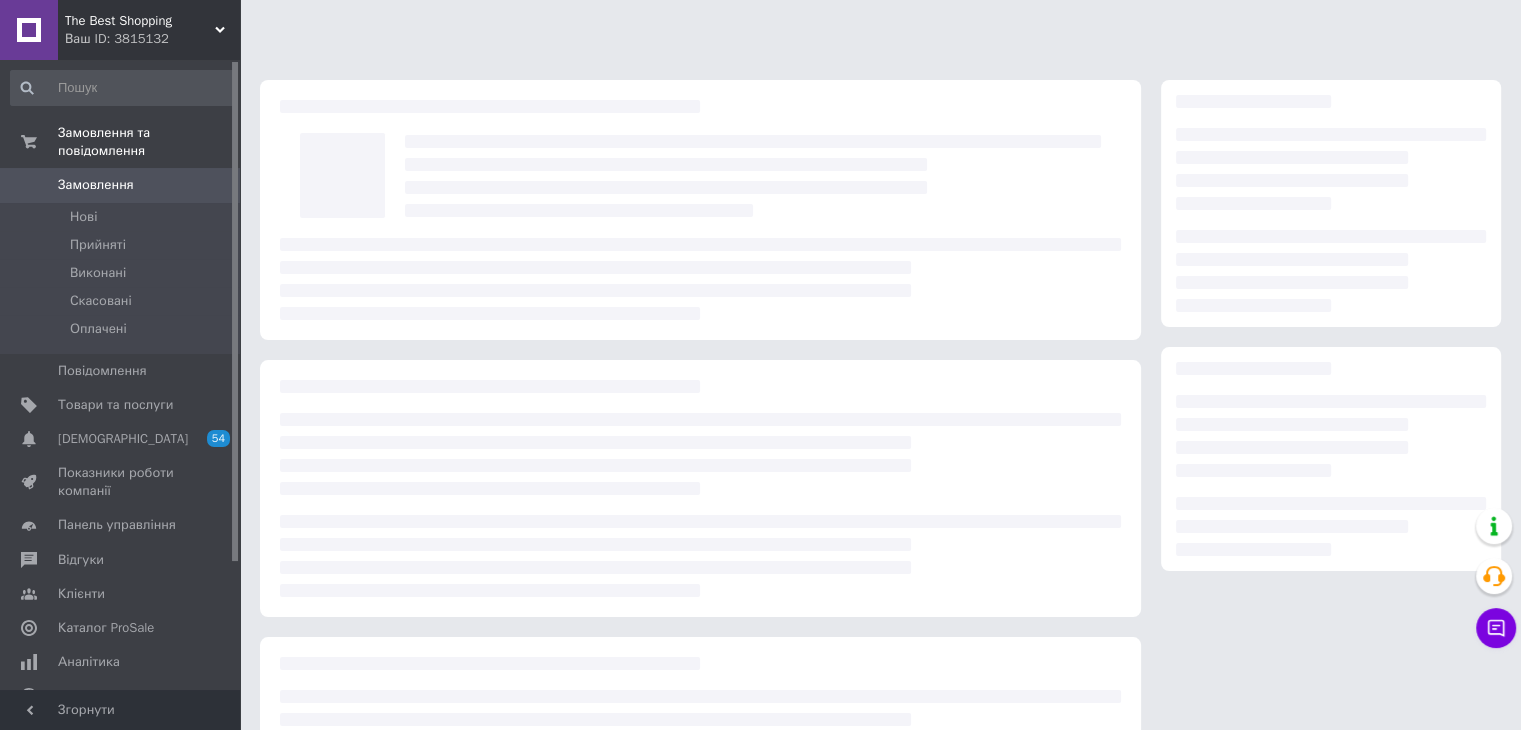 scroll, scrollTop: 184, scrollLeft: 0, axis: vertical 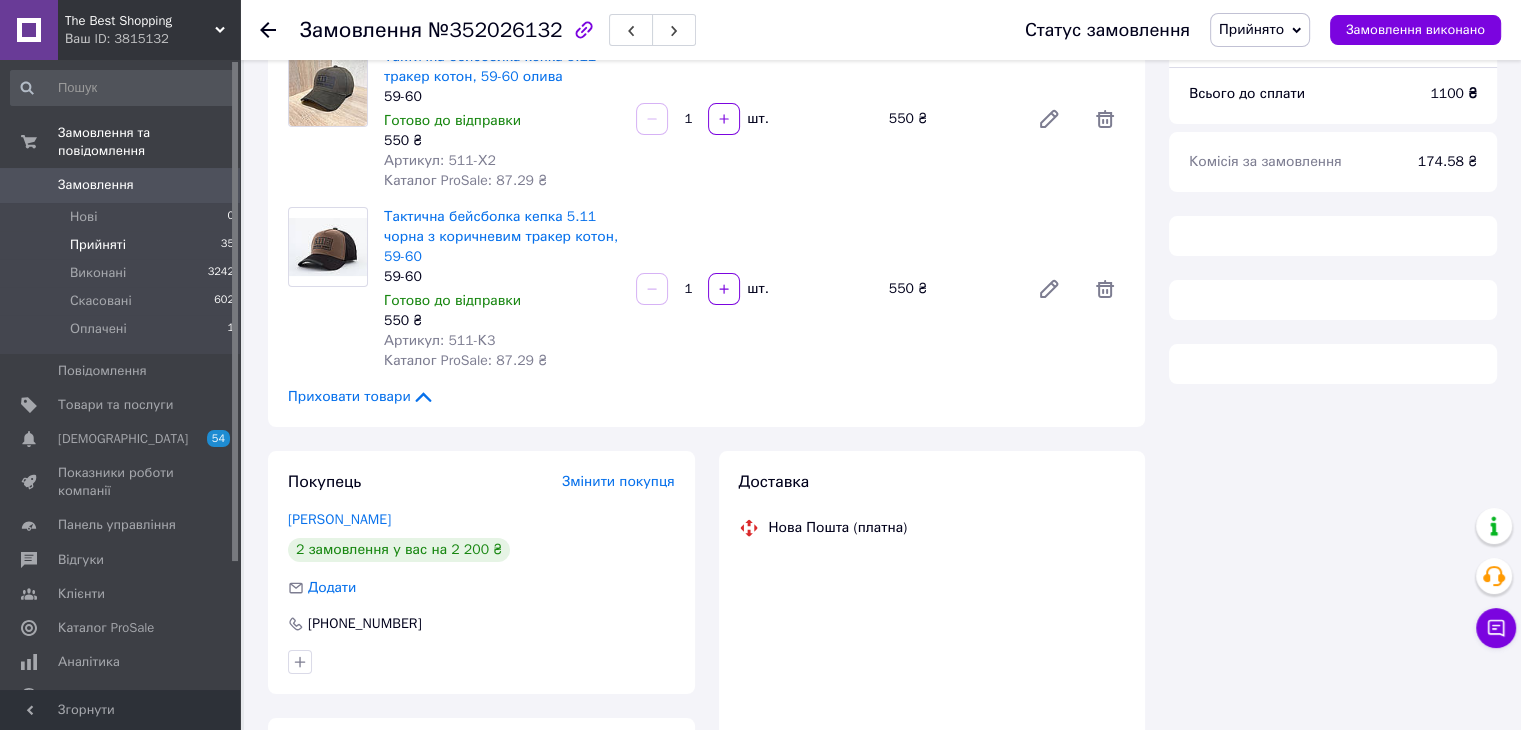 click on "Прийняті" at bounding box center [98, 245] 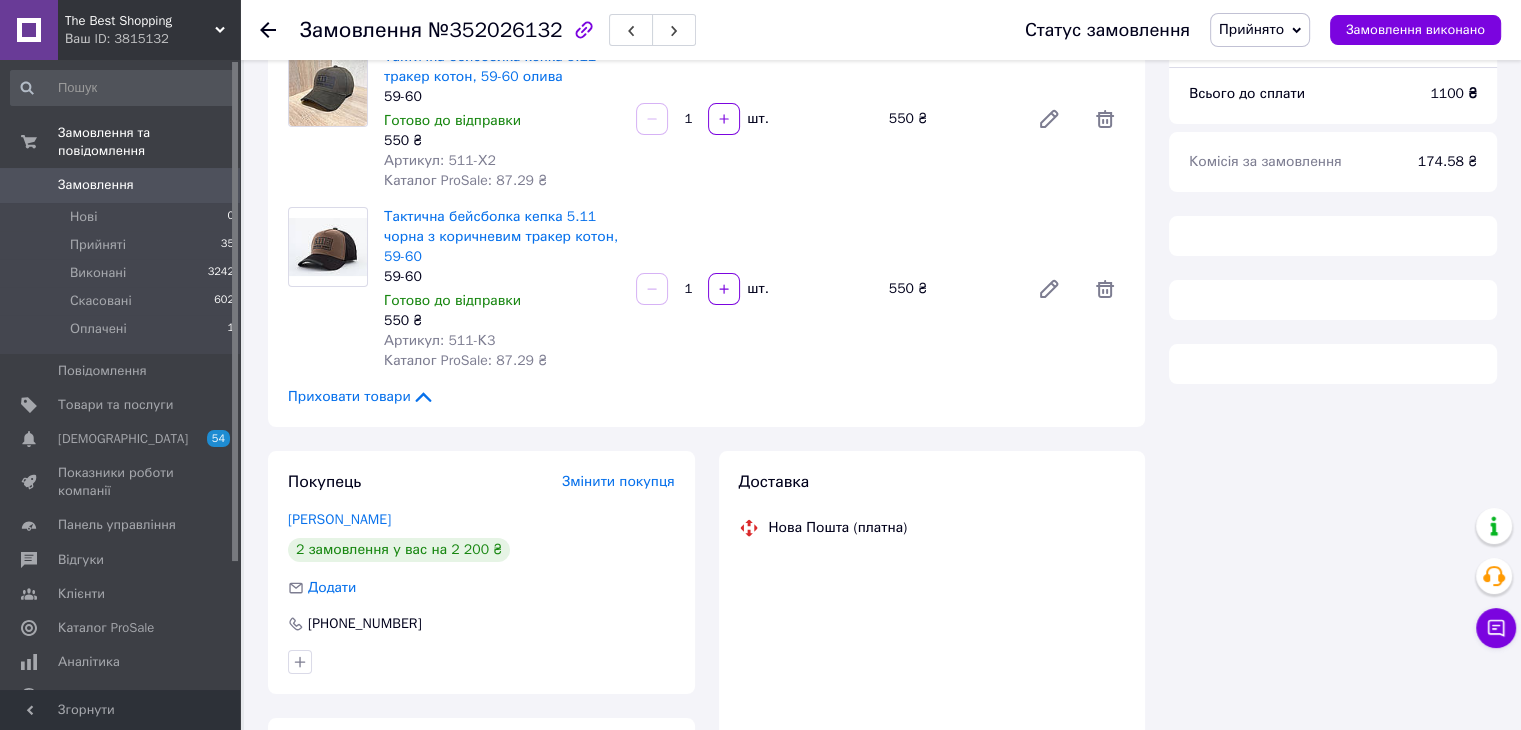 scroll, scrollTop: 0, scrollLeft: 0, axis: both 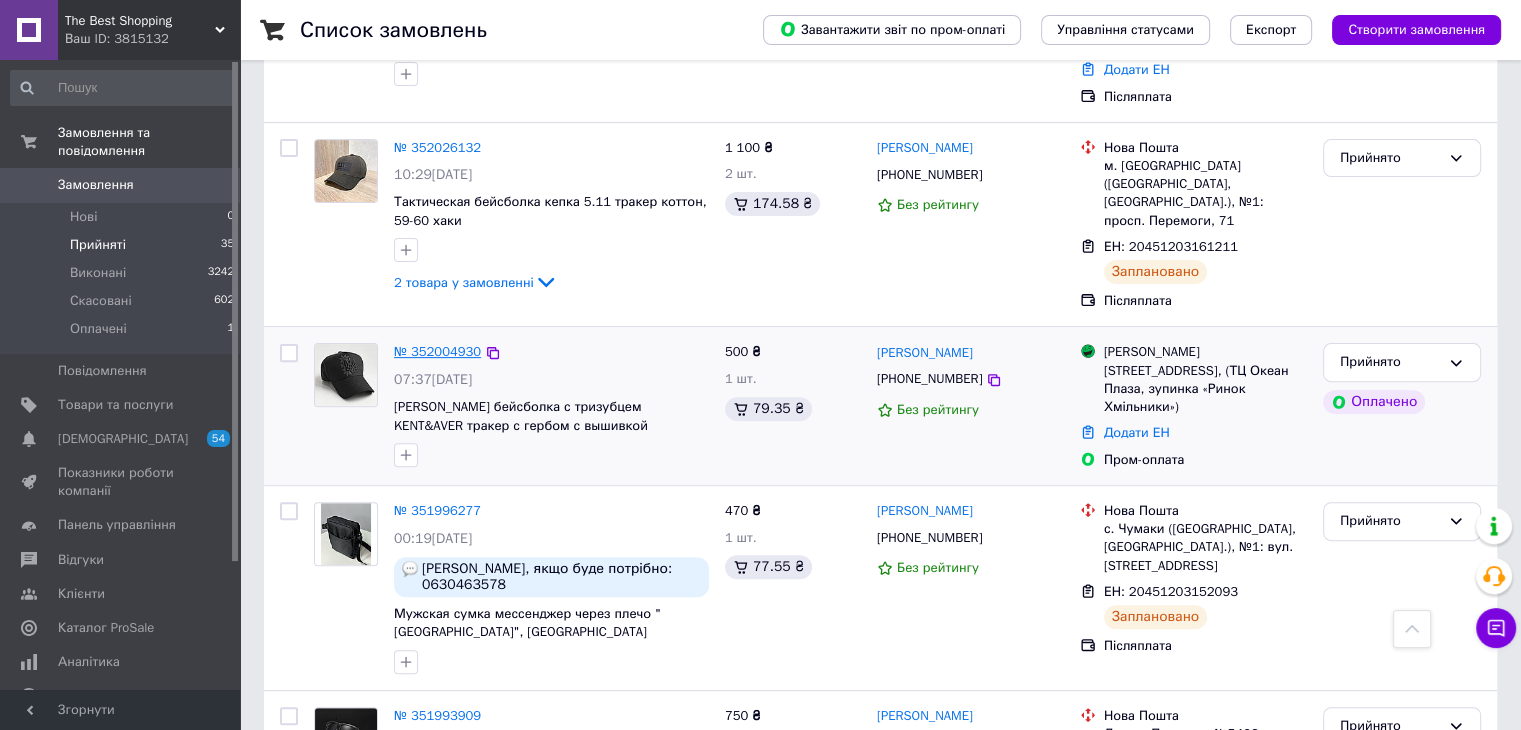 click on "№ 352004930" at bounding box center (437, 351) 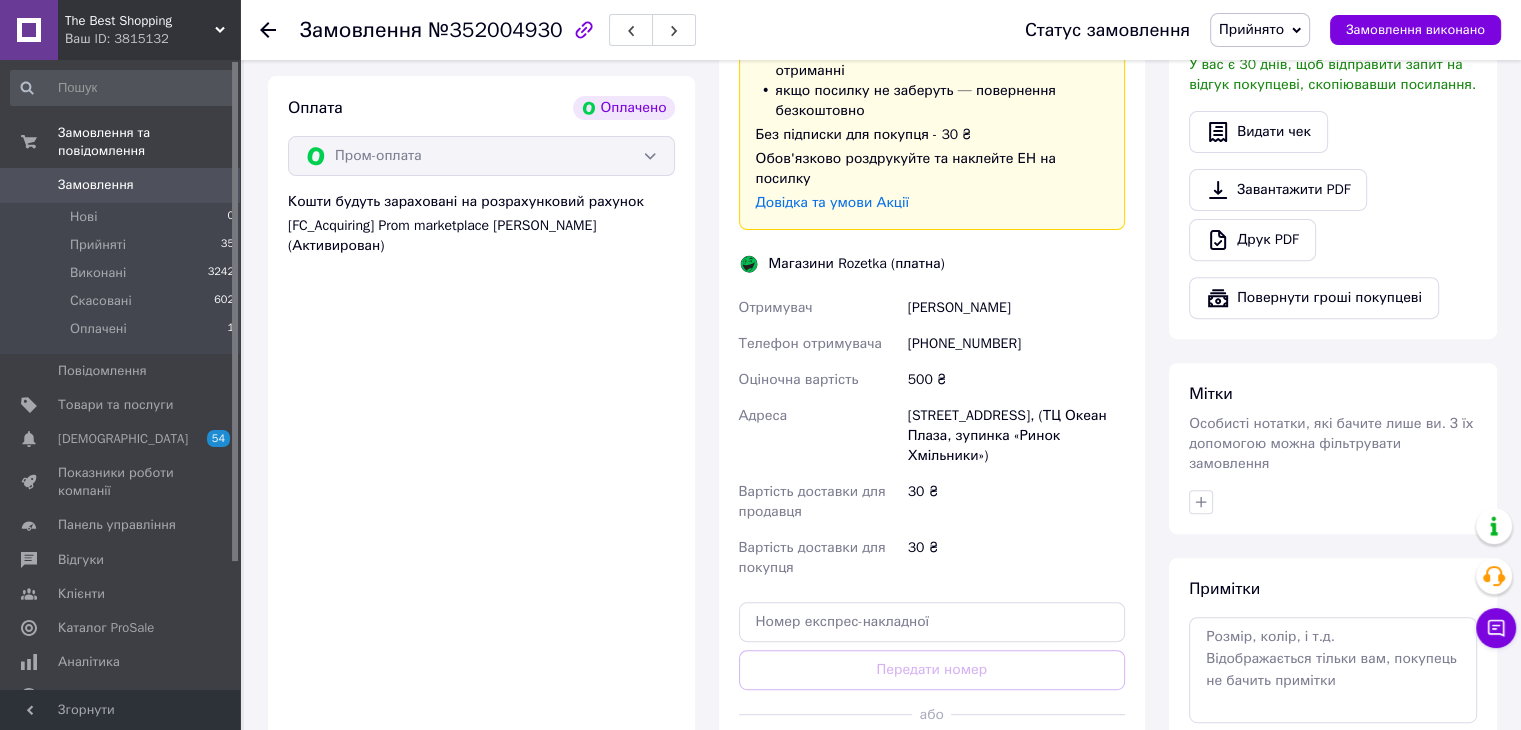 scroll, scrollTop: 800, scrollLeft: 0, axis: vertical 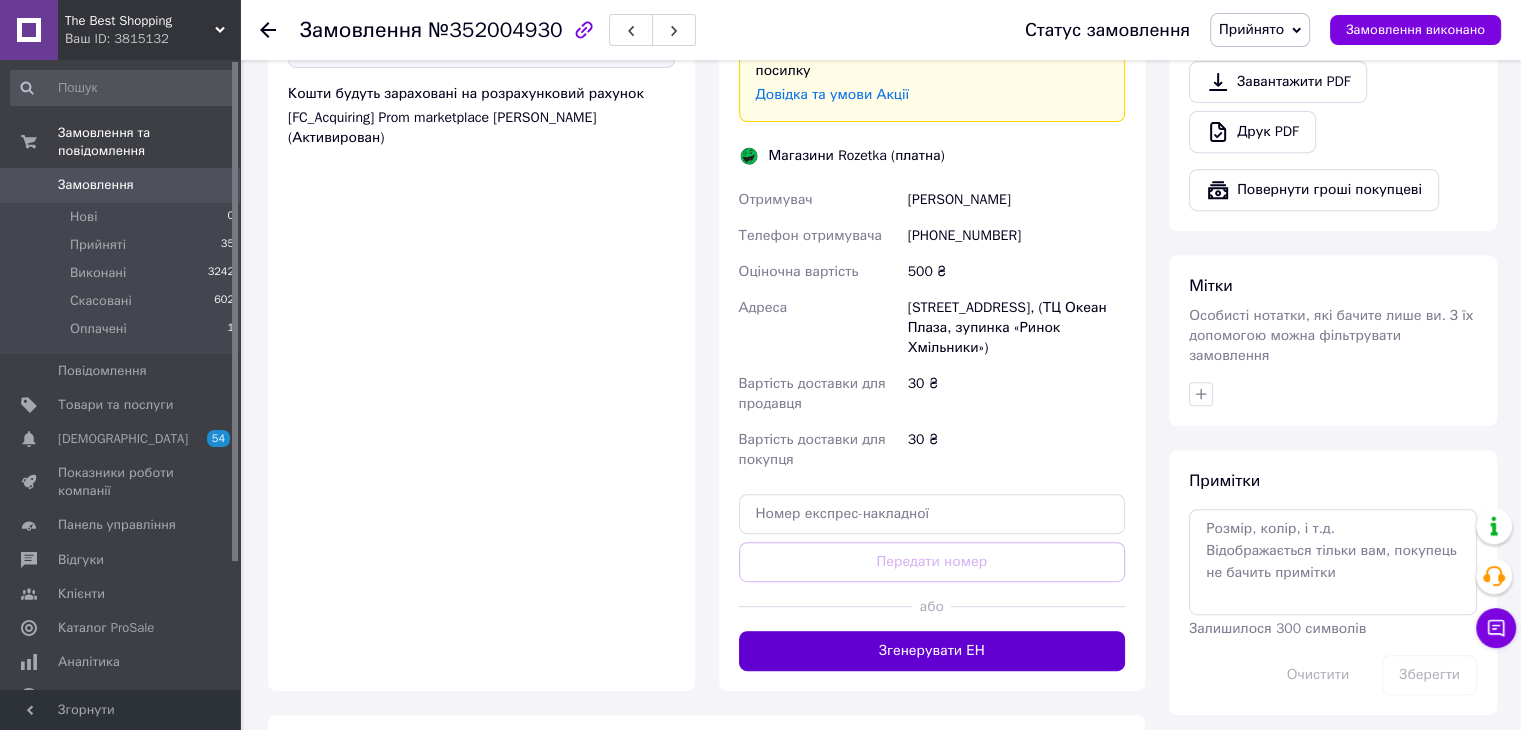 drag, startPoint x: 955, startPoint y: 634, endPoint x: 950, endPoint y: 588, distance: 46.270943 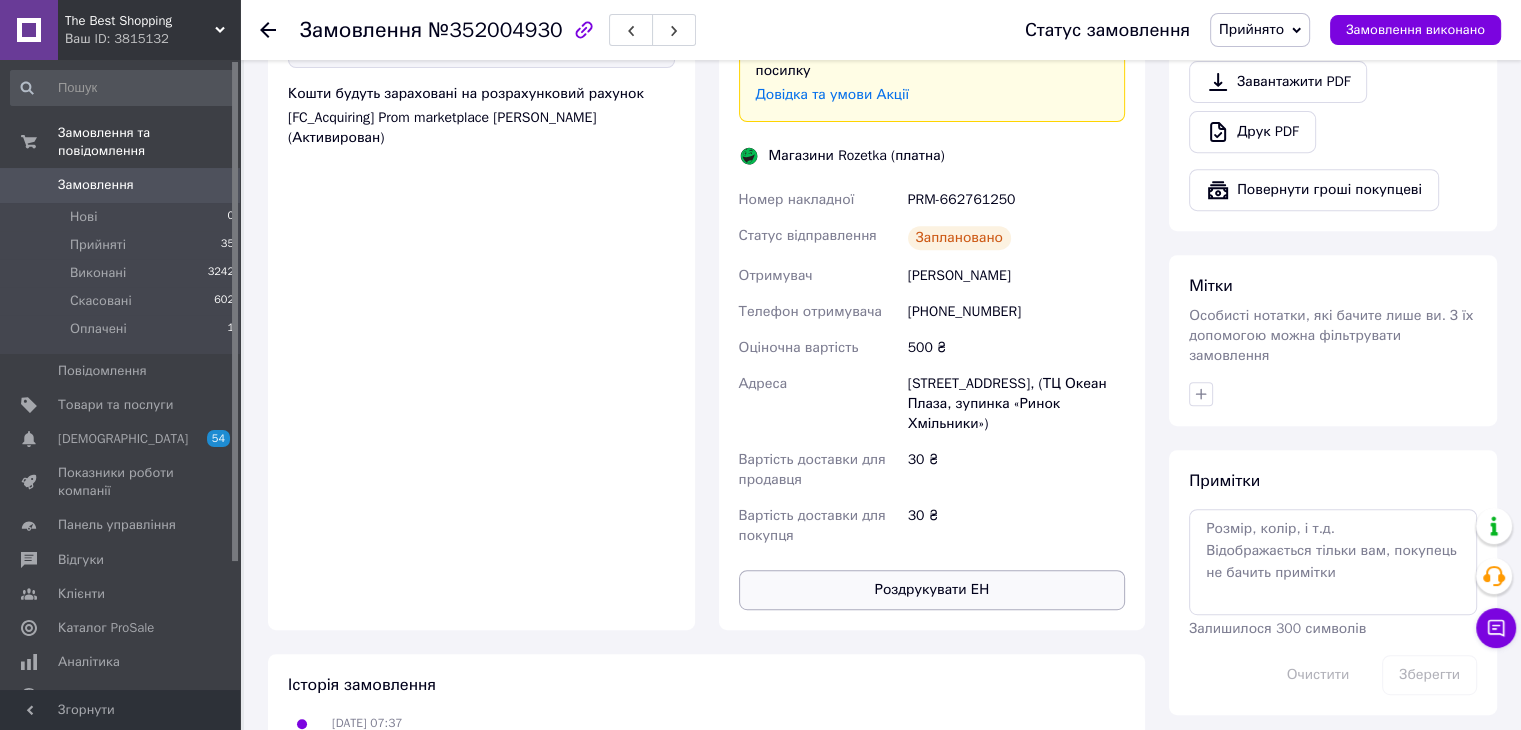 click on "Роздрукувати ЕН" at bounding box center [932, 590] 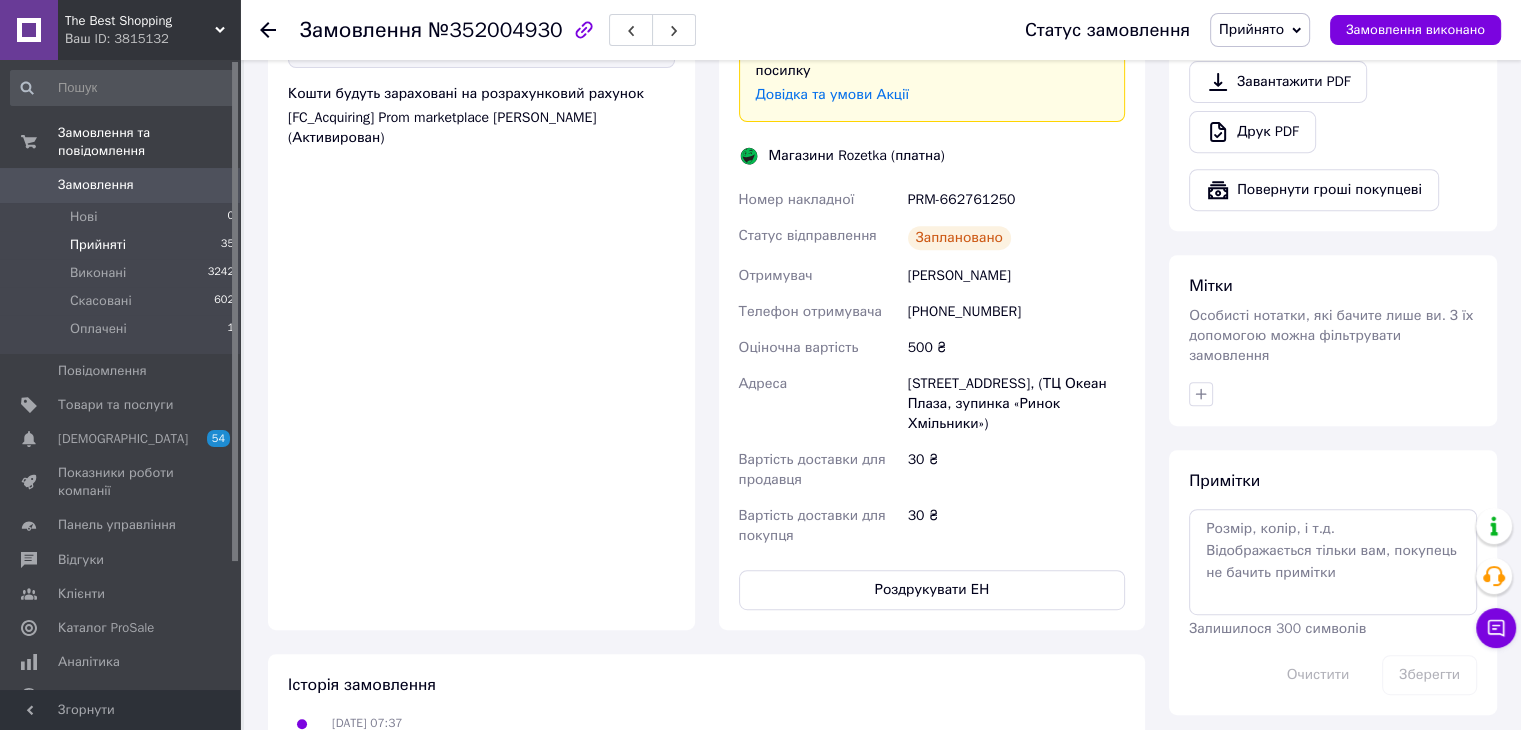 drag, startPoint x: 104, startPoint y: 231, endPoint x: 144, endPoint y: 227, distance: 40.1995 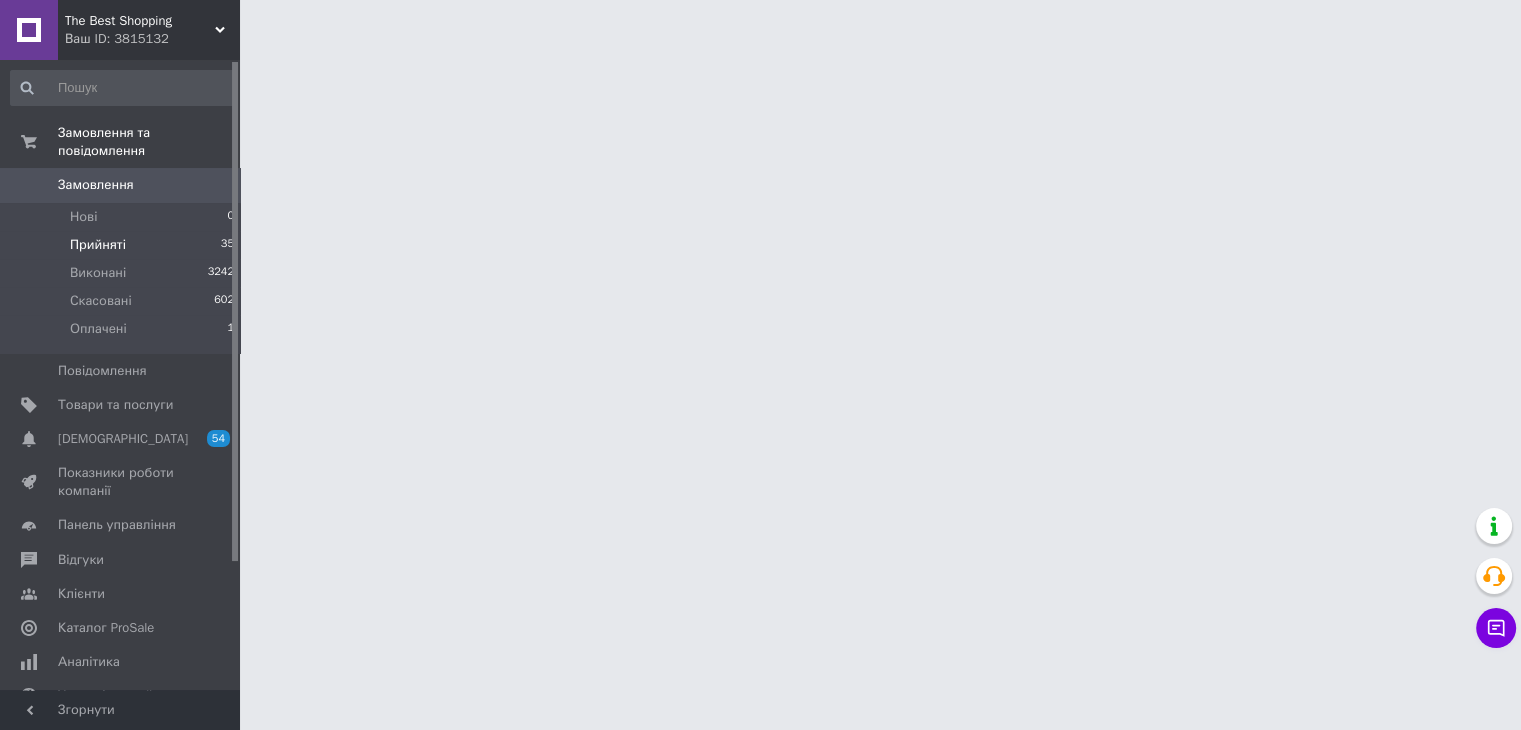scroll, scrollTop: 0, scrollLeft: 0, axis: both 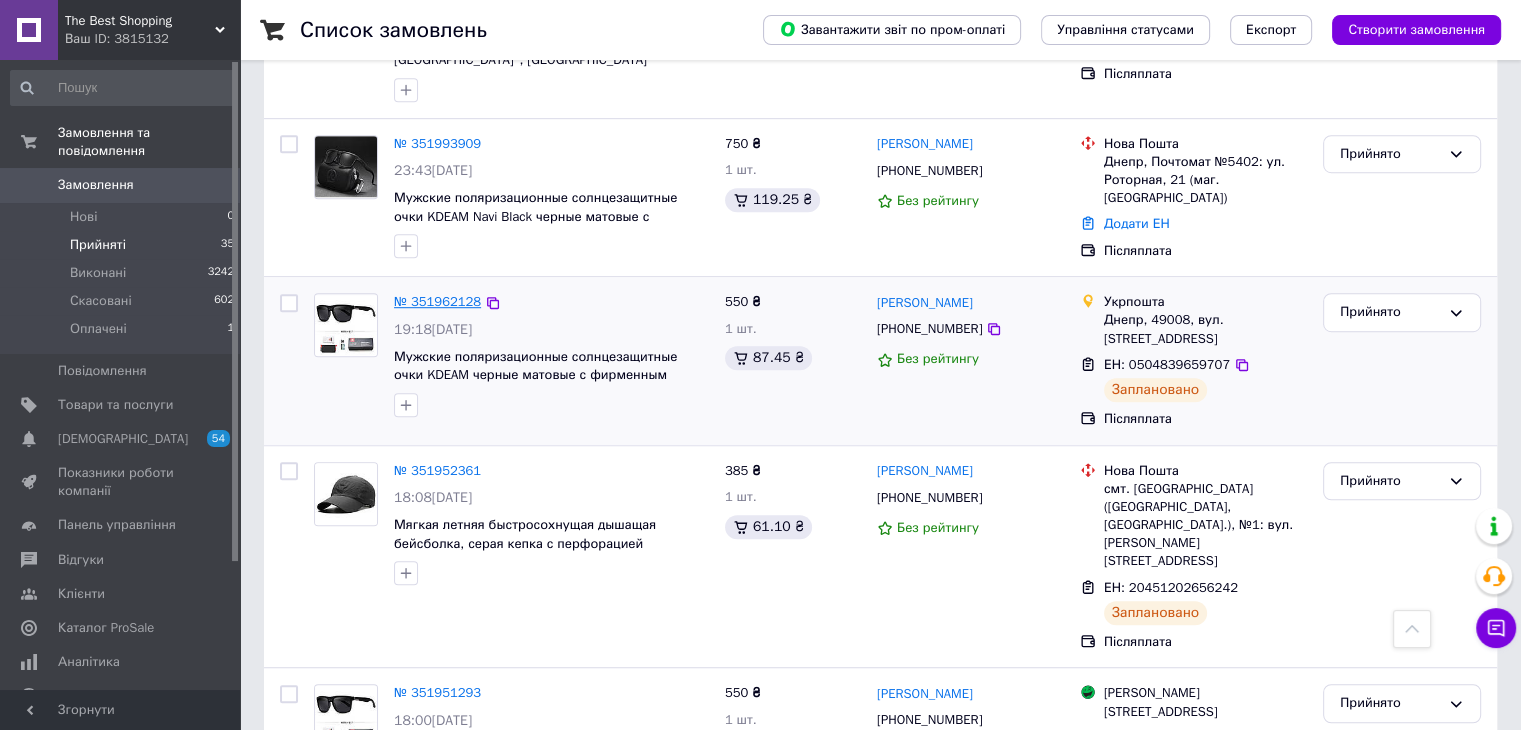 click on "№ 351962128" at bounding box center (437, 301) 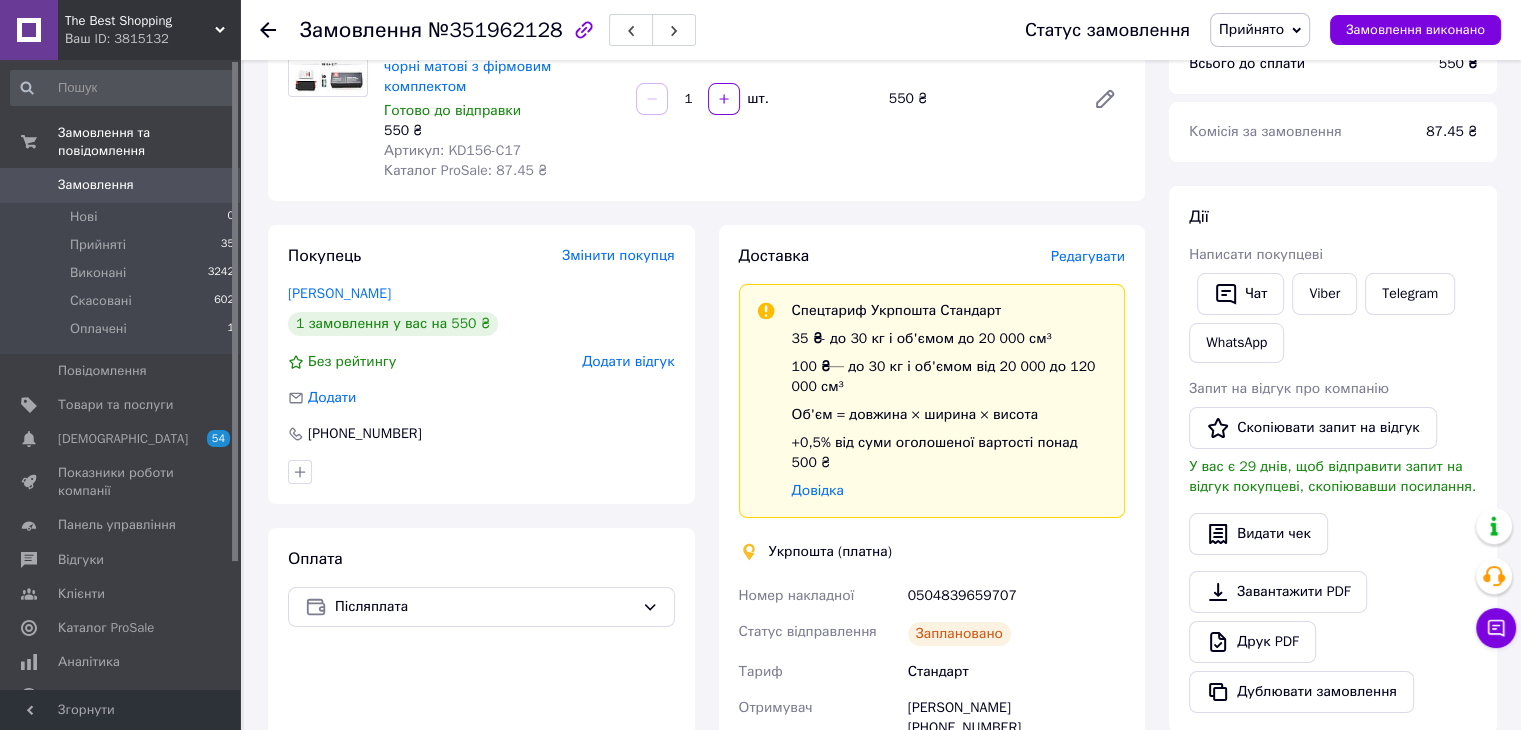 scroll, scrollTop: 114, scrollLeft: 0, axis: vertical 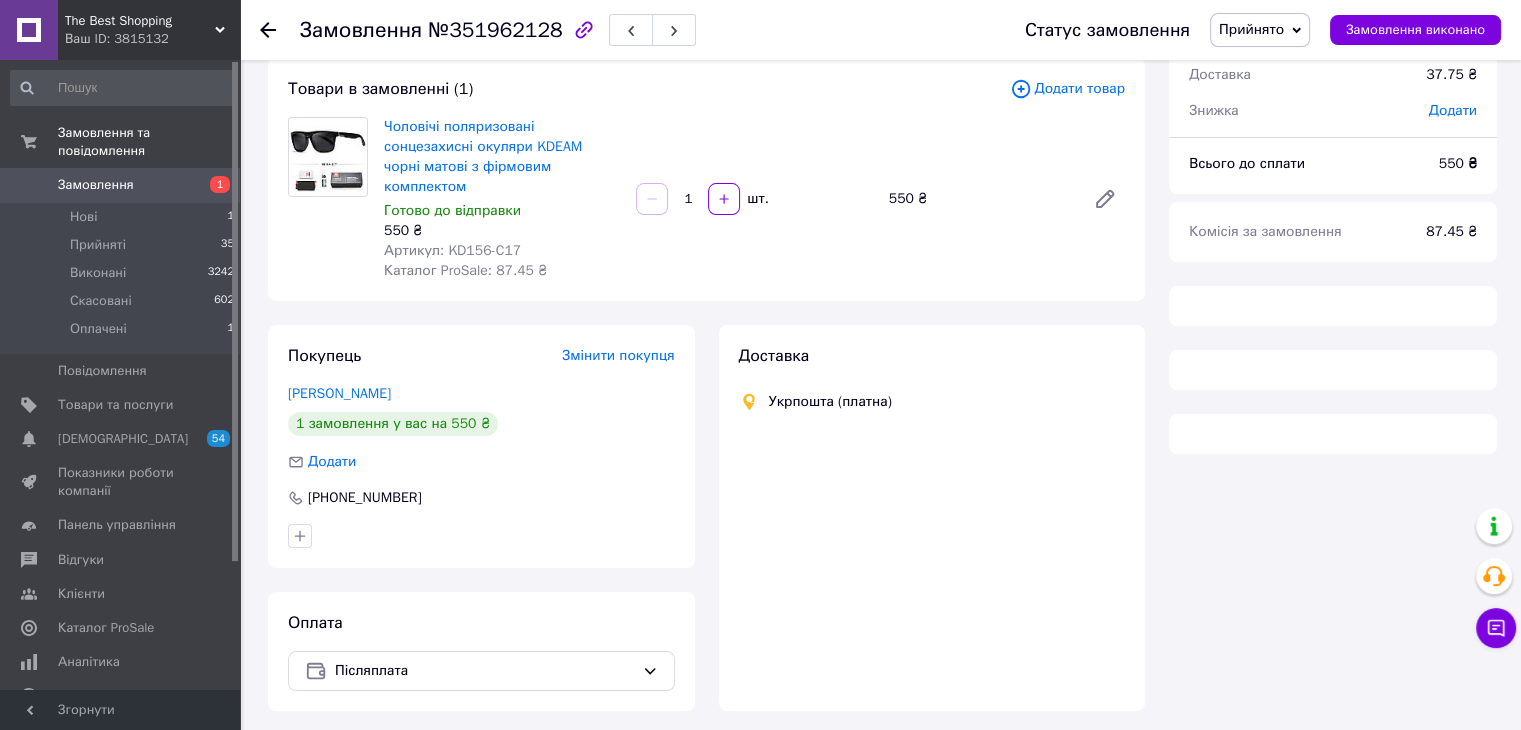 click on "Замовлення" at bounding box center (96, 185) 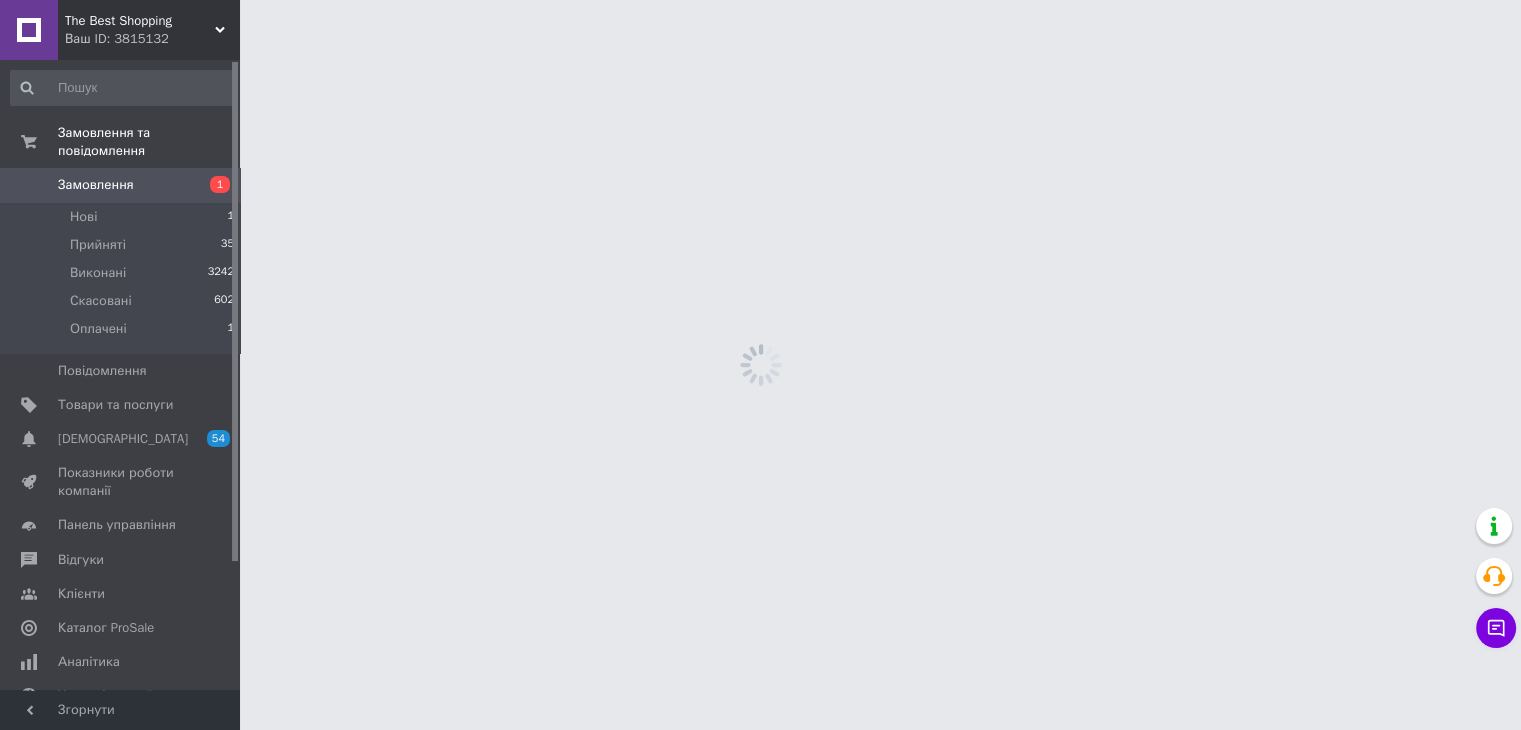 scroll, scrollTop: 0, scrollLeft: 0, axis: both 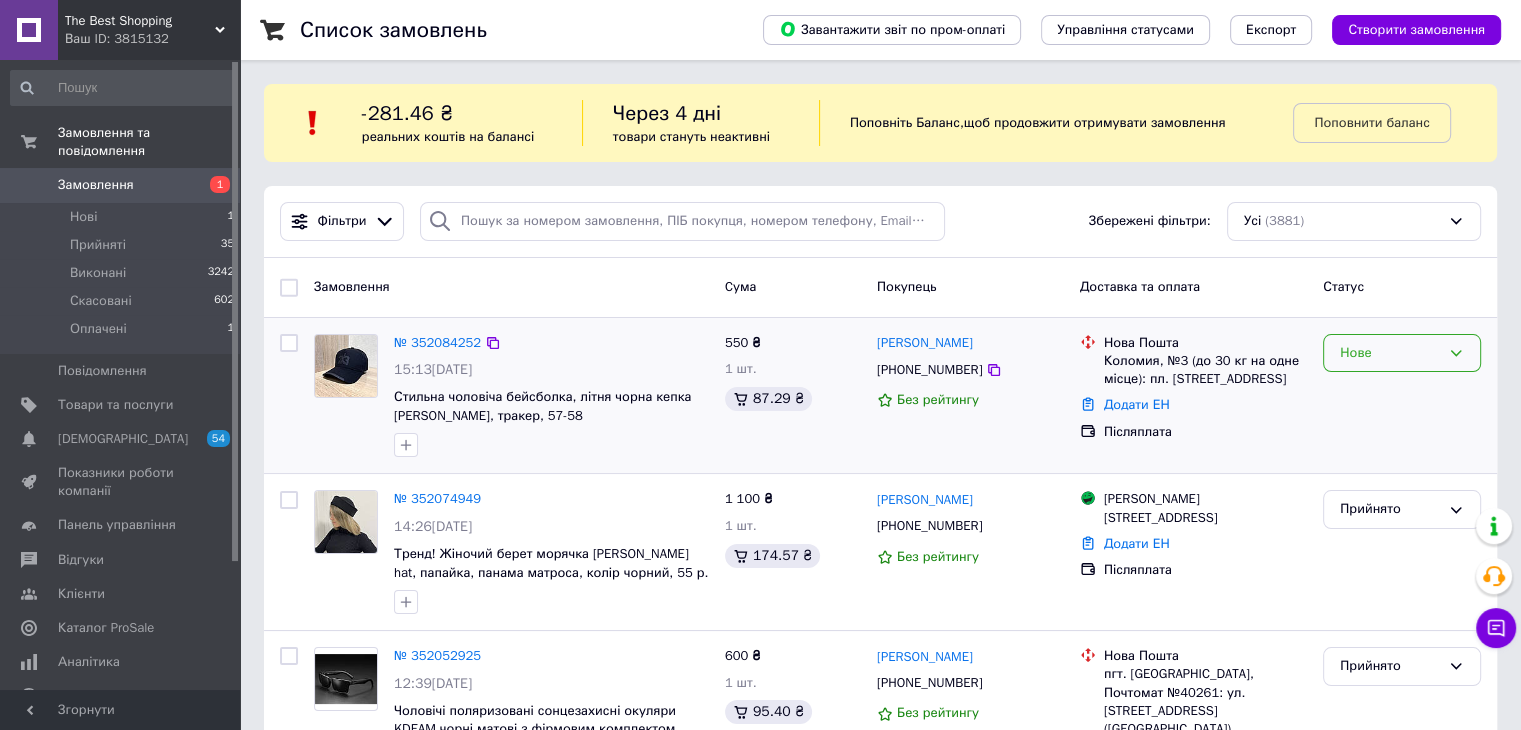 drag, startPoint x: 1372, startPoint y: 351, endPoint x: 1368, endPoint y: 365, distance: 14.56022 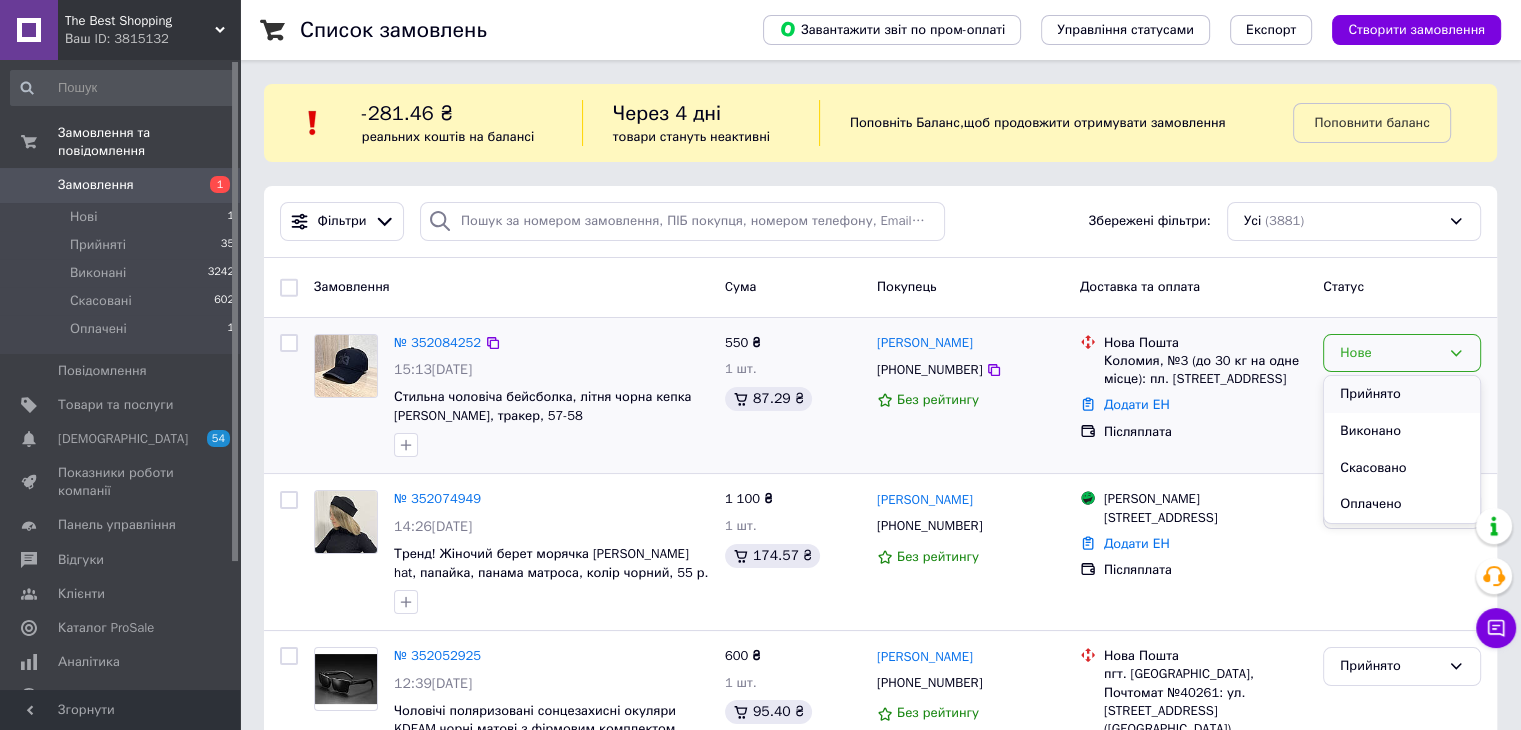 click on "Прийнято" at bounding box center [1402, 394] 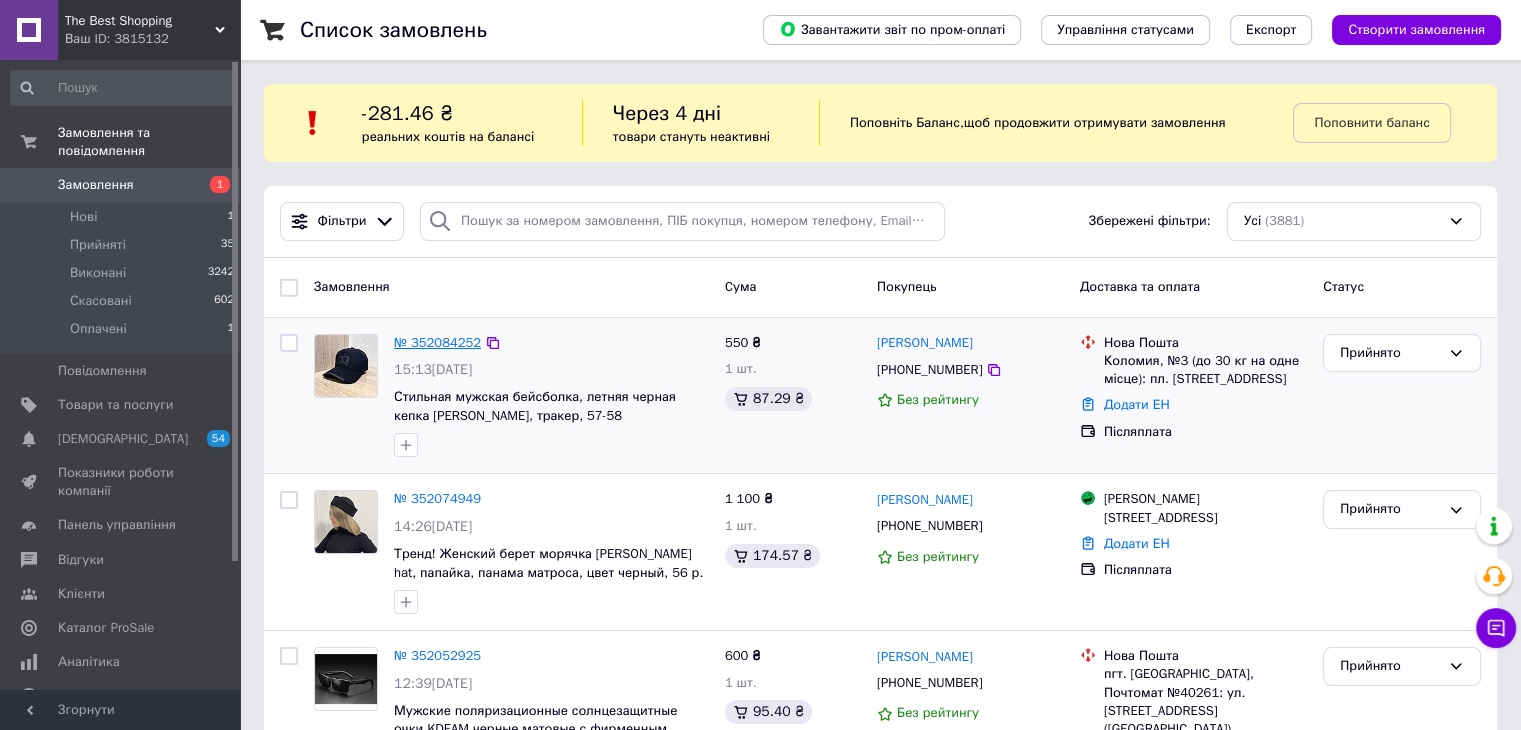 click on "№ 352084252" at bounding box center [437, 342] 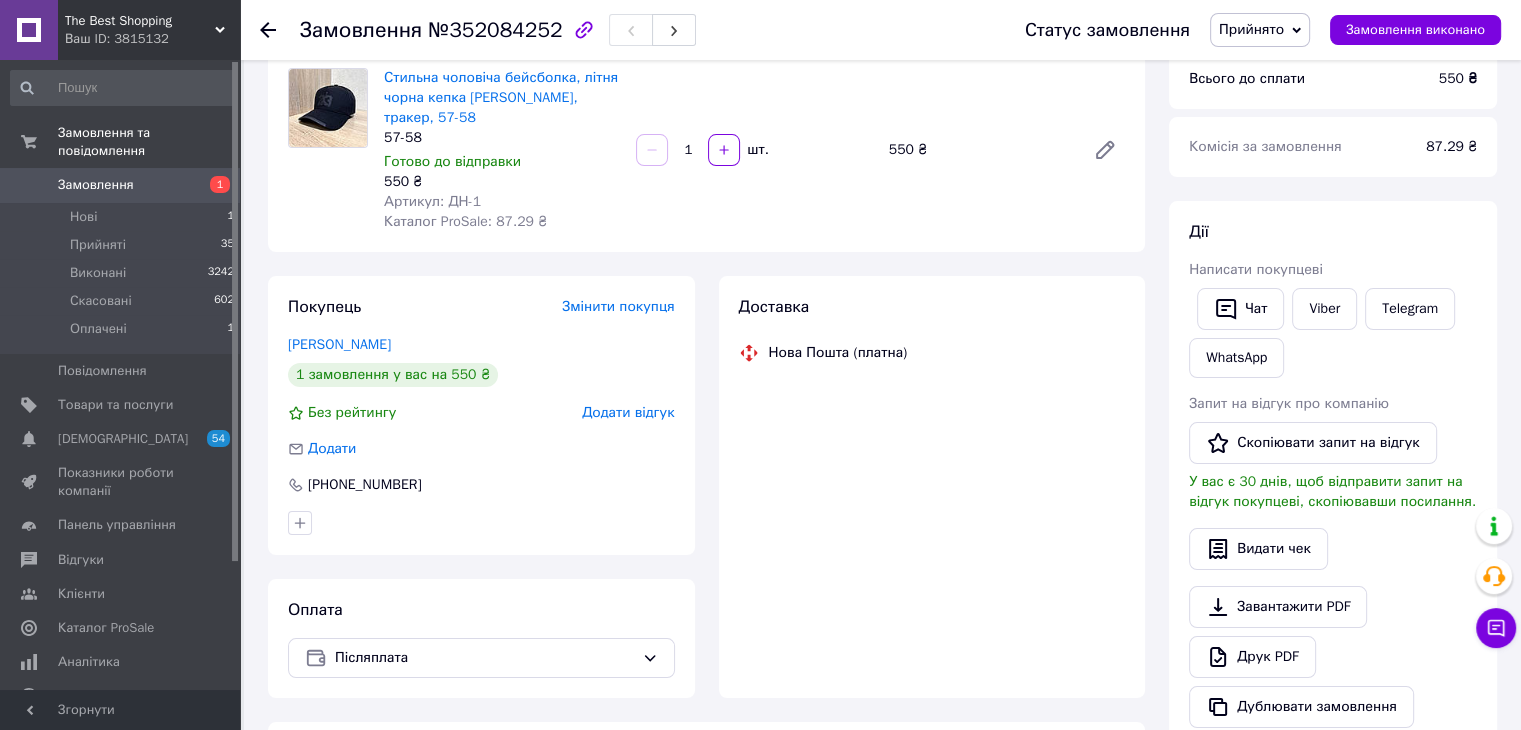 scroll, scrollTop: 164, scrollLeft: 0, axis: vertical 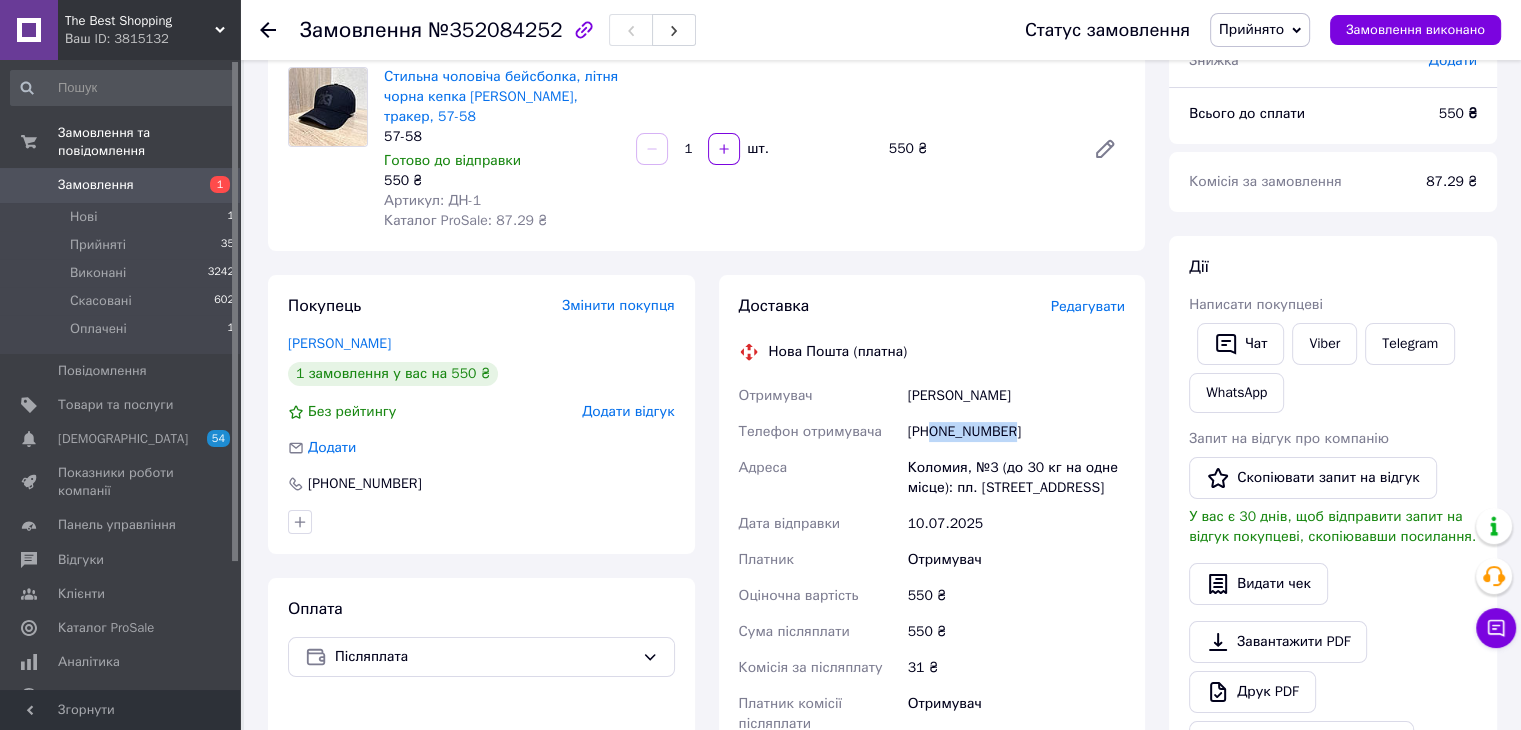 drag, startPoint x: 932, startPoint y: 407, endPoint x: 1029, endPoint y: 412, distance: 97.128784 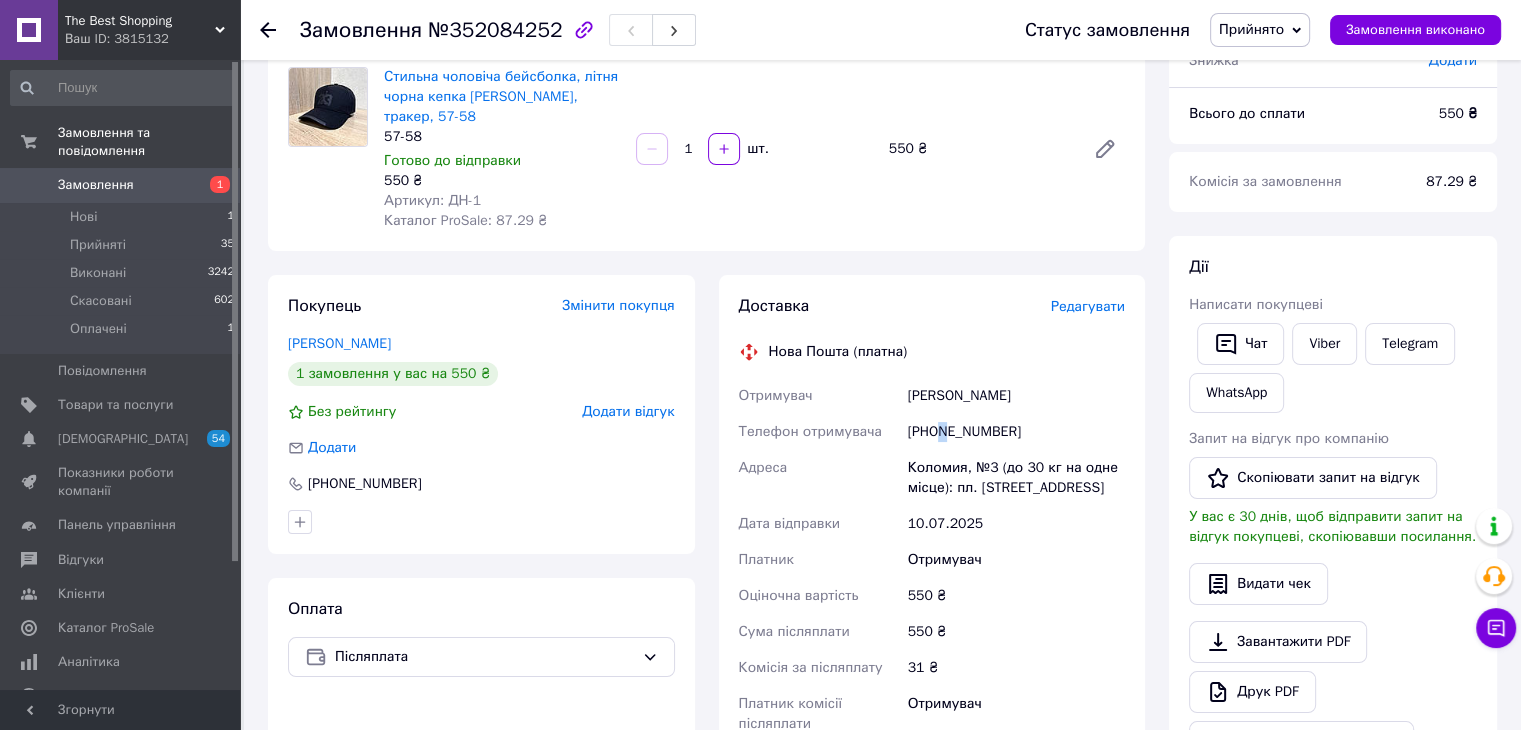drag, startPoint x: 998, startPoint y: 412, endPoint x: 938, endPoint y: 409, distance: 60.074955 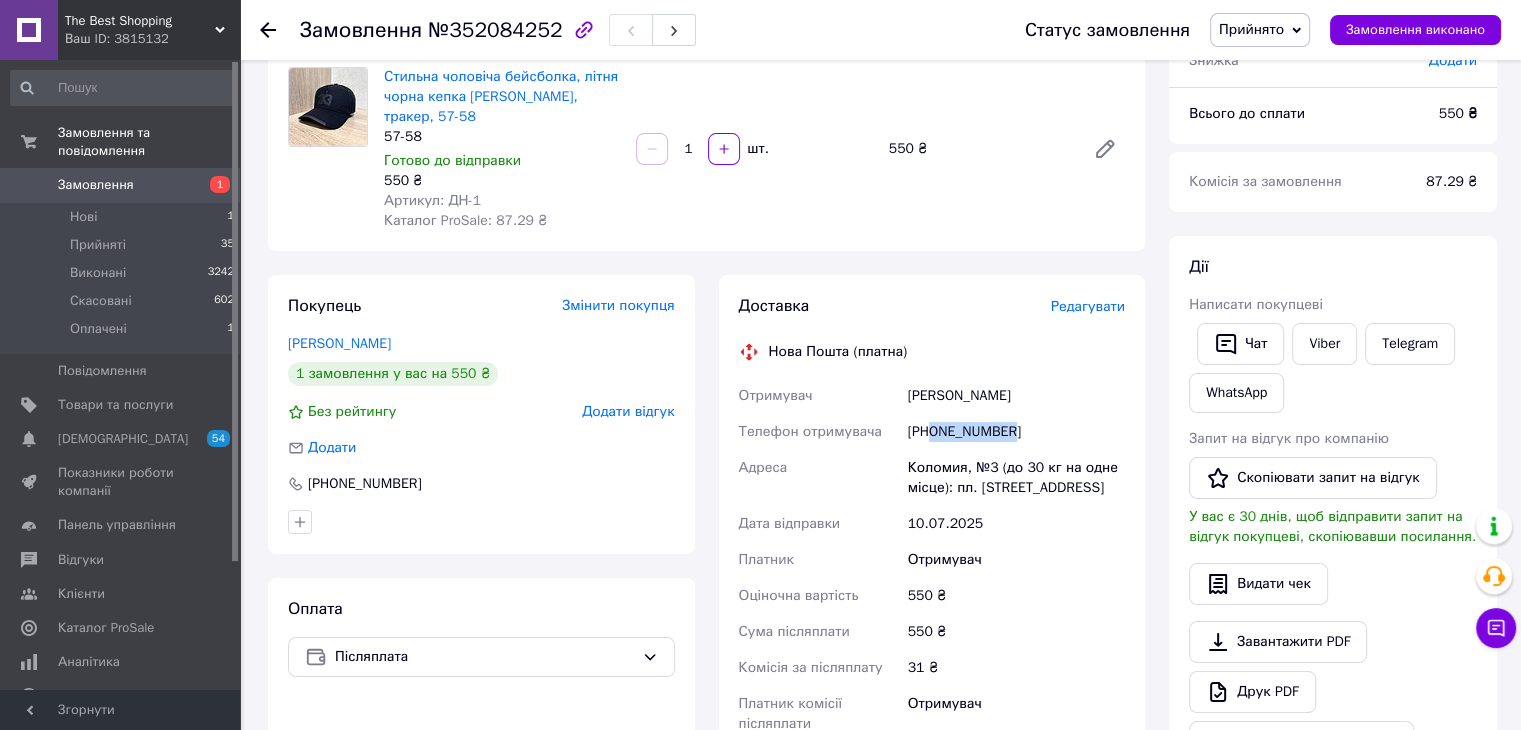 drag, startPoint x: 929, startPoint y: 410, endPoint x: 1058, endPoint y: 415, distance: 129.09686 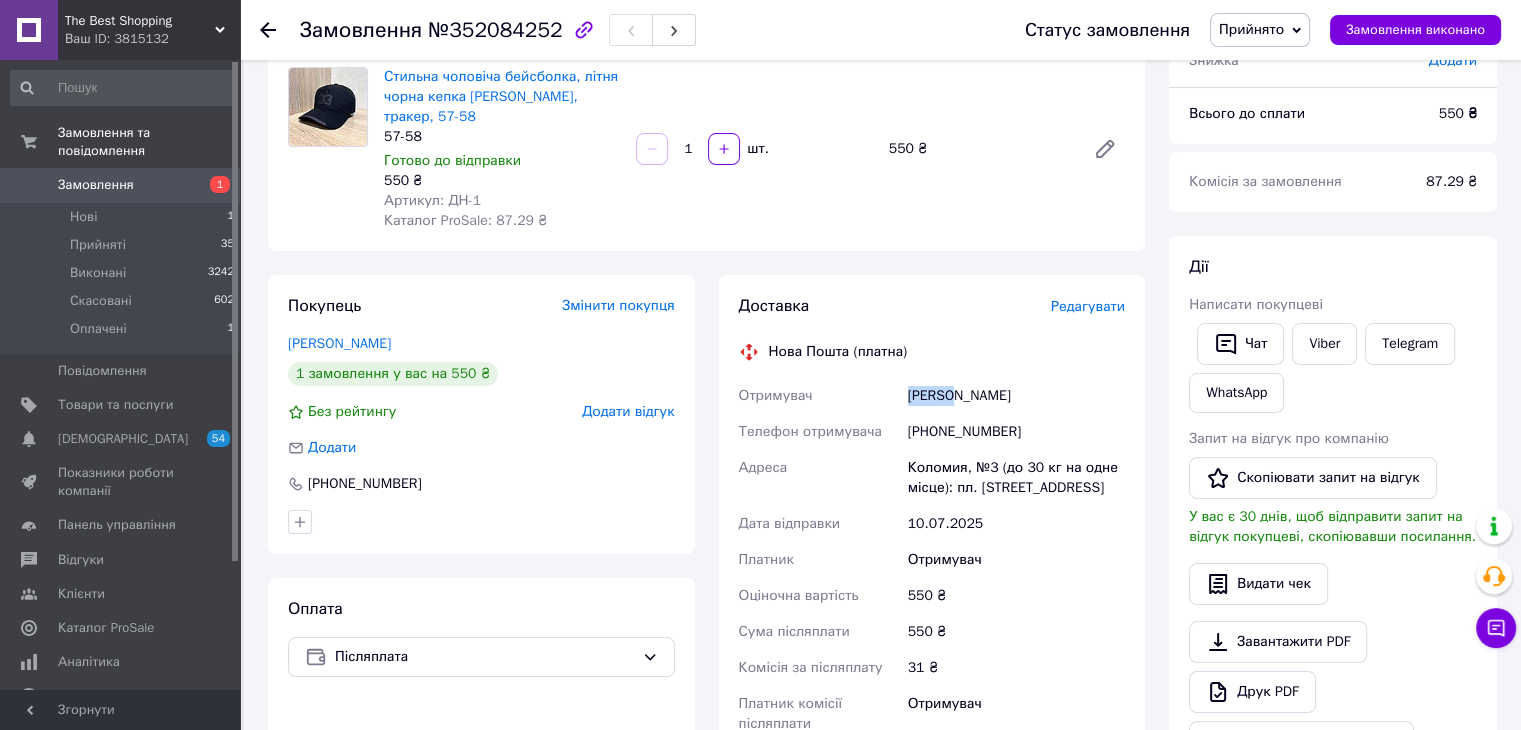 drag, startPoint x: 904, startPoint y: 372, endPoint x: 950, endPoint y: 375, distance: 46.09772 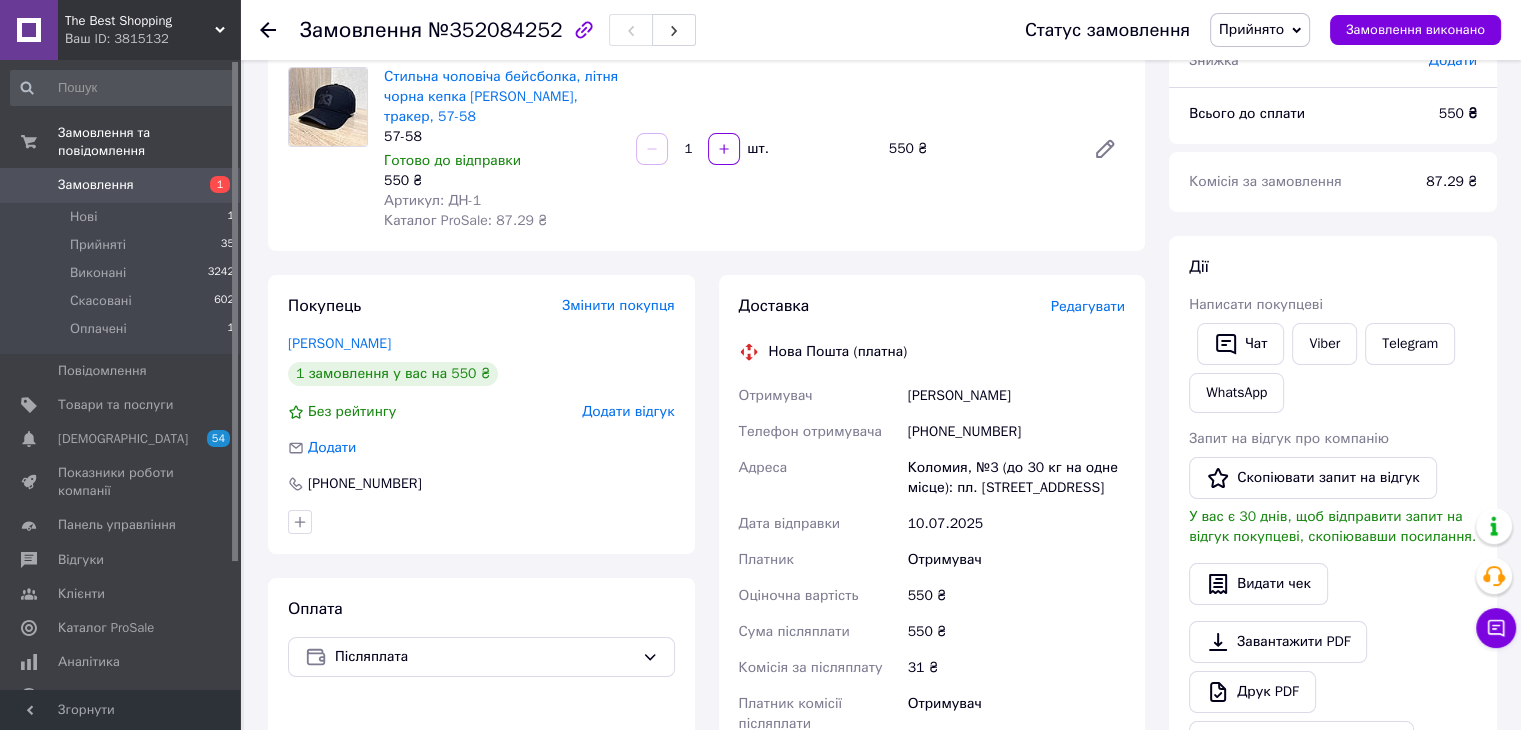 click on "Гап'юк Василь" at bounding box center (1016, 396) 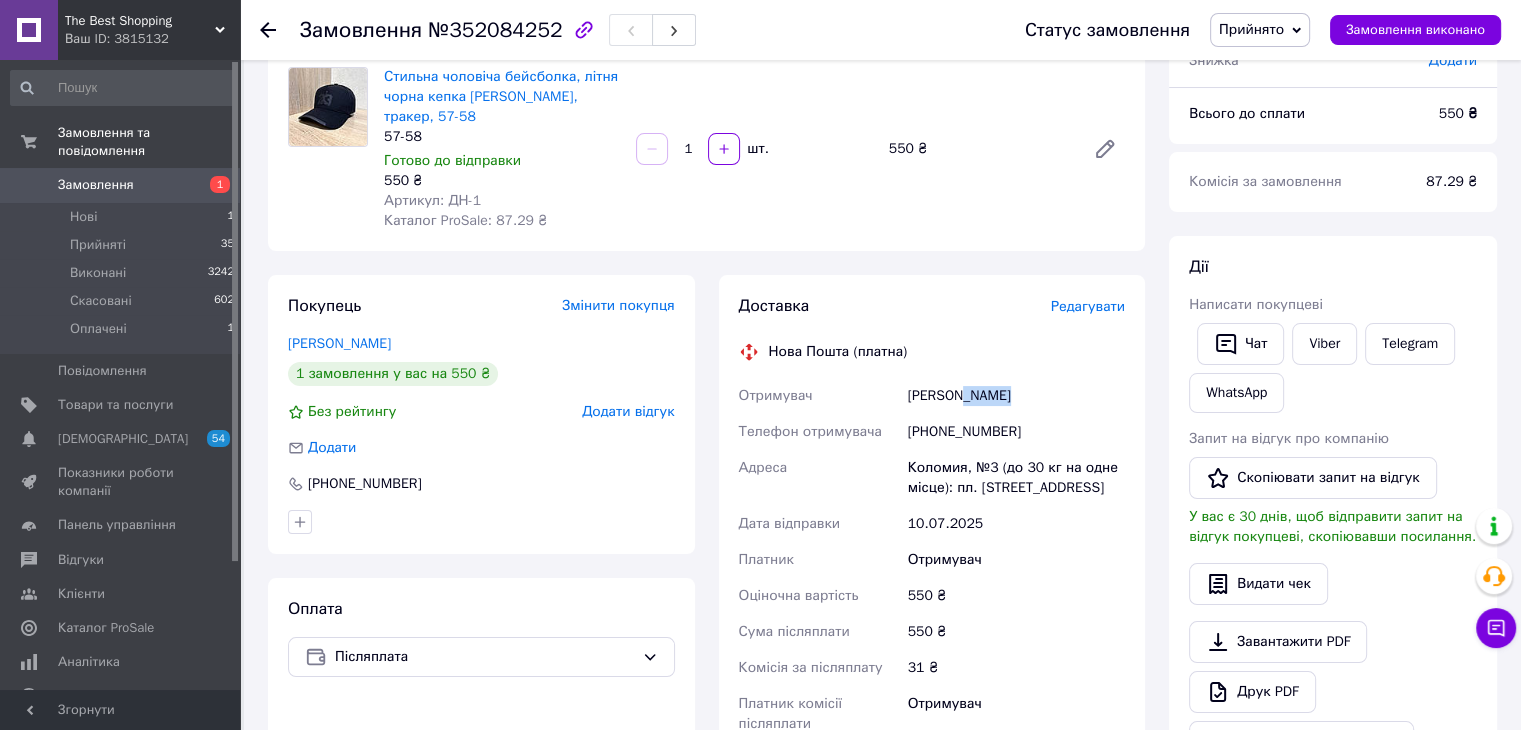 drag, startPoint x: 957, startPoint y: 371, endPoint x: 1012, endPoint y: 374, distance: 55.081757 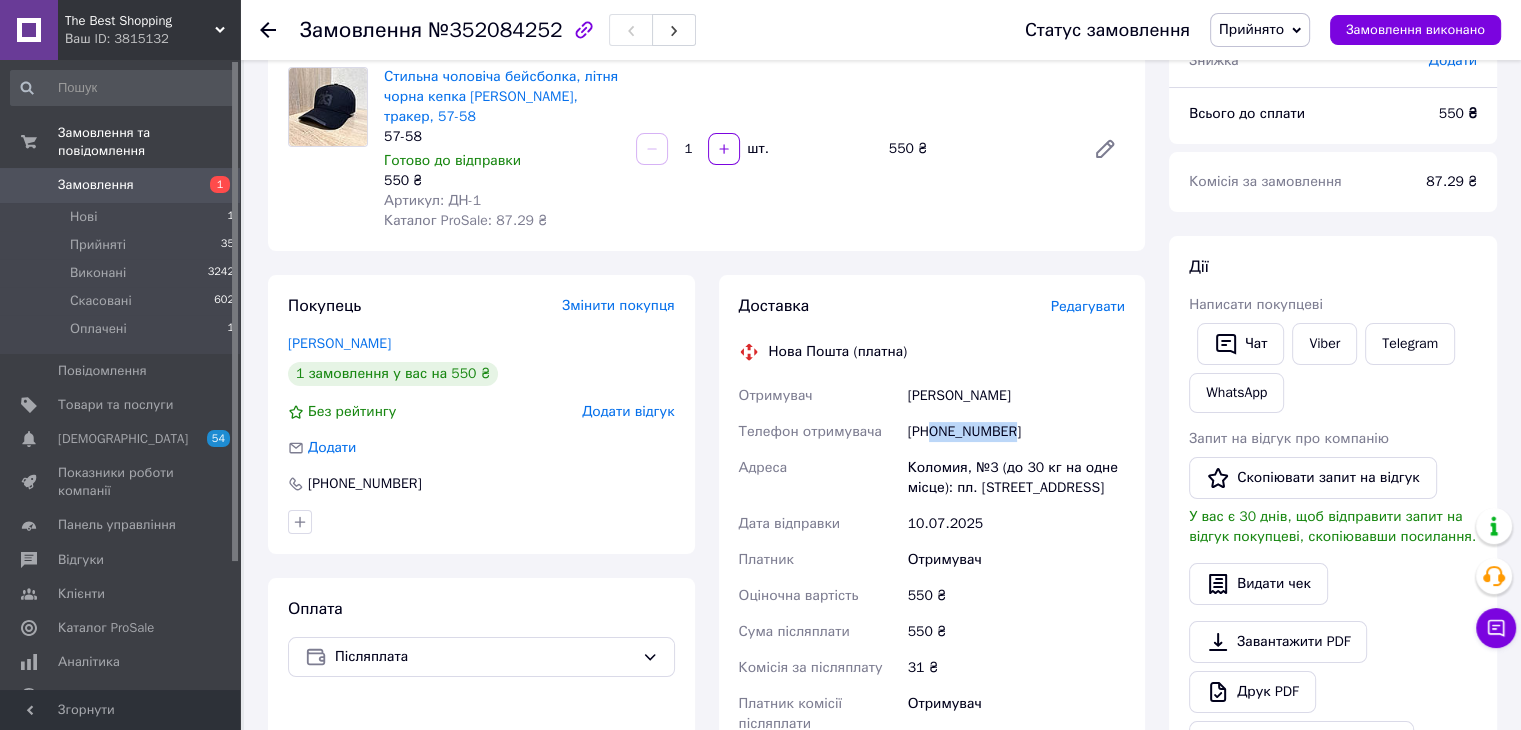 drag, startPoint x: 932, startPoint y: 408, endPoint x: 1048, endPoint y: 409, distance: 116.00431 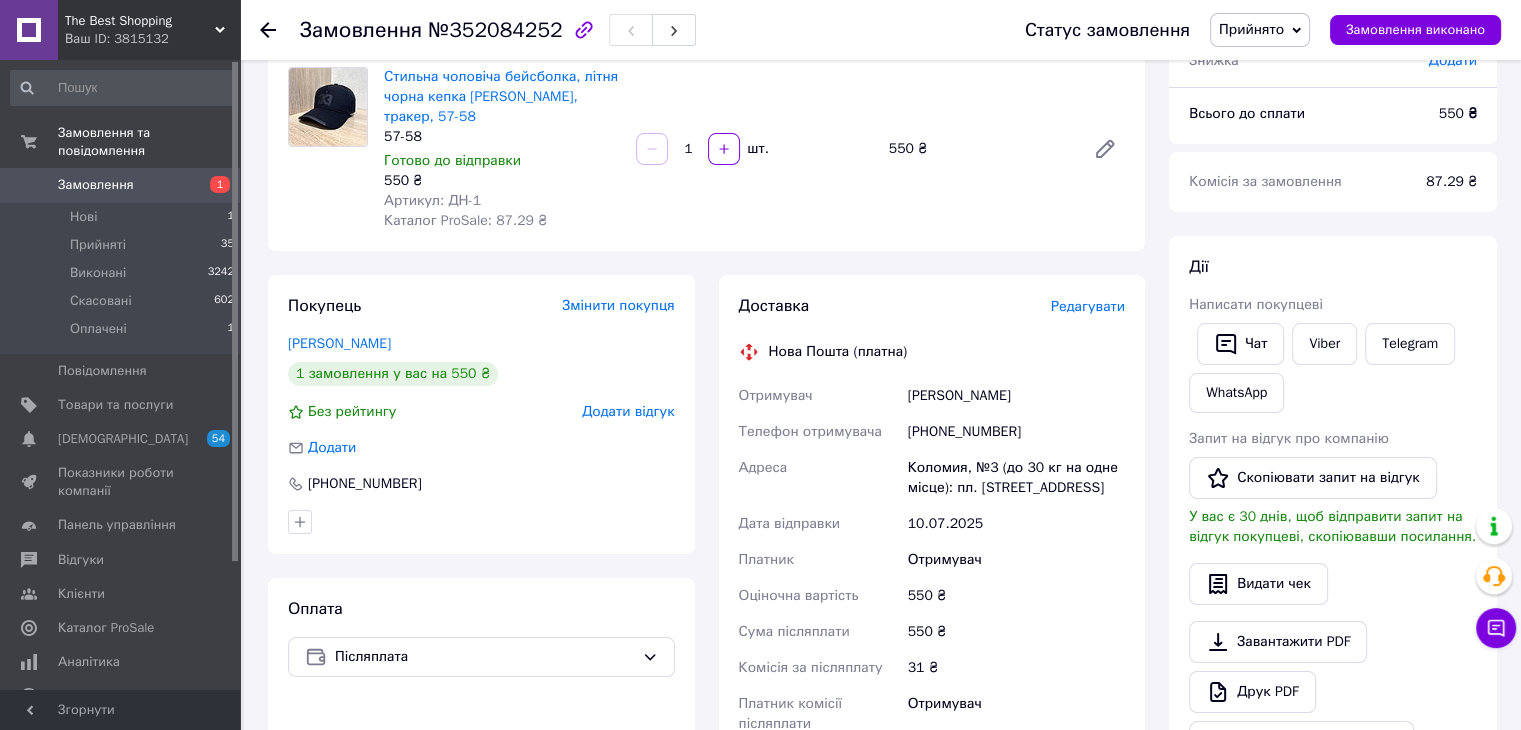 drag, startPoint x: 976, startPoint y: 409, endPoint x: 928, endPoint y: 477, distance: 83.23461 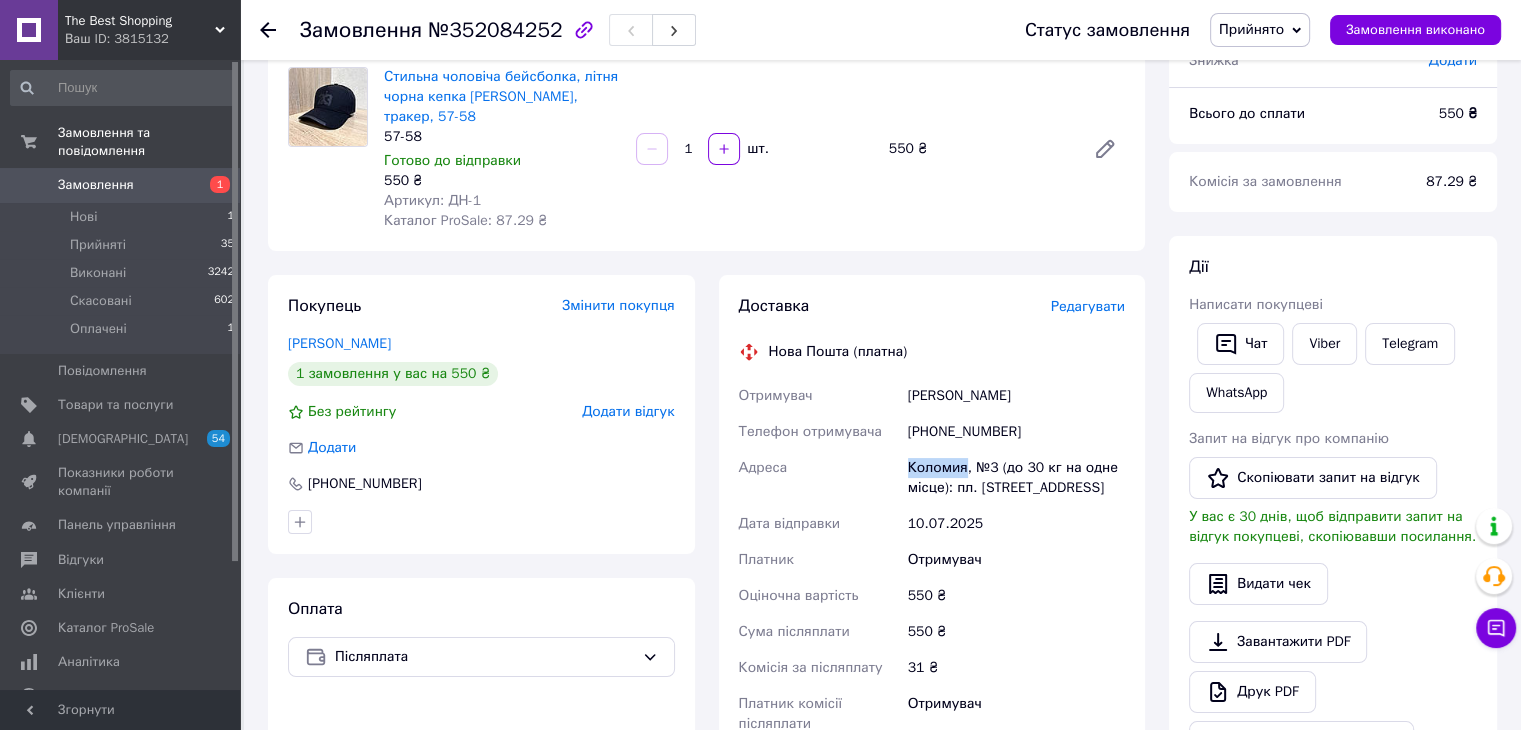 drag, startPoint x: 920, startPoint y: 453, endPoint x: 964, endPoint y: 449, distance: 44.181442 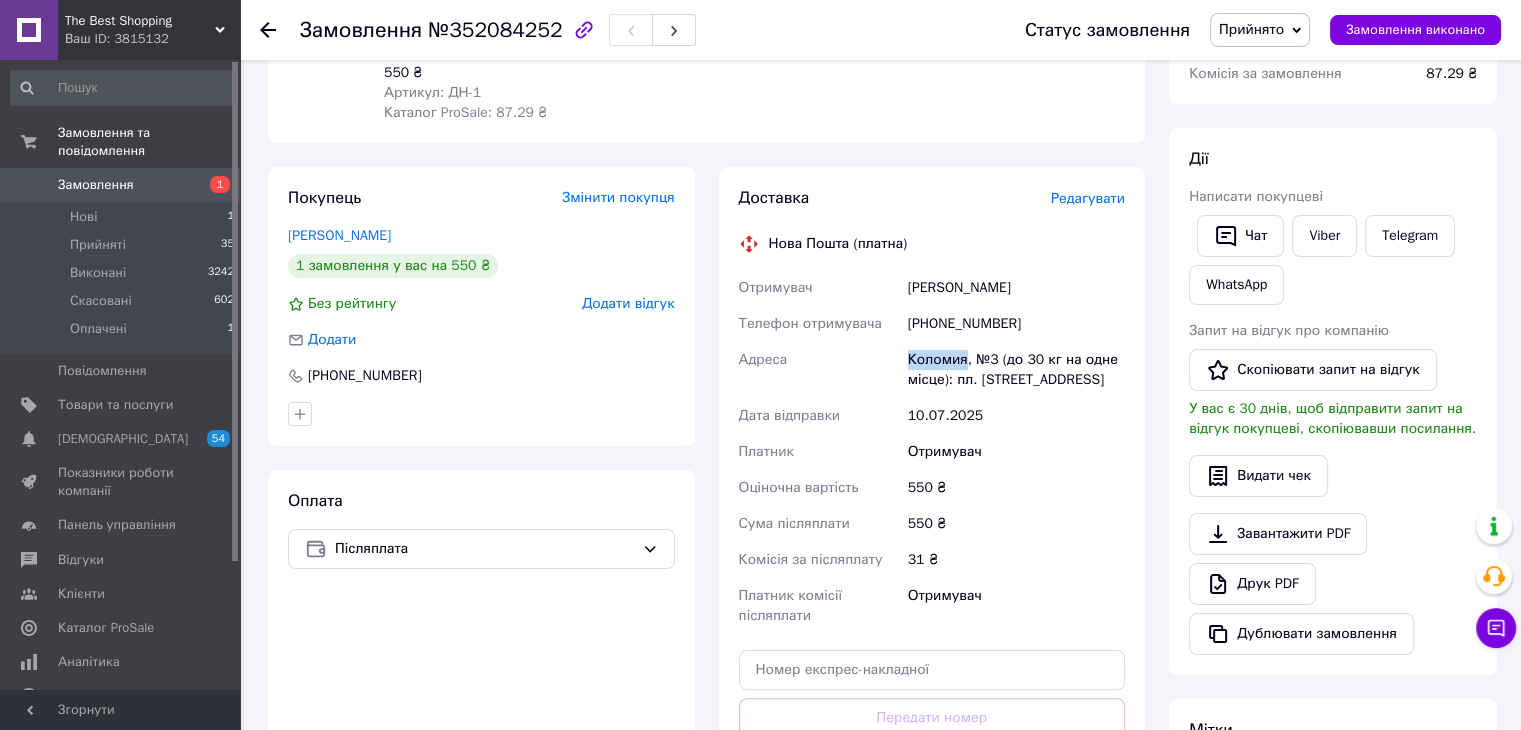 scroll, scrollTop: 364, scrollLeft: 0, axis: vertical 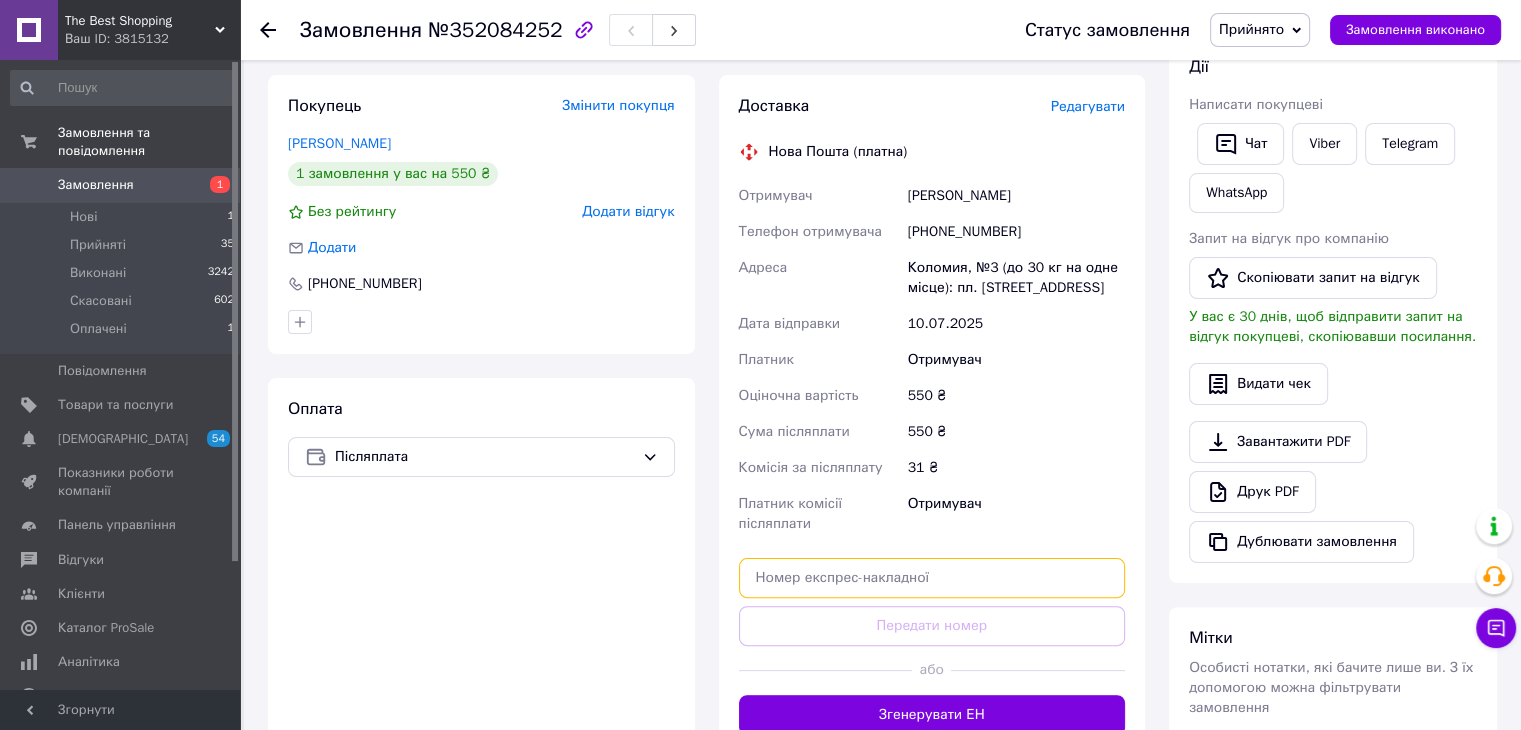 drag, startPoint x: 994, startPoint y: 565, endPoint x: 1000, endPoint y: 553, distance: 13.416408 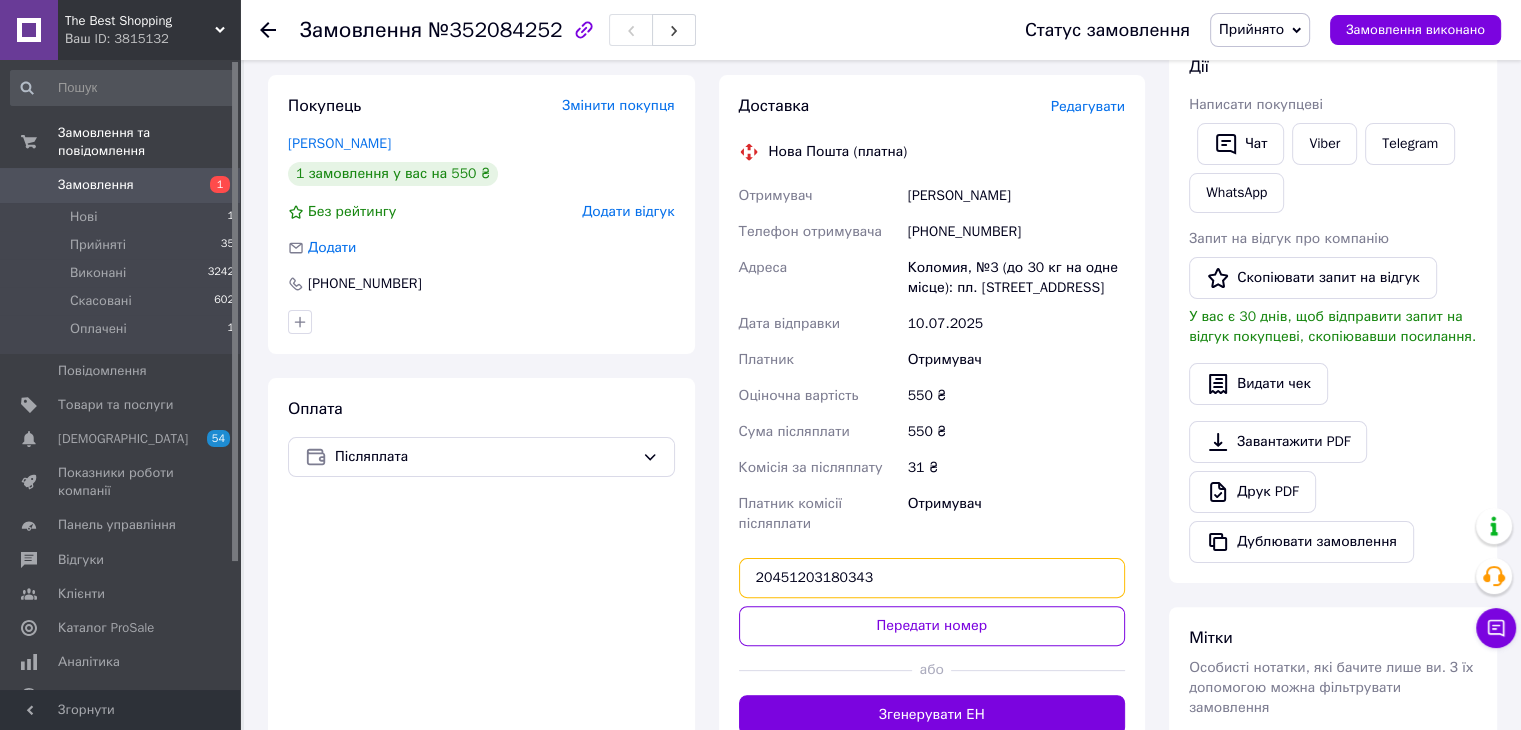 type on "20451203180343" 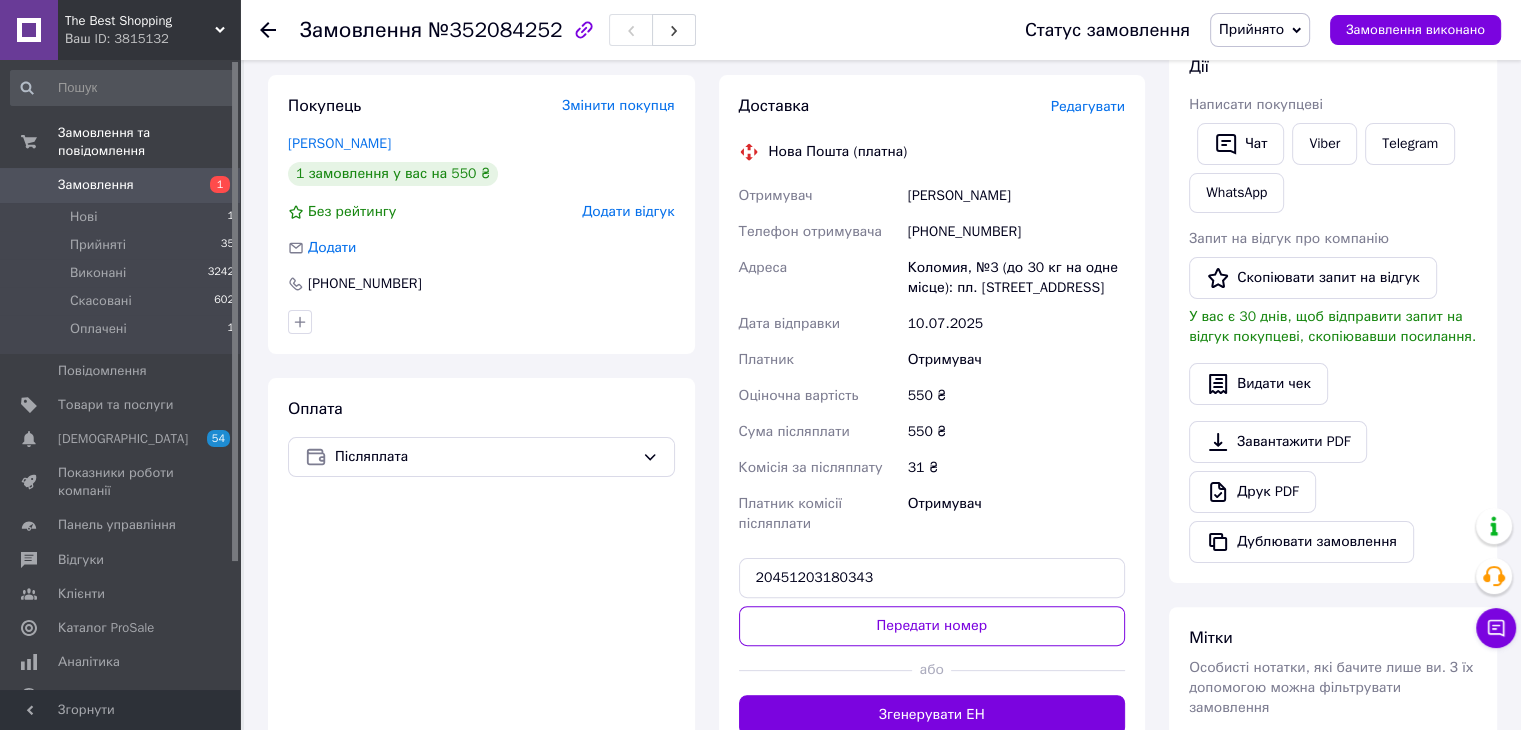 click on "Передати номер" at bounding box center [932, 626] 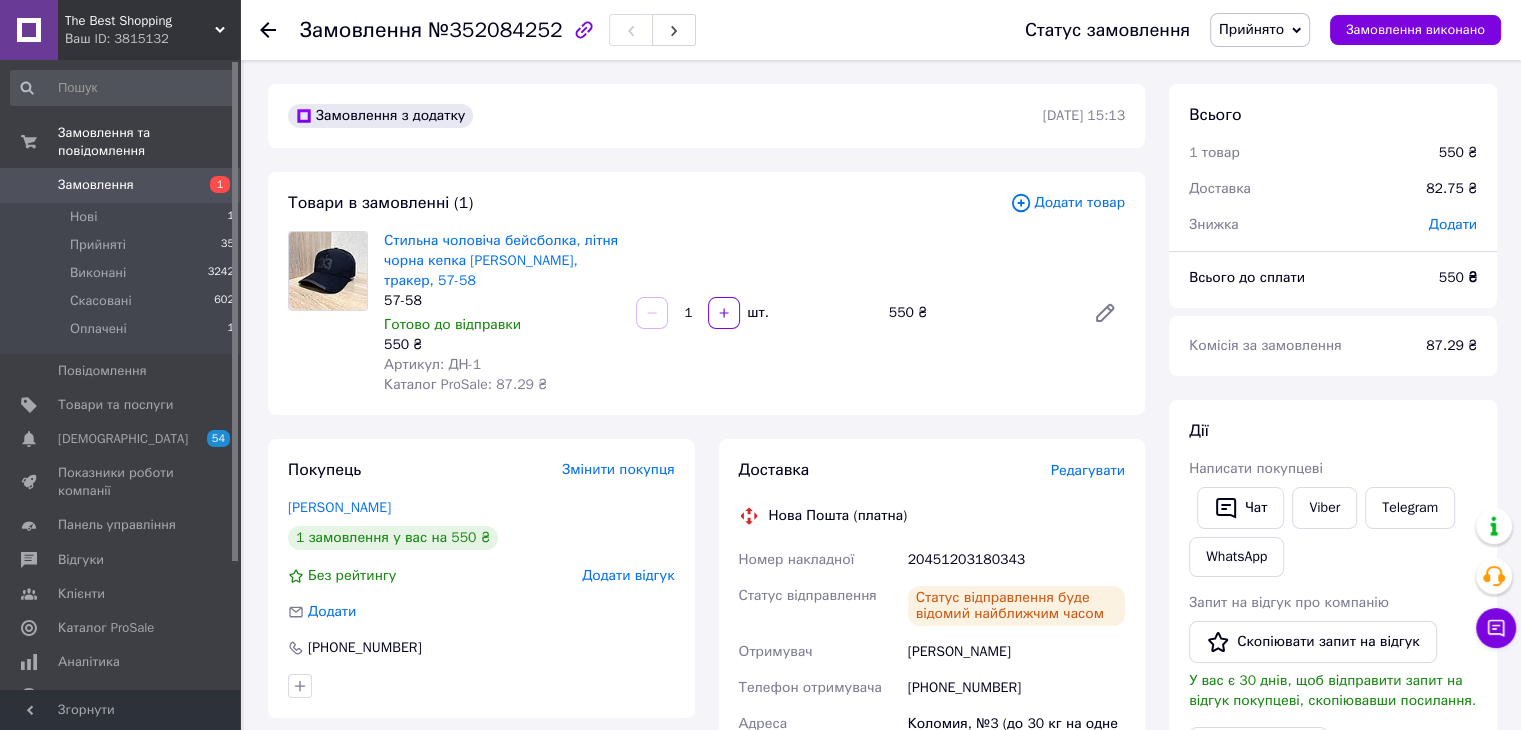 scroll, scrollTop: 0, scrollLeft: 0, axis: both 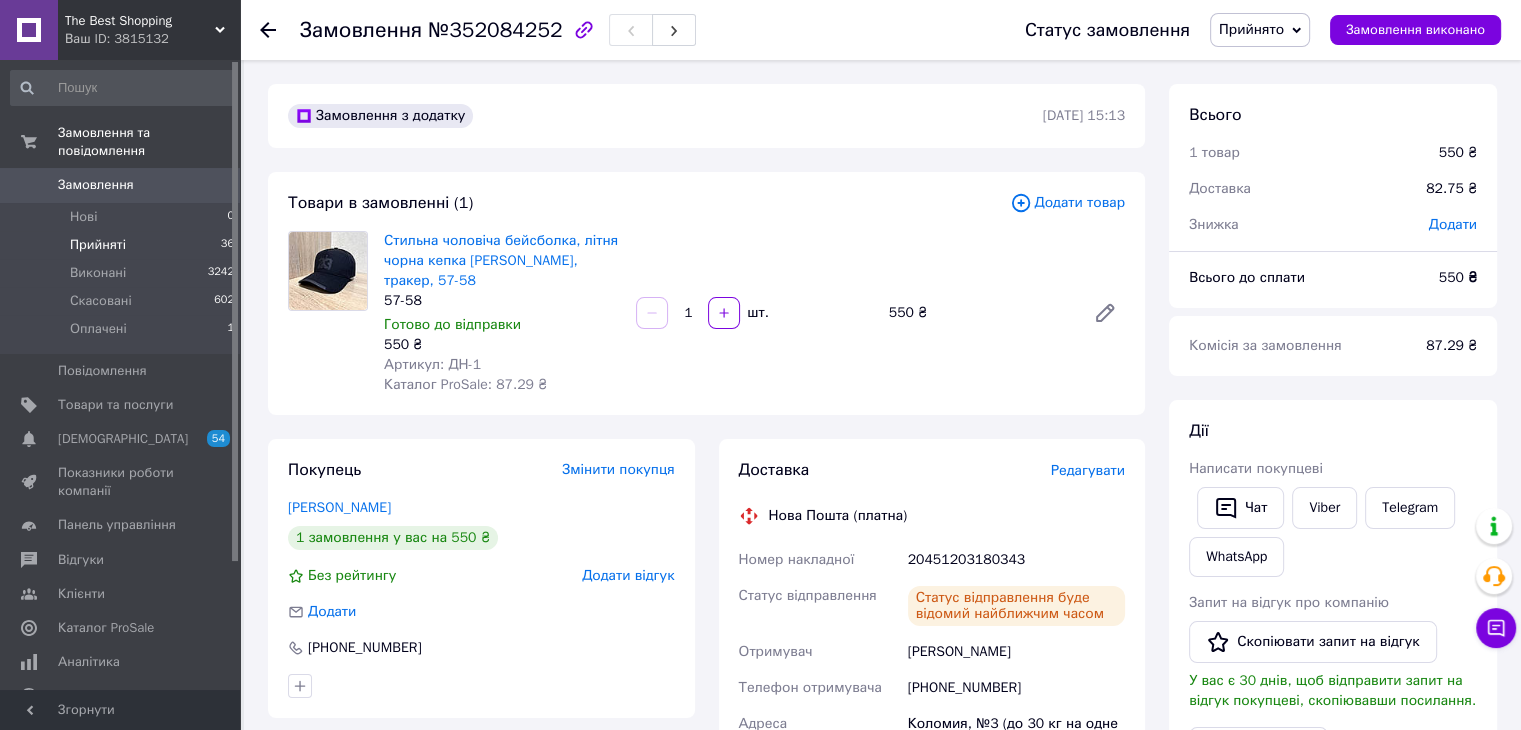 click on "Прийняті" at bounding box center (98, 245) 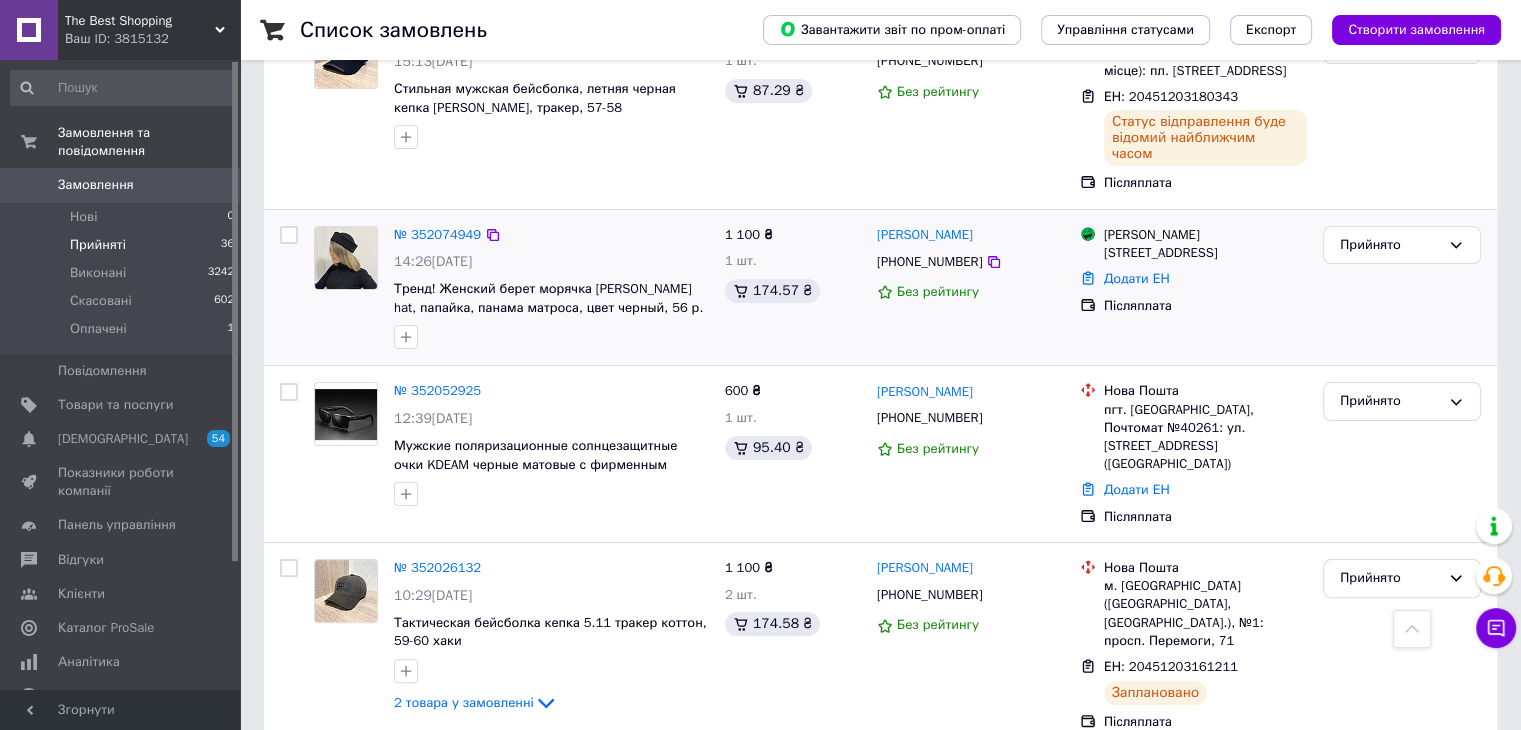 scroll, scrollTop: 200, scrollLeft: 0, axis: vertical 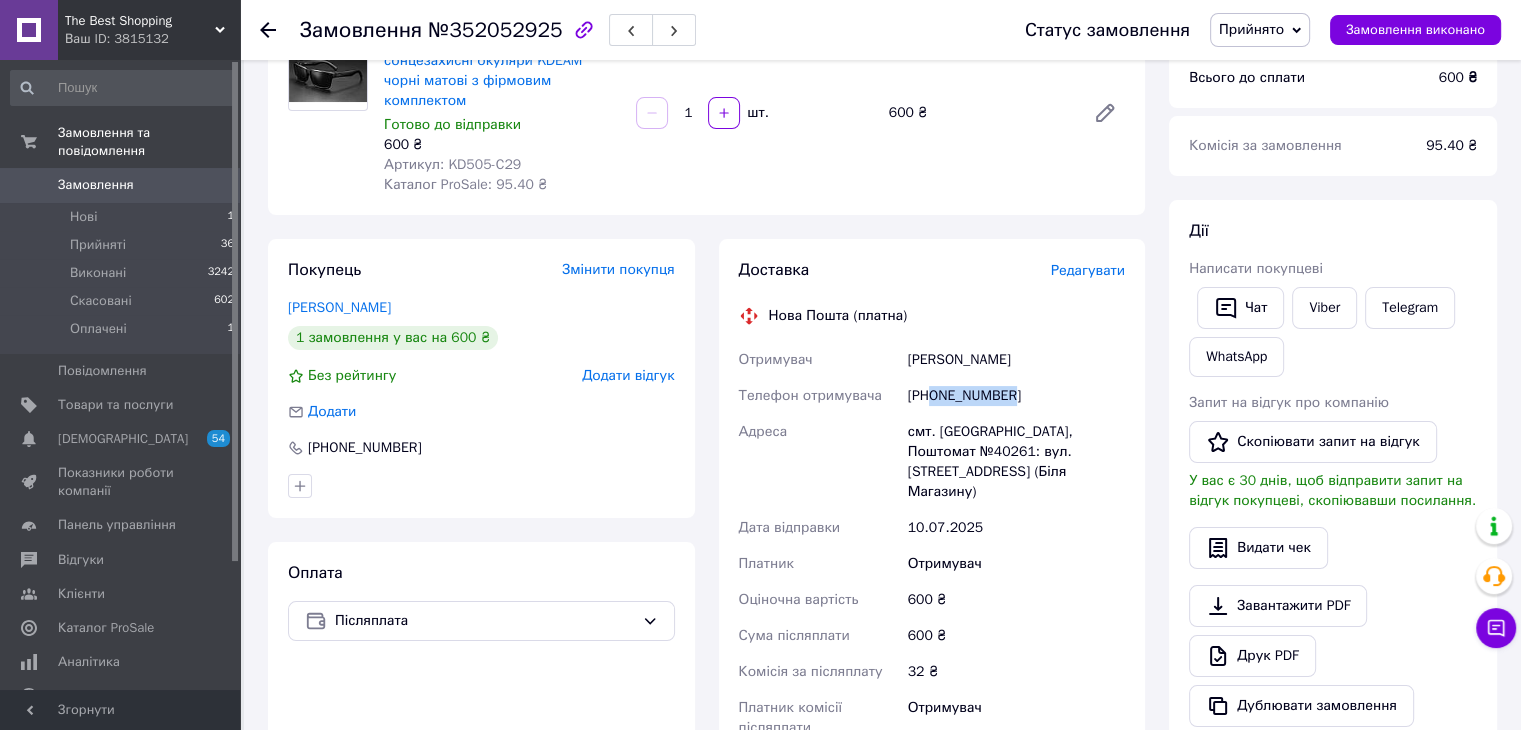 drag, startPoint x: 934, startPoint y: 372, endPoint x: 1016, endPoint y: 374, distance: 82.02438 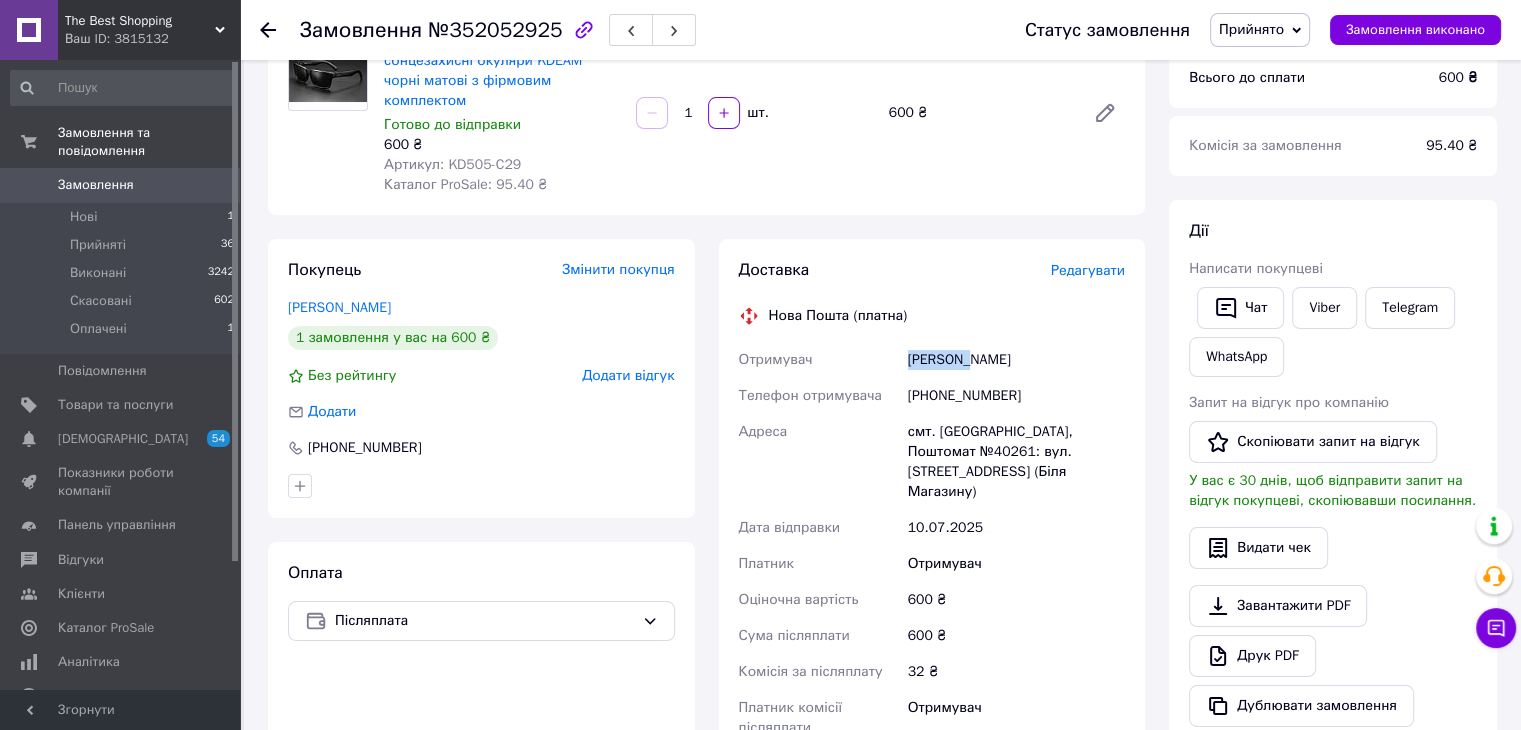drag, startPoint x: 900, startPoint y: 335, endPoint x: 972, endPoint y: 343, distance: 72.443085 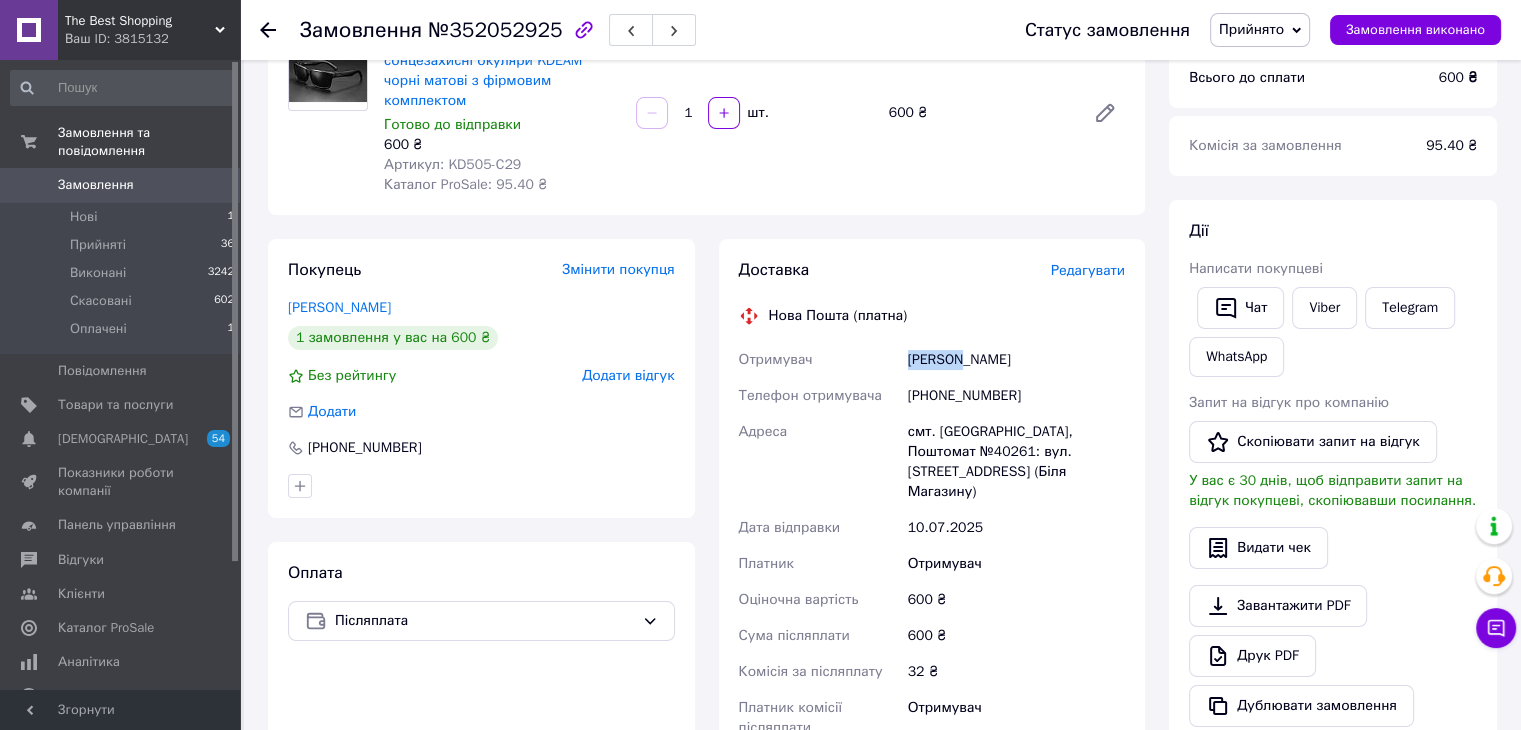 drag, startPoint x: 906, startPoint y: 337, endPoint x: 960, endPoint y: 338, distance: 54.00926 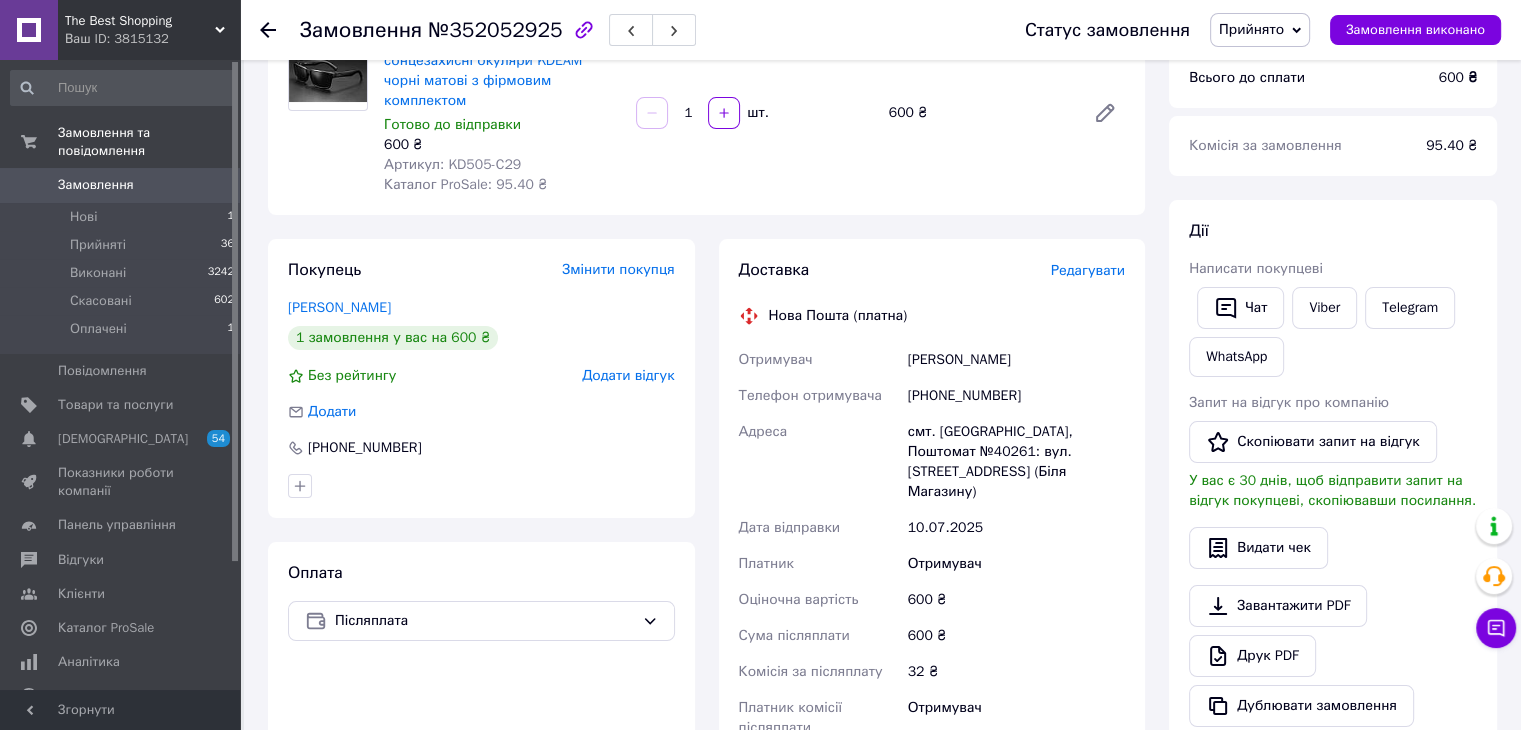 click on "Соболь Олег" at bounding box center [1016, 360] 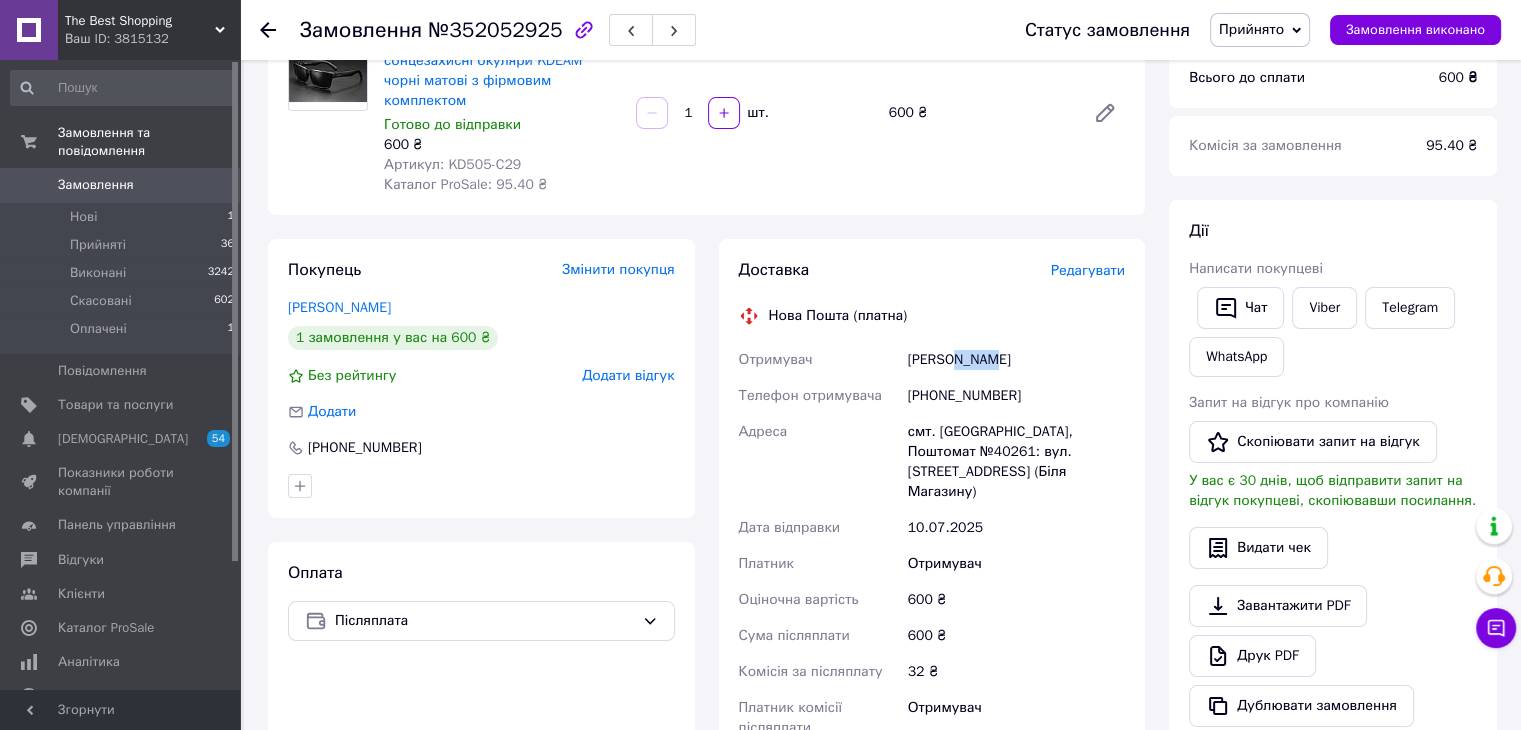 drag, startPoint x: 956, startPoint y: 333, endPoint x: 1027, endPoint y: 337, distance: 71.11259 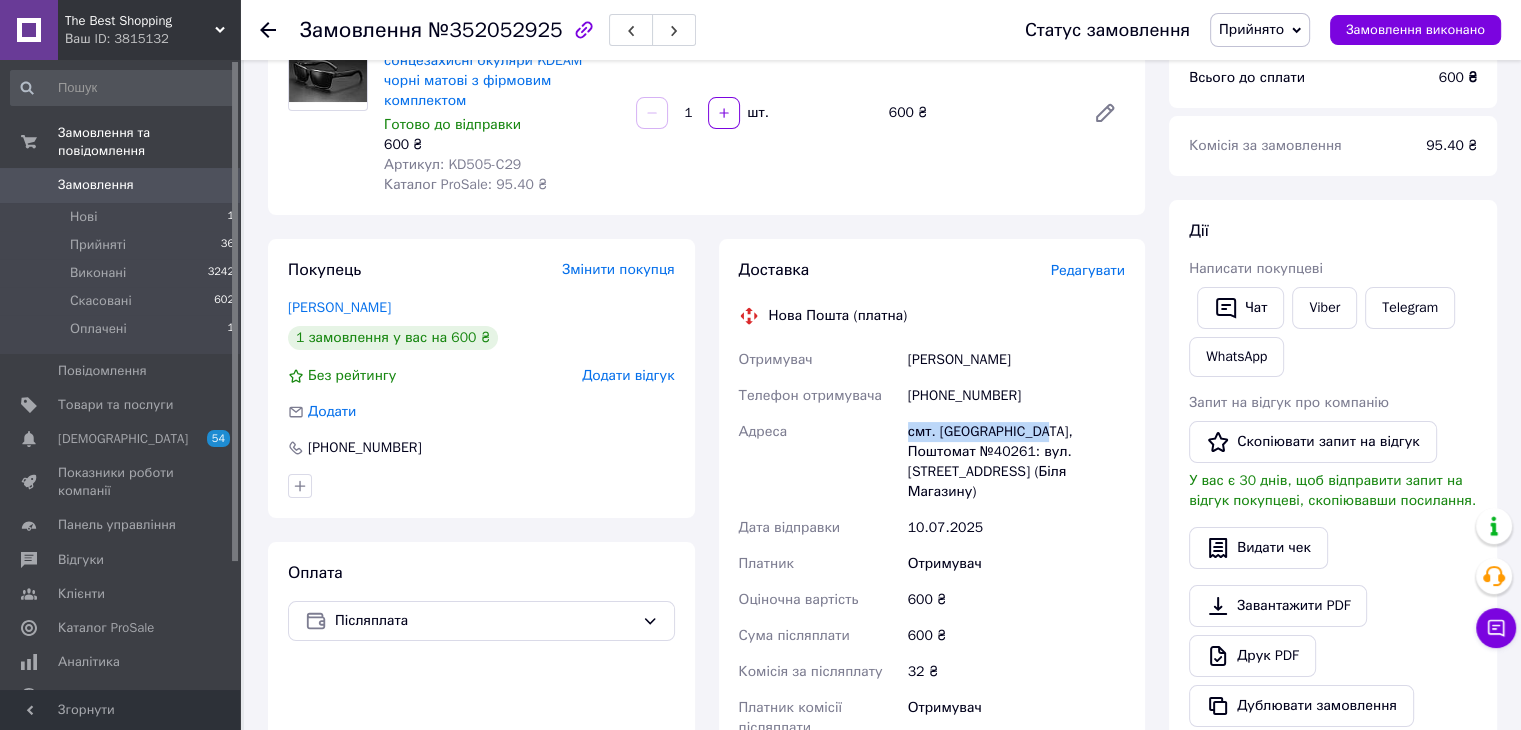 drag, startPoint x: 904, startPoint y: 409, endPoint x: 1036, endPoint y: 408, distance: 132.00378 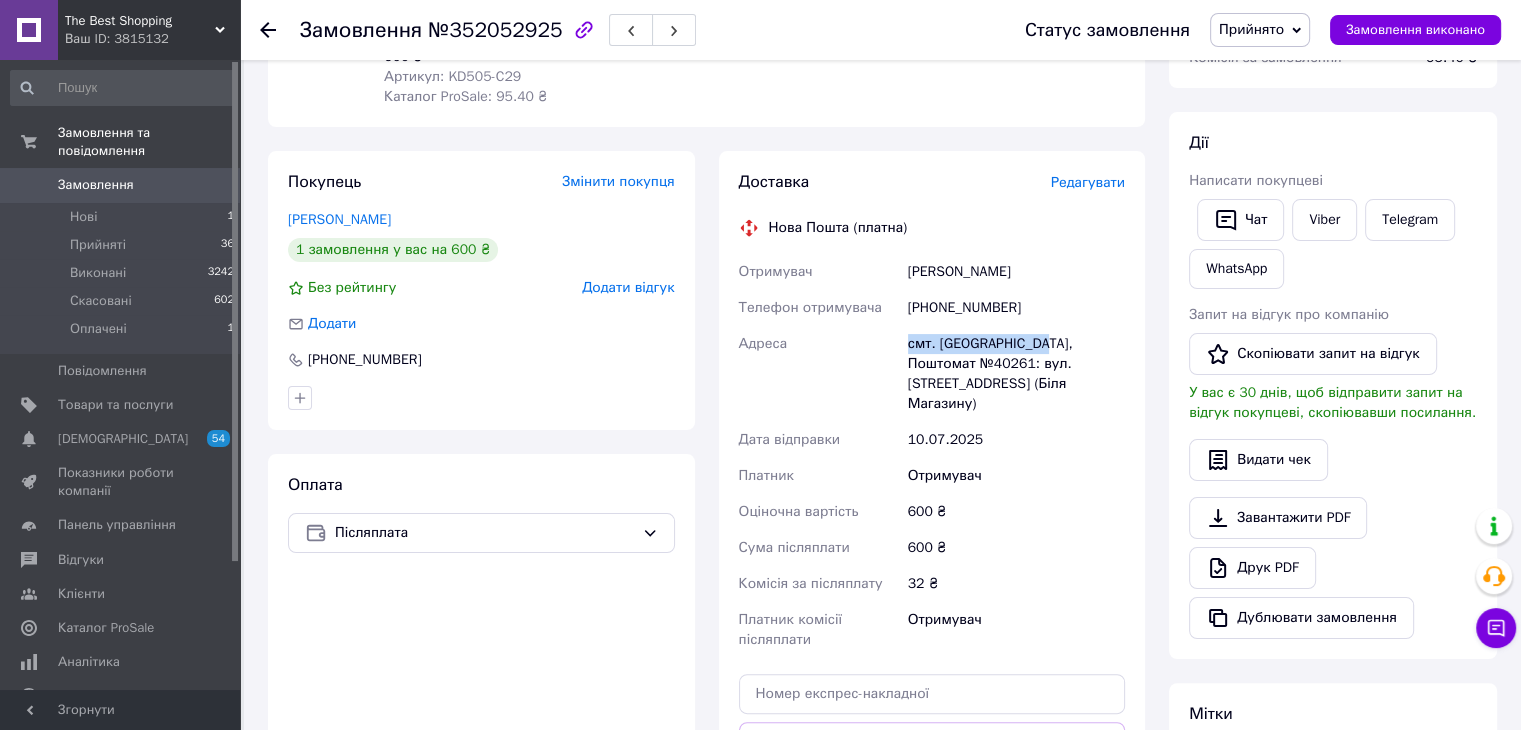 scroll, scrollTop: 400, scrollLeft: 0, axis: vertical 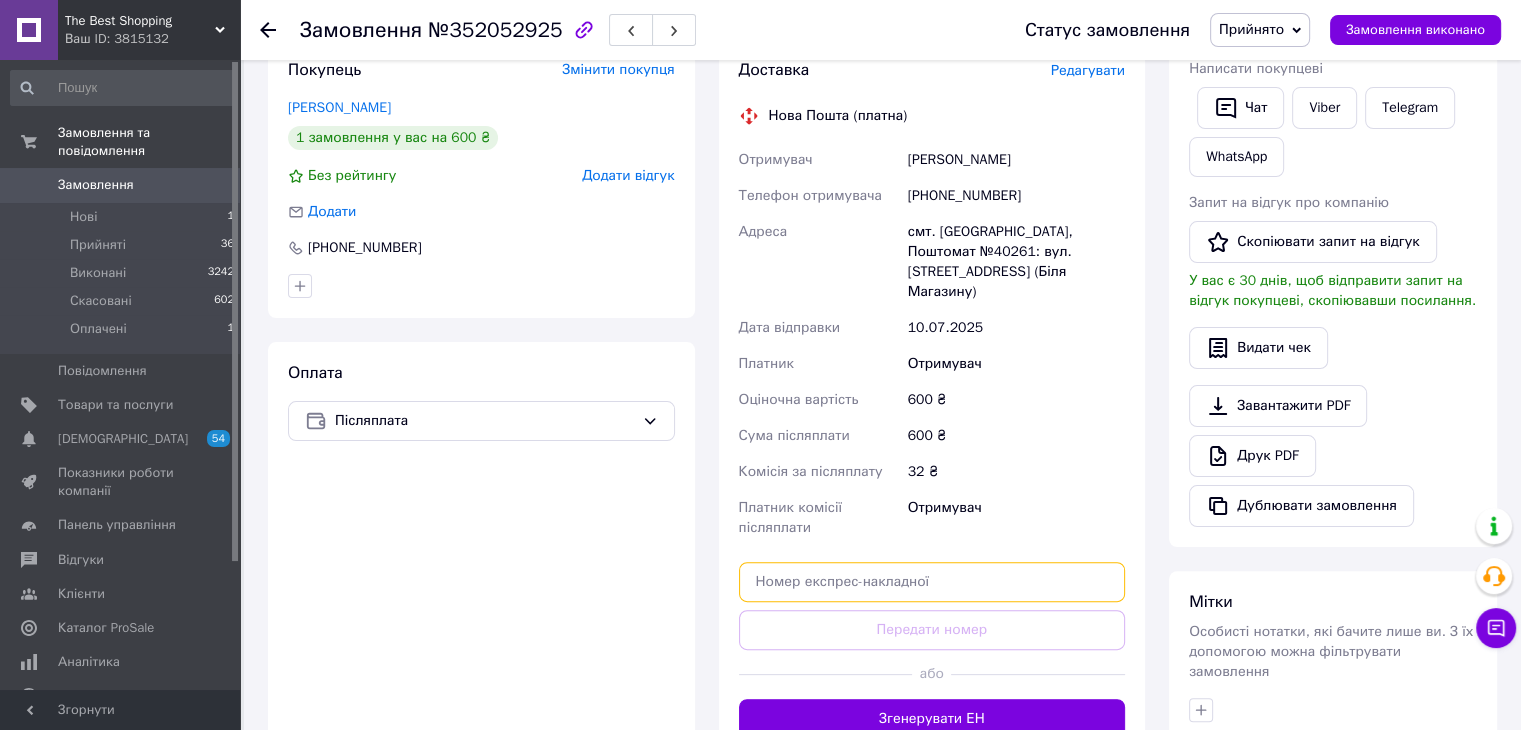 drag, startPoint x: 1028, startPoint y: 536, endPoint x: 1050, endPoint y: 537, distance: 22.022715 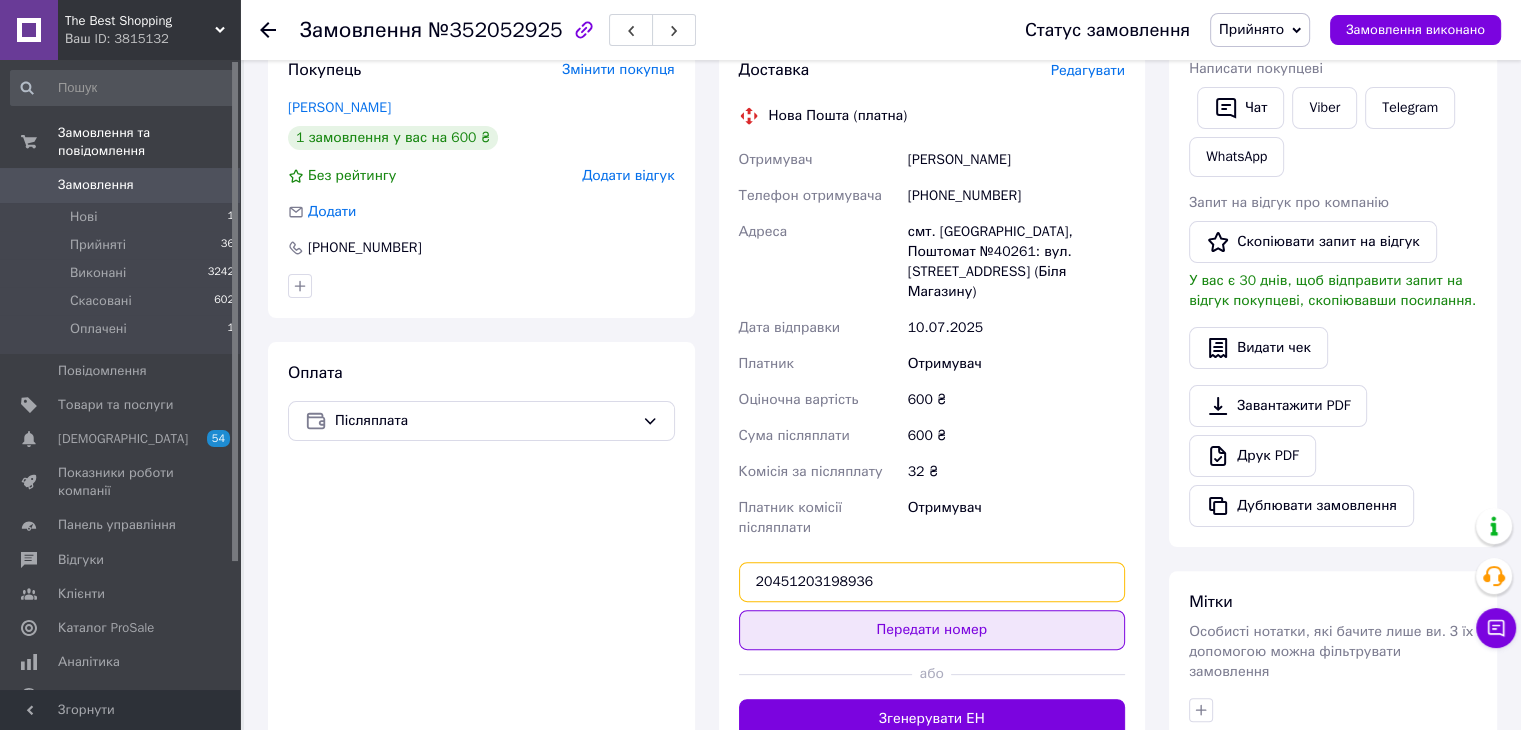 type on "20451203198936" 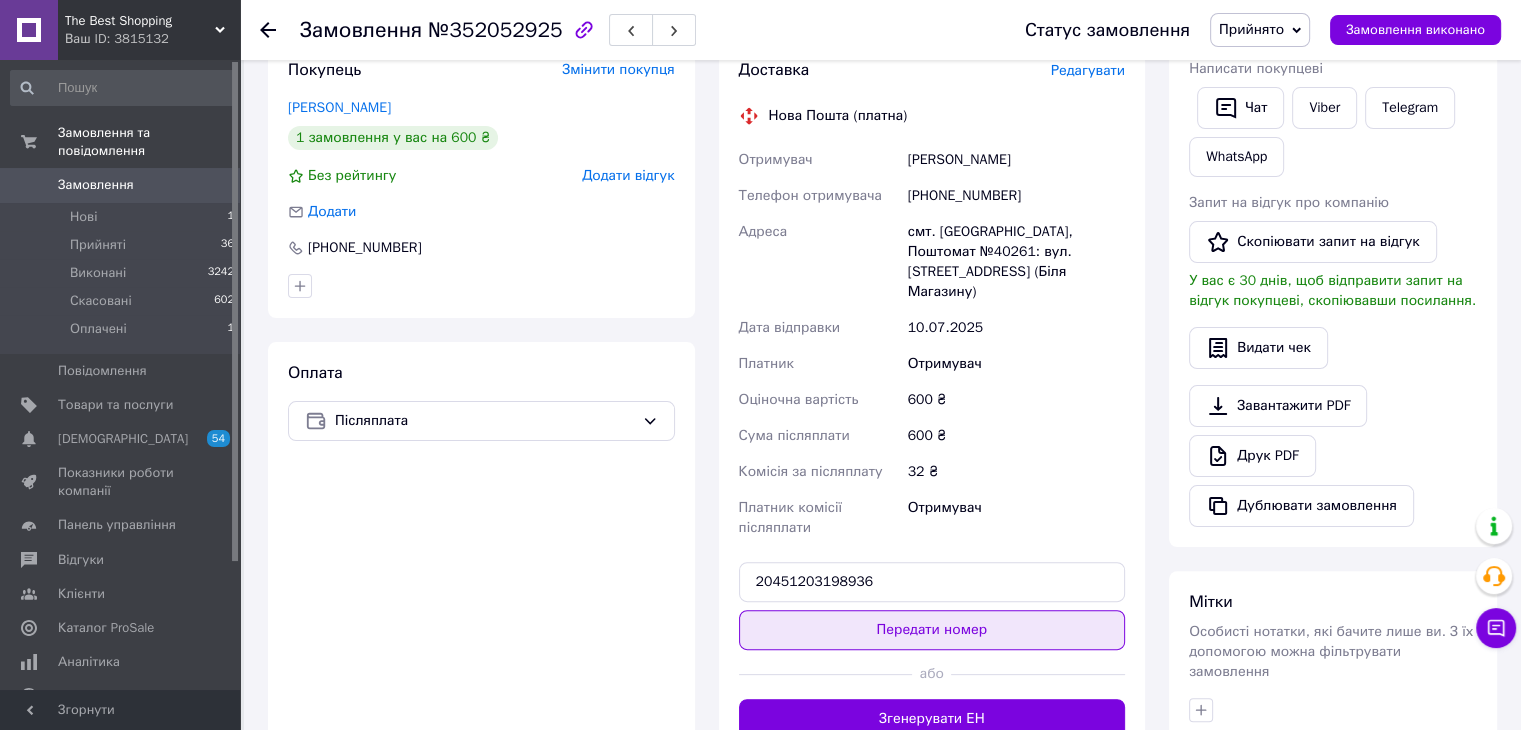 click on "Передати номер" at bounding box center [932, 630] 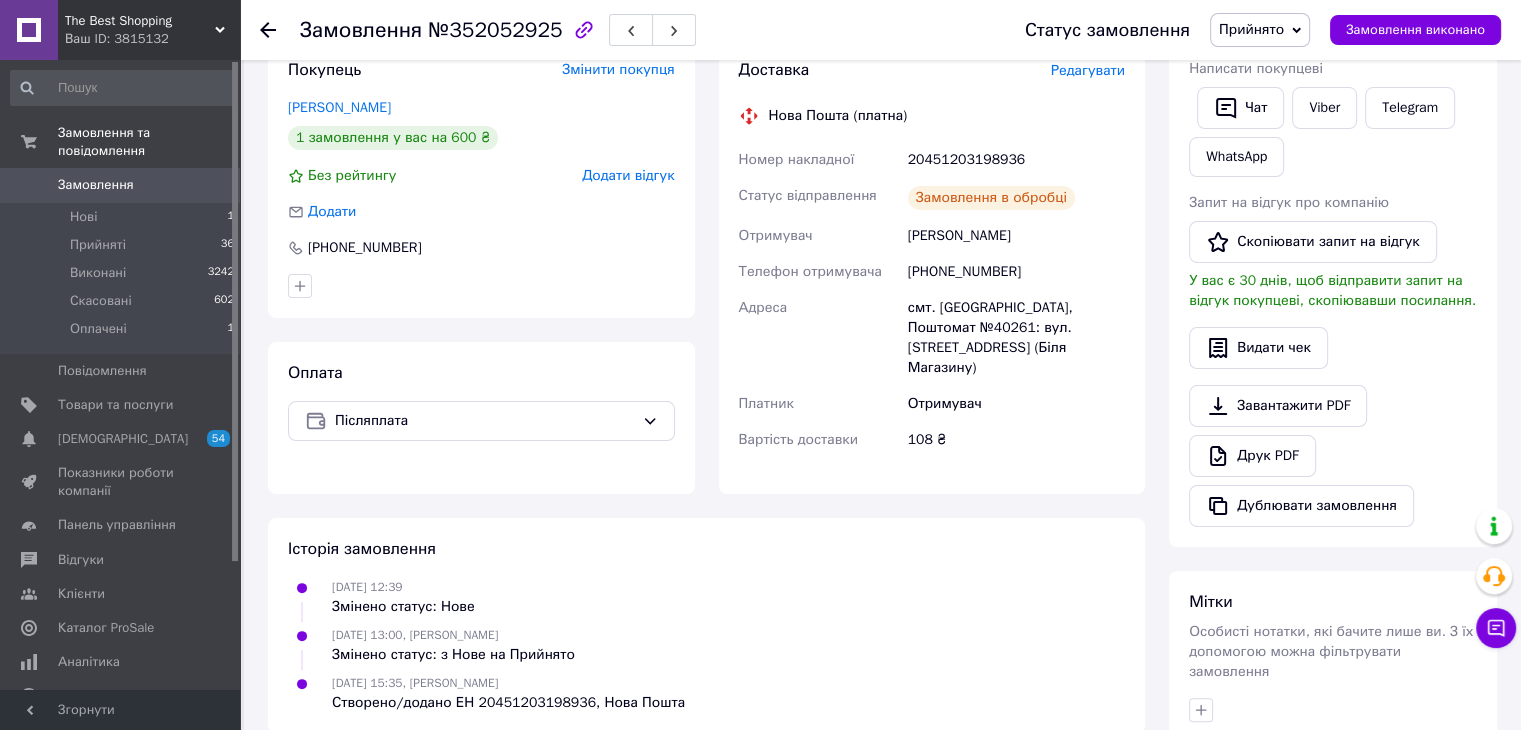 scroll, scrollTop: 0, scrollLeft: 0, axis: both 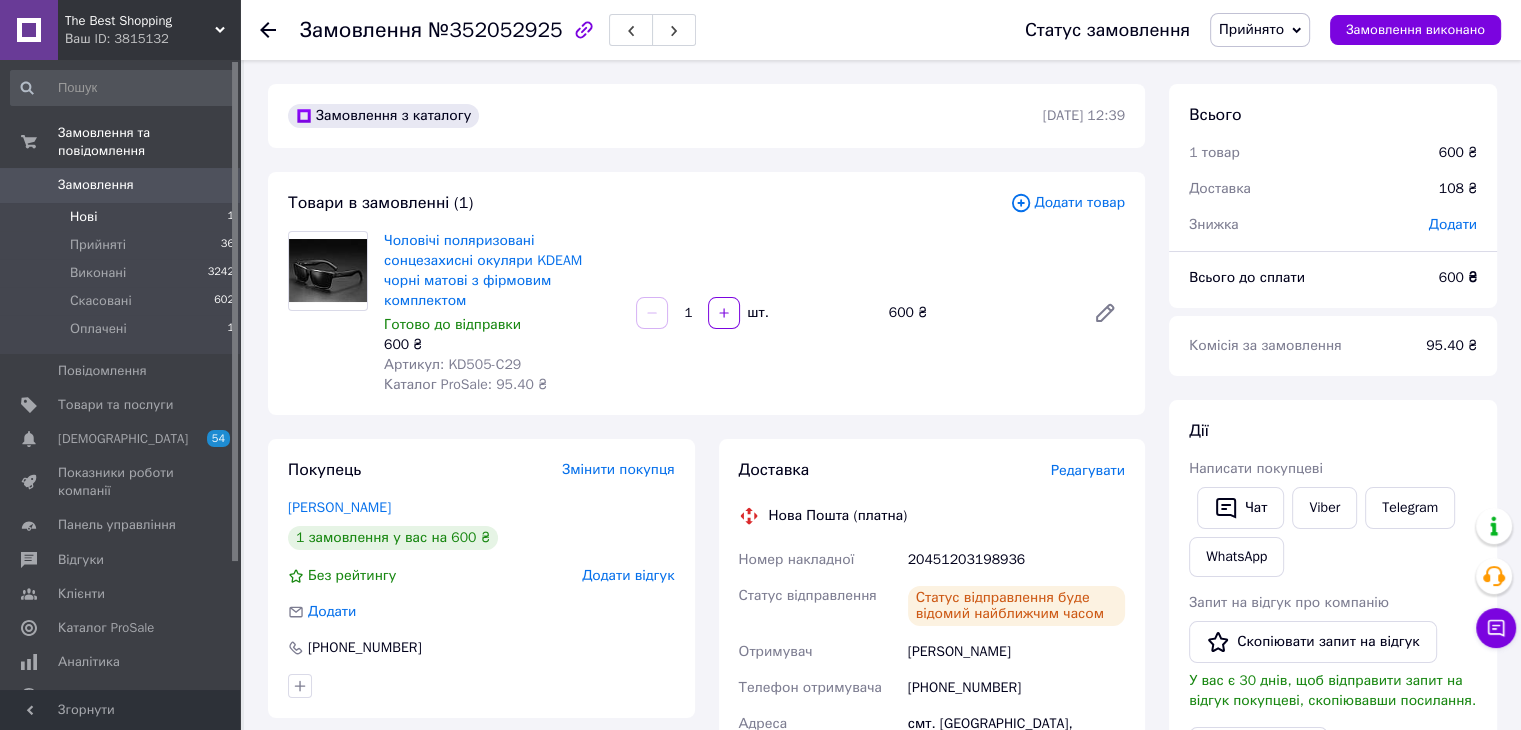 click on "Нові" at bounding box center [83, 217] 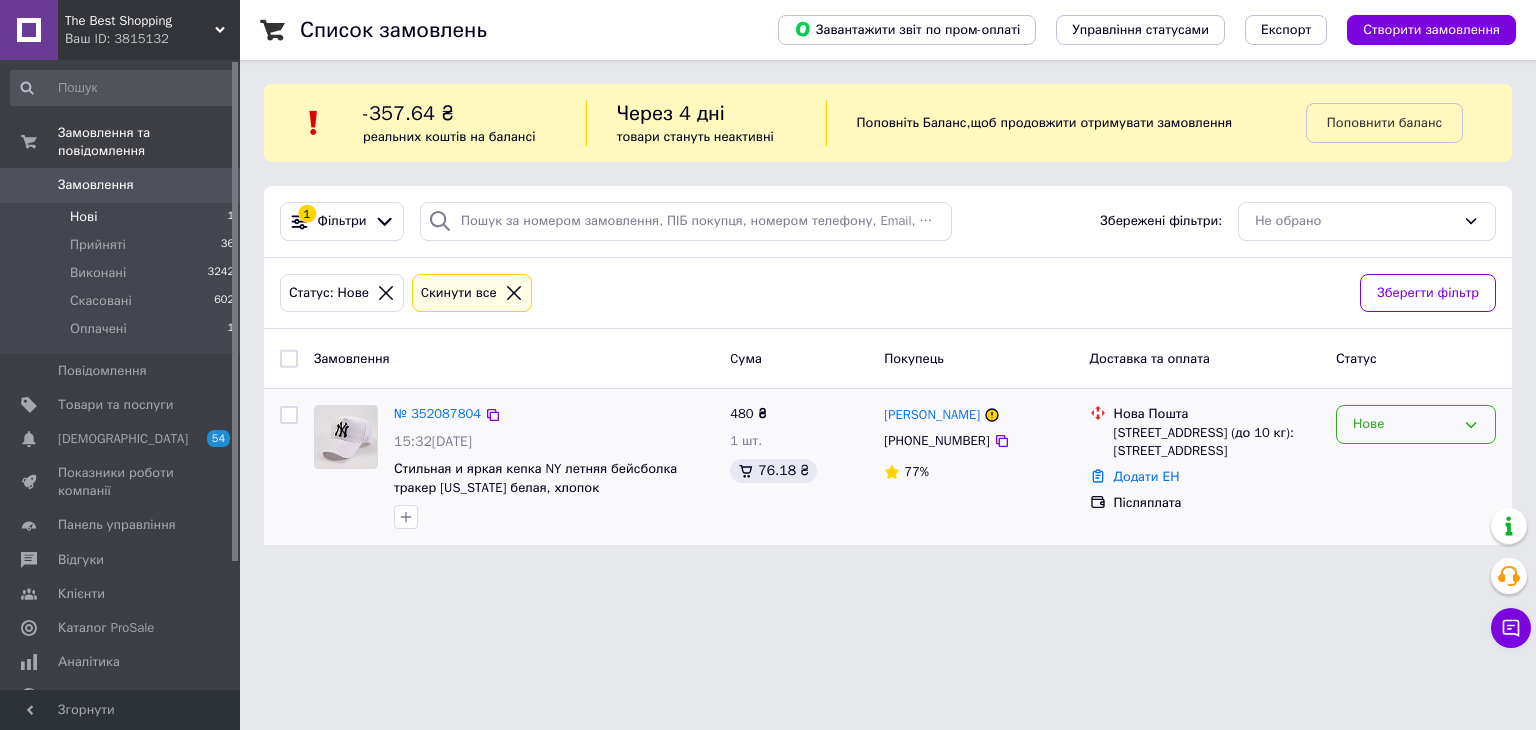 click on "Нове" at bounding box center (1404, 424) 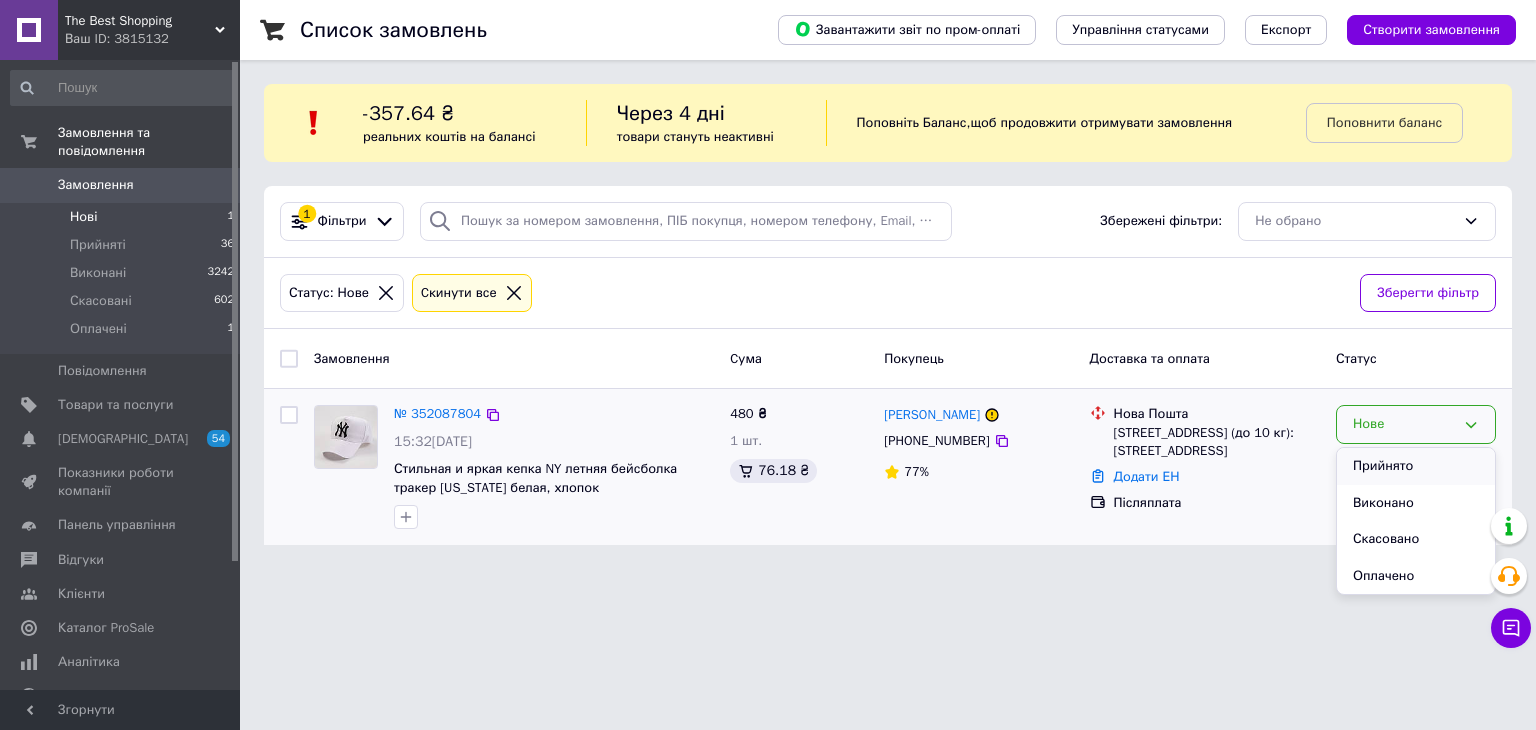 click on "Прийнято" at bounding box center [1416, 466] 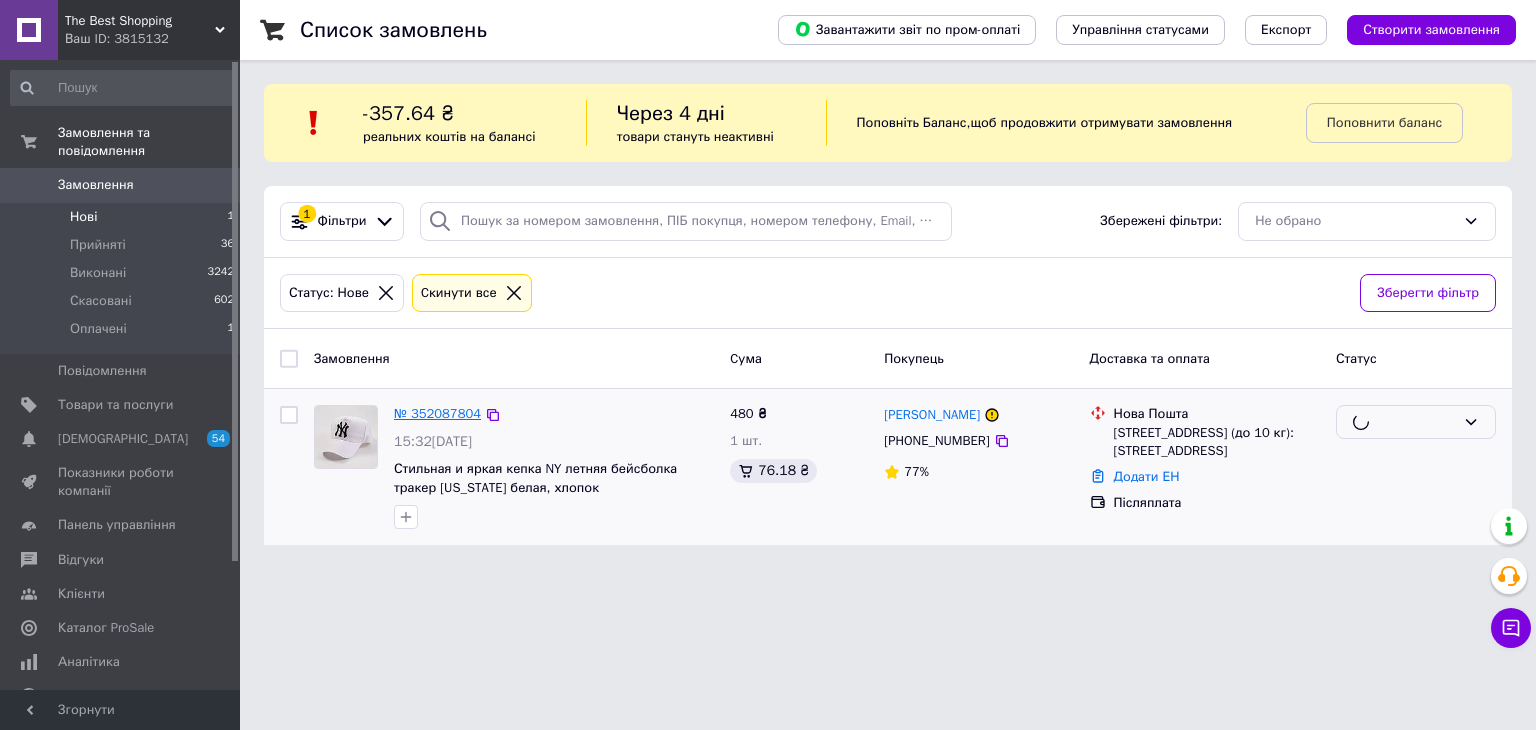 click on "№ 352087804" at bounding box center (437, 413) 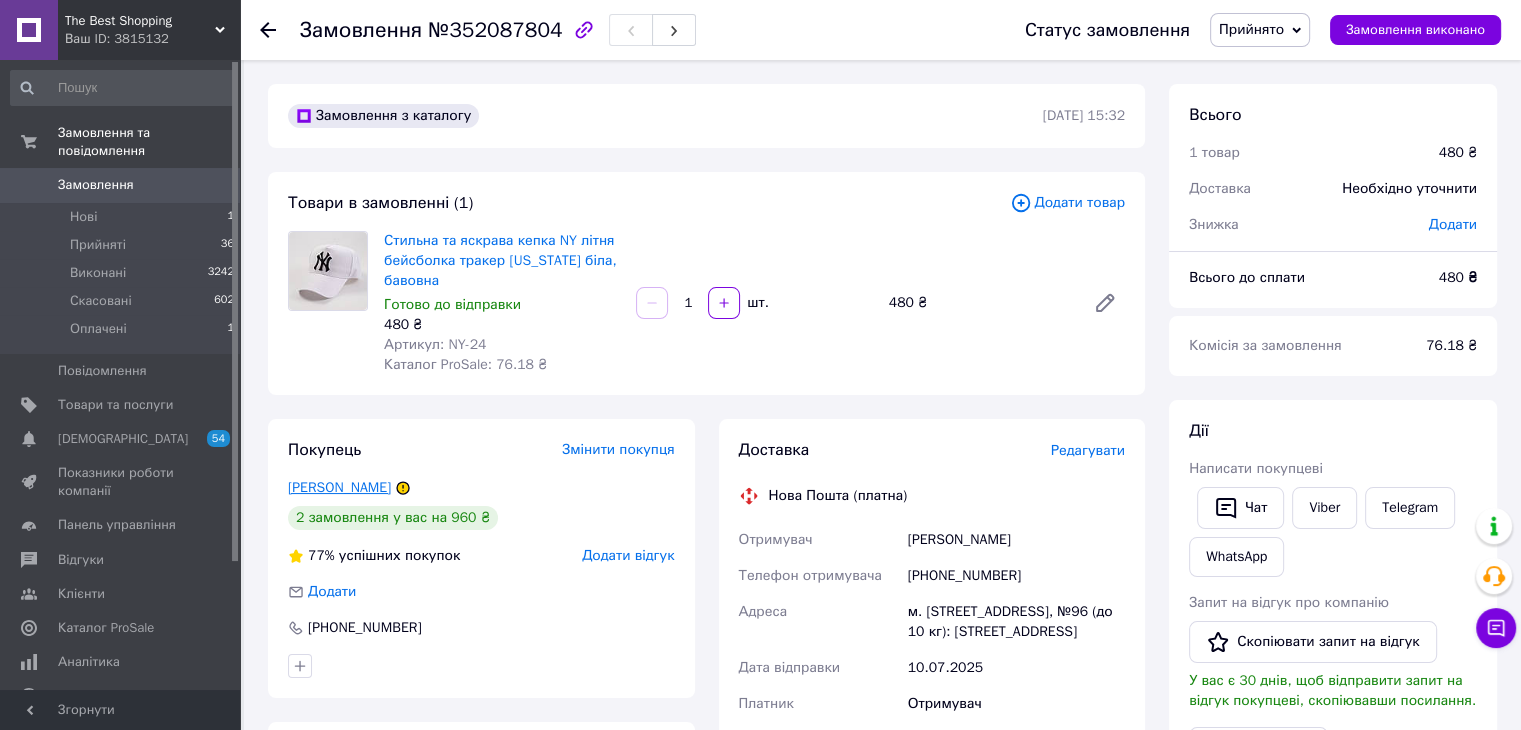 click on "Капитула Мария" at bounding box center [339, 487] 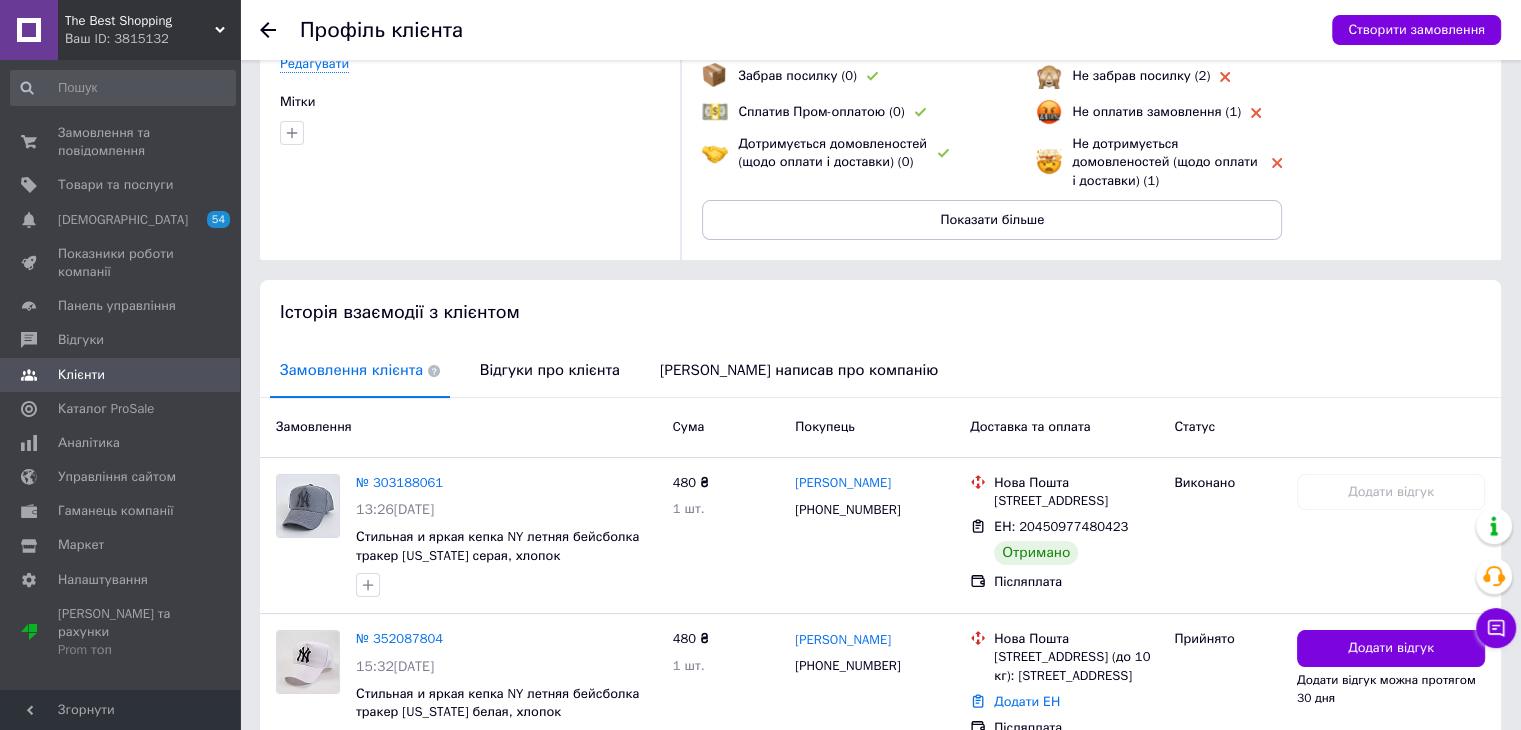 scroll, scrollTop: 300, scrollLeft: 0, axis: vertical 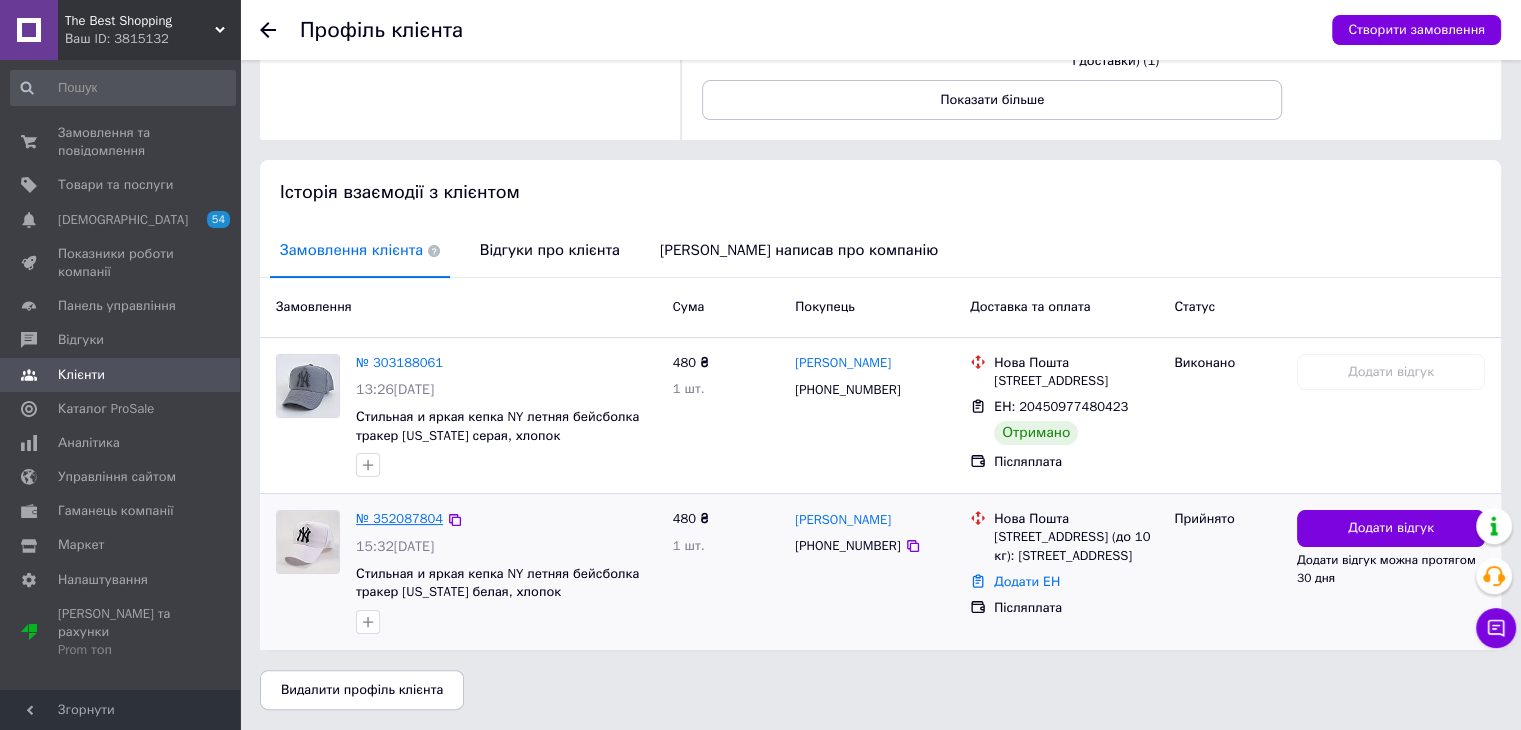 click on "№ 352087804" at bounding box center (399, 518) 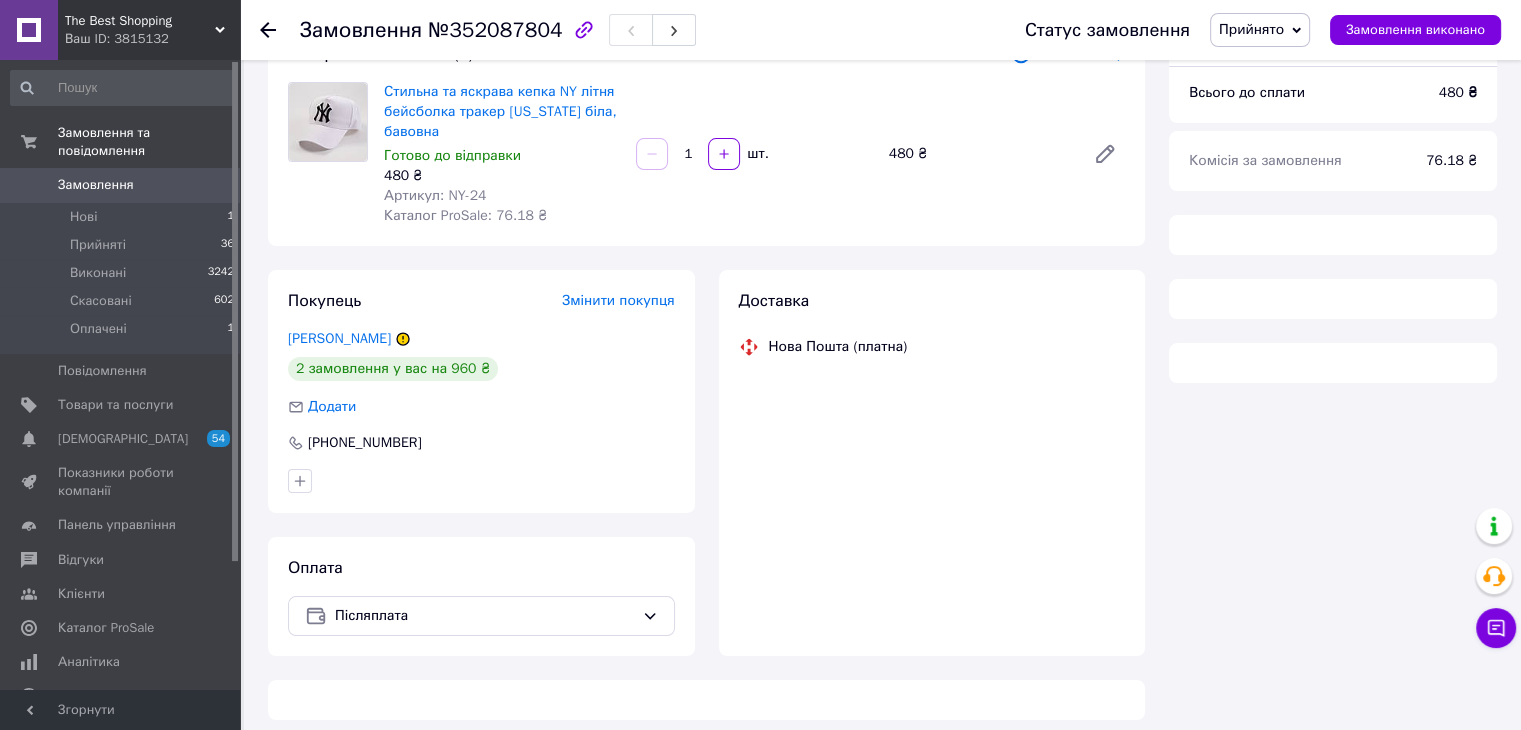 scroll, scrollTop: 164, scrollLeft: 0, axis: vertical 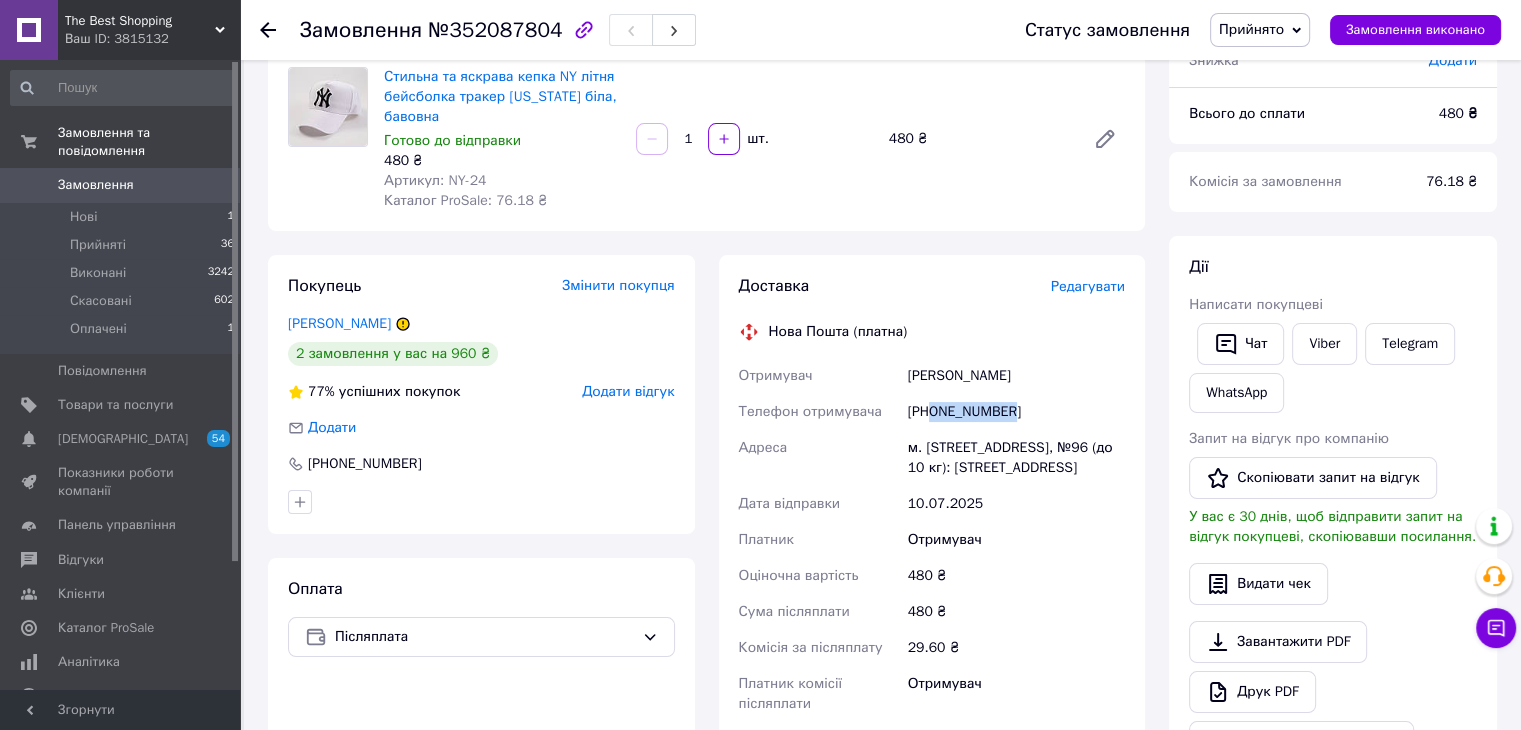 drag, startPoint x: 934, startPoint y: 409, endPoint x: 1044, endPoint y: 410, distance: 110.00455 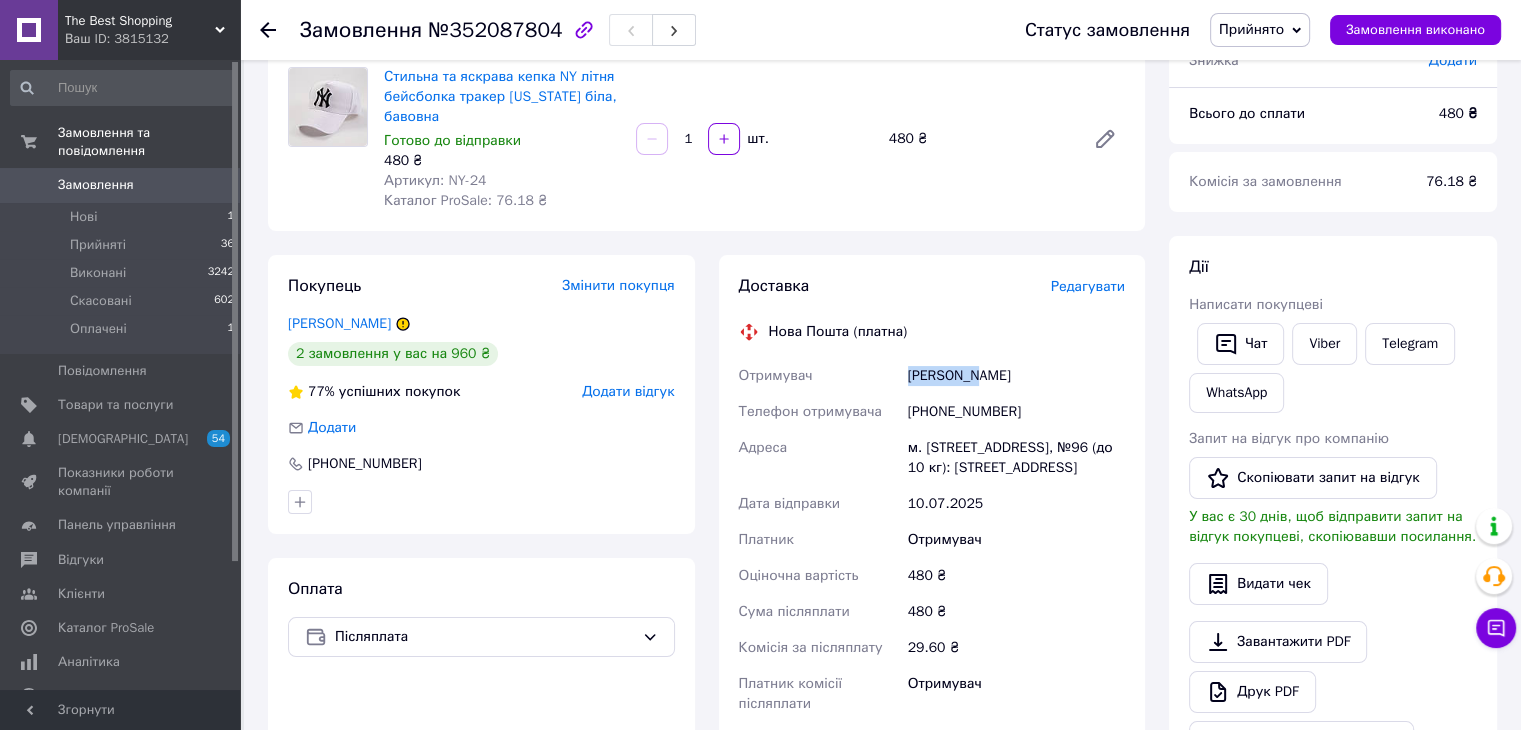 drag, startPoint x: 915, startPoint y: 372, endPoint x: 974, endPoint y: 379, distance: 59.413803 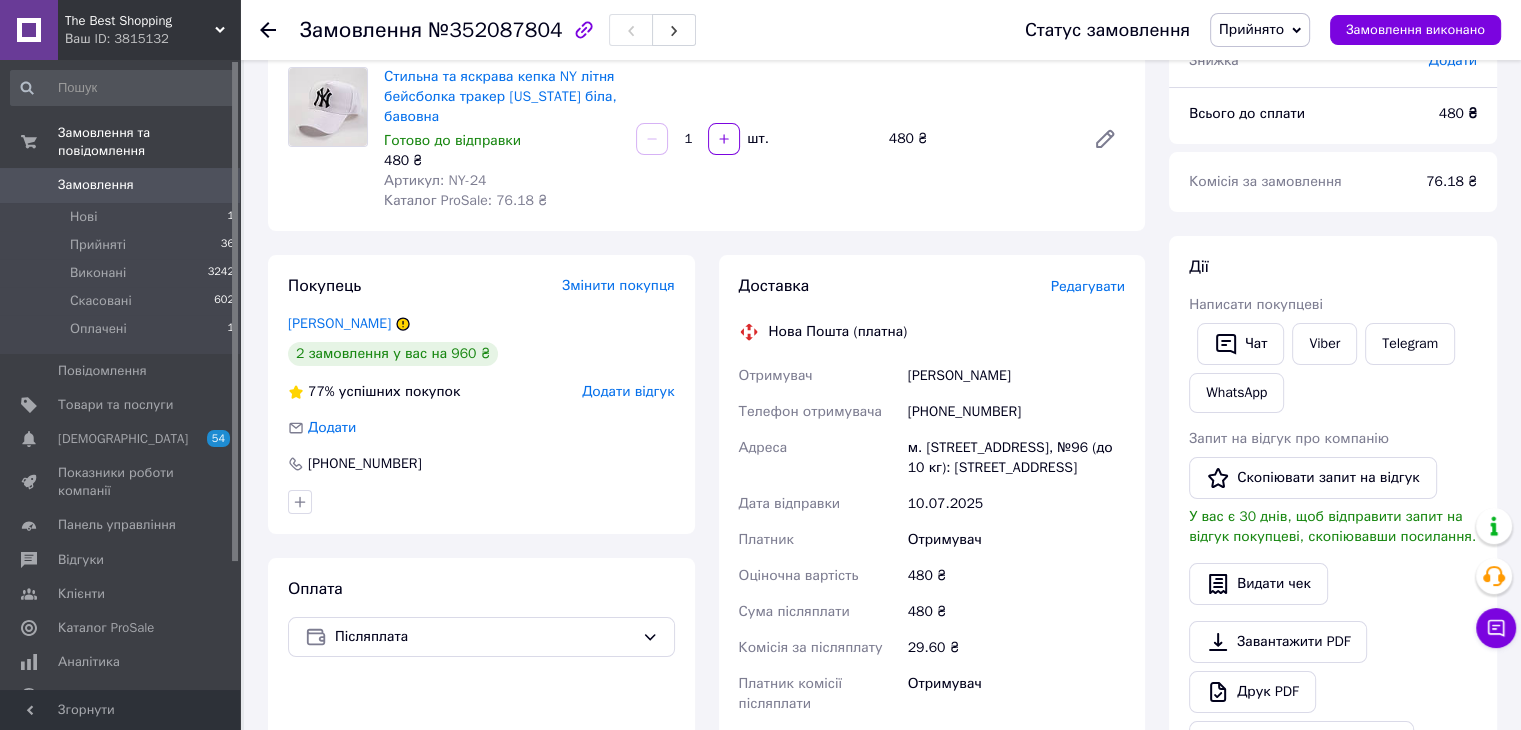 click on "Доставка Редагувати Нова Пошта (платна) Отримувач Капитула Мария Телефон отримувача +380967877447 Адреса м. Київ (Київська обл.), №96 (до 10 кг): Дніпровська Набережна, 25а Дата відправки 10.07.2025 Платник Отримувач Оціночна вартість 480 ₴ Сума післяплати 480 ₴ Комісія за післяплату 29.60 ₴ Платник комісії післяплати Отримувач Передати номер або Згенерувати ЕН" at bounding box center (932, 595) 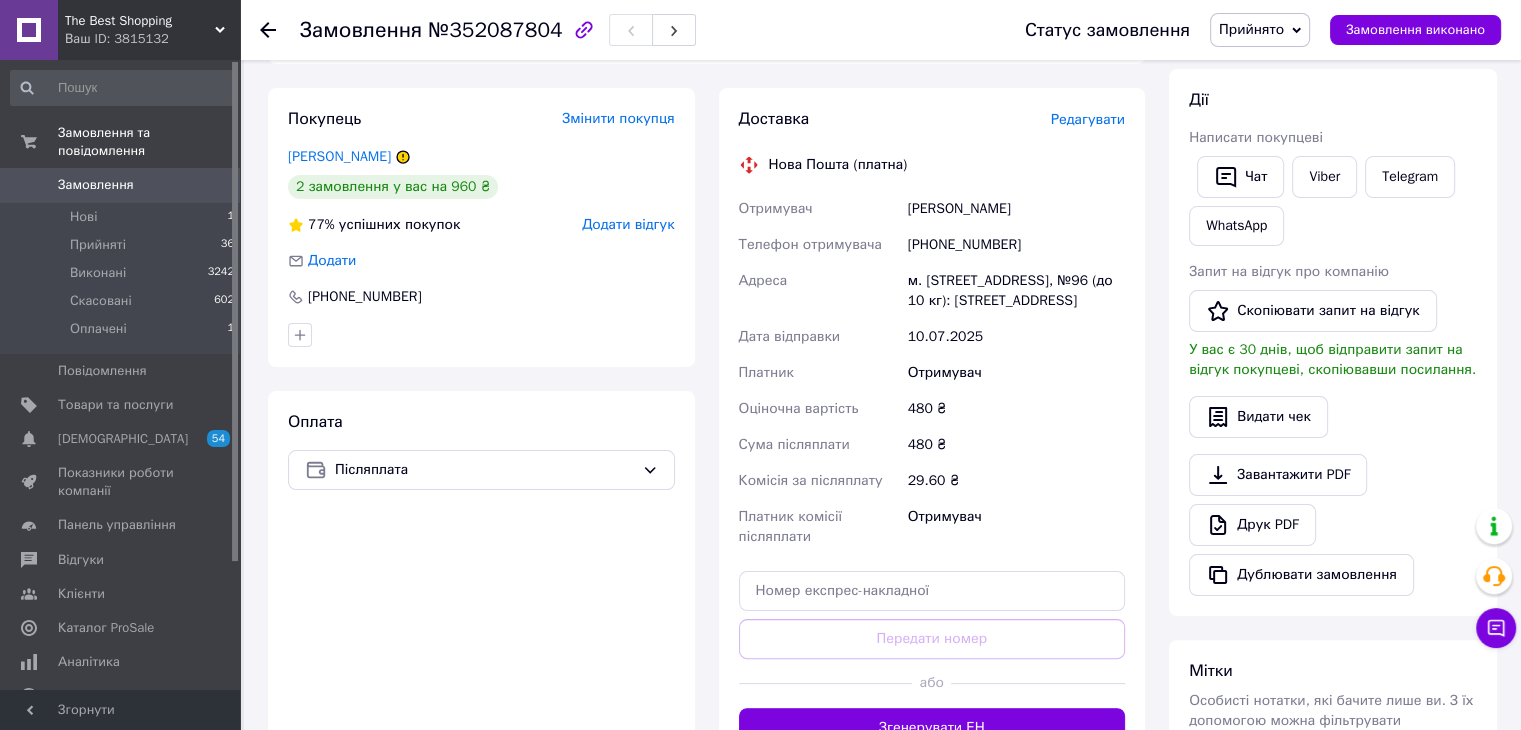 scroll, scrollTop: 364, scrollLeft: 0, axis: vertical 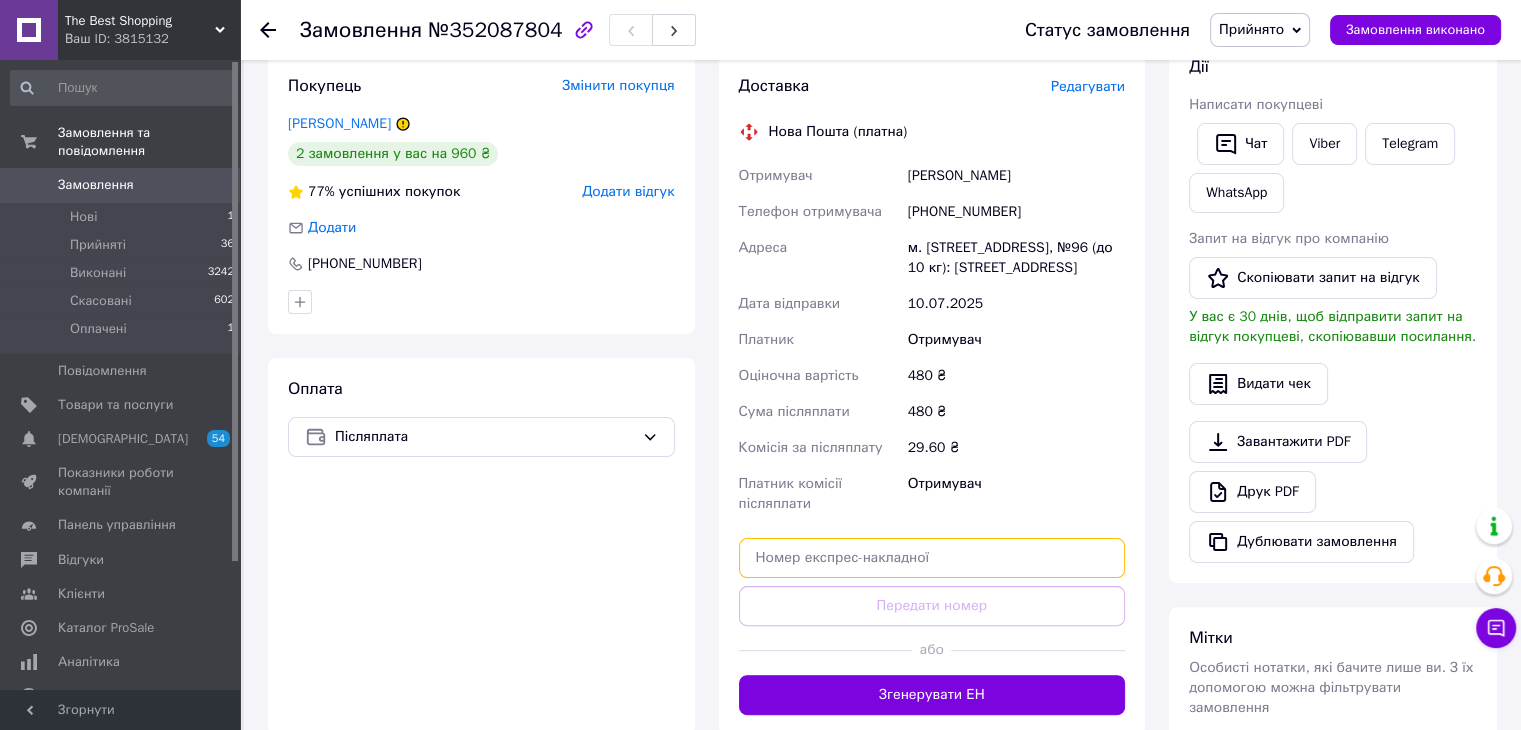 click at bounding box center [932, 558] 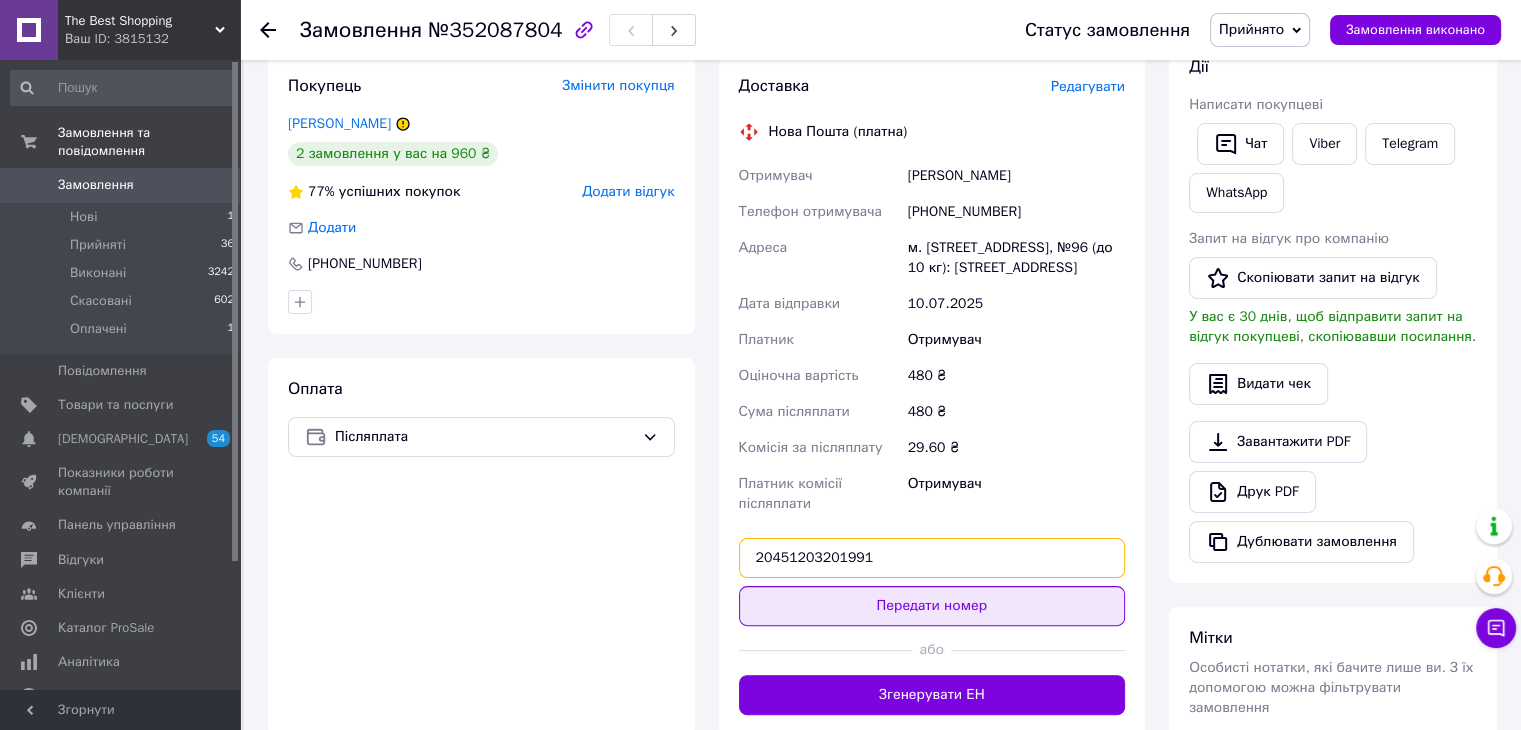 type on "20451203201991" 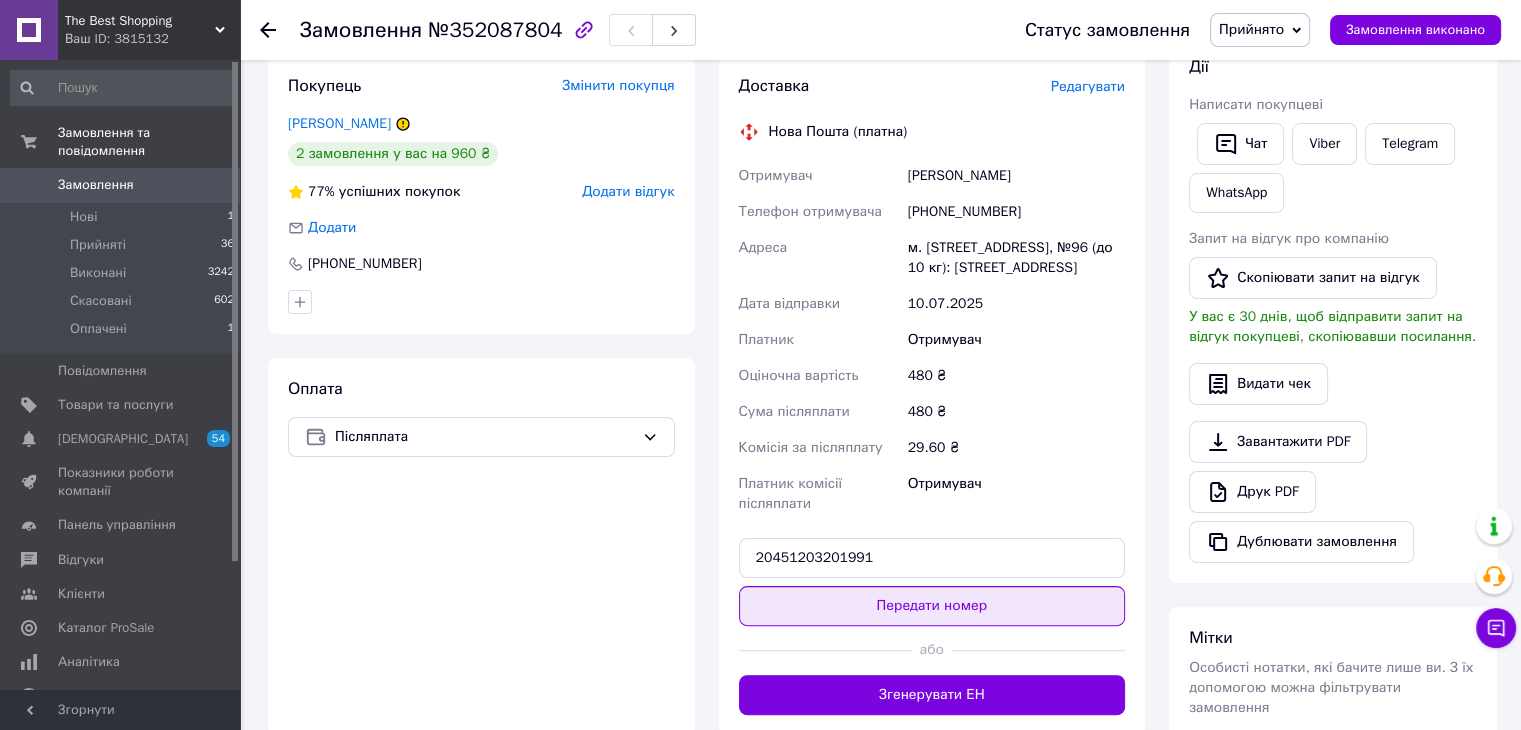 click on "Передати номер" at bounding box center [932, 606] 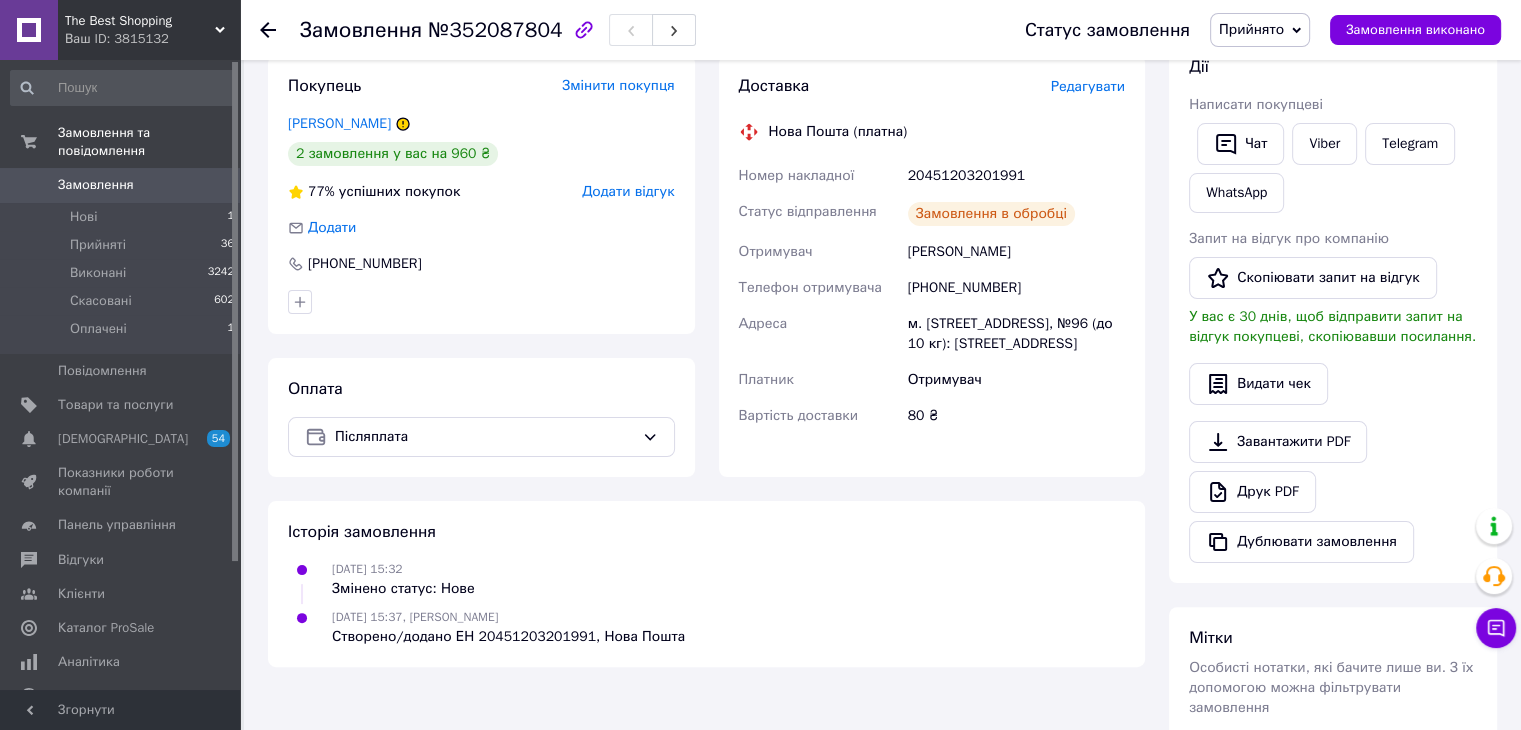 click on "Капитула Мария" at bounding box center (339, 123) 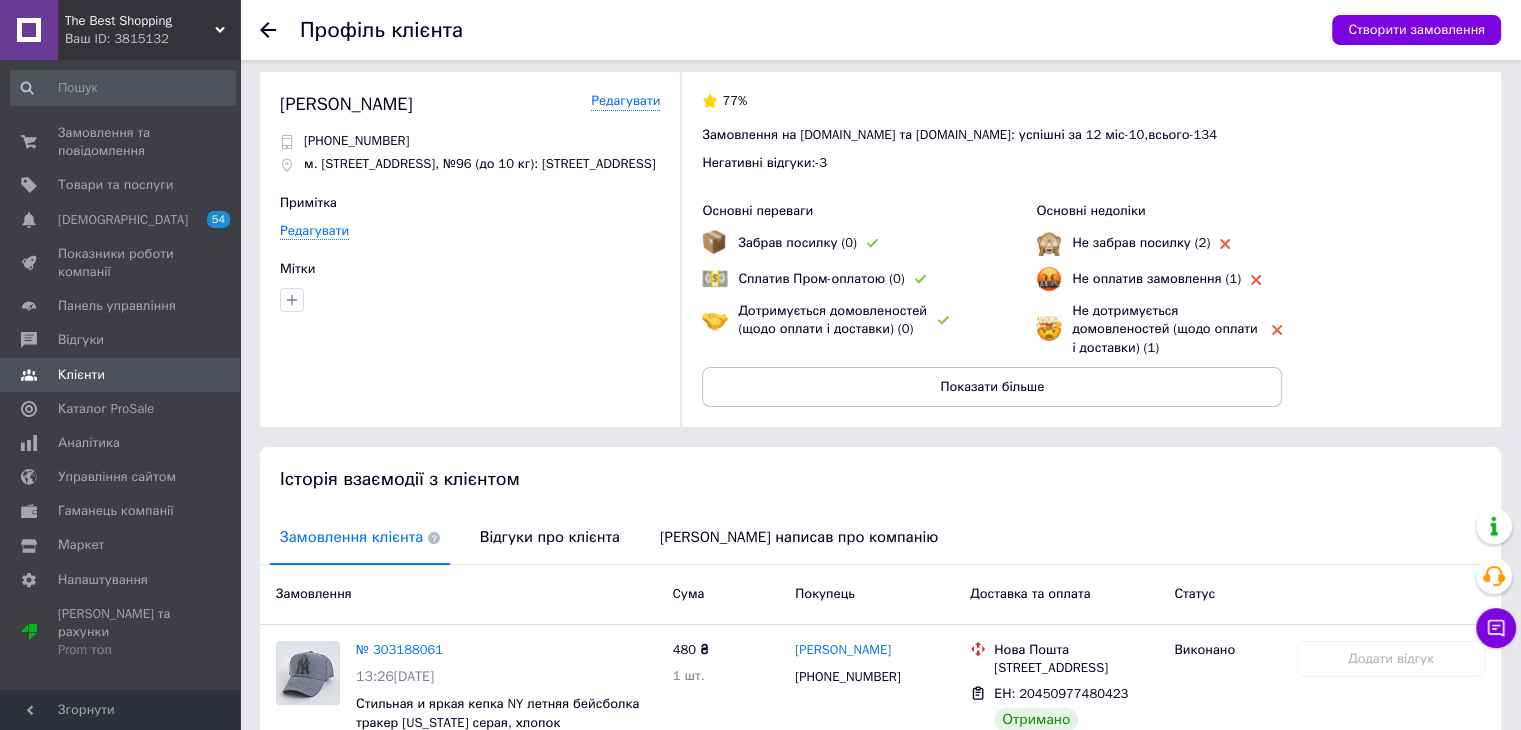 scroll, scrollTop: 0, scrollLeft: 0, axis: both 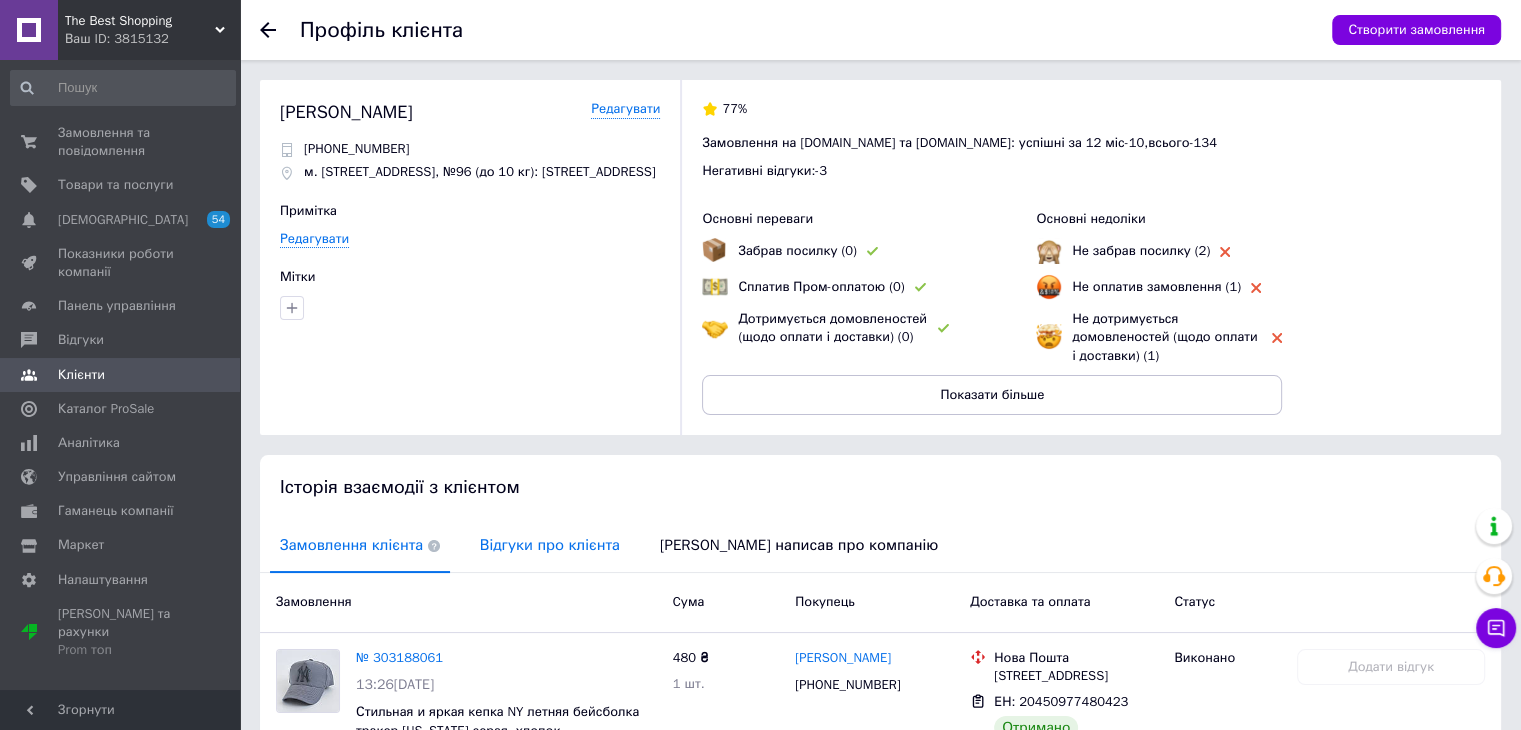 click on "Відгуки про клієнта" at bounding box center (550, 545) 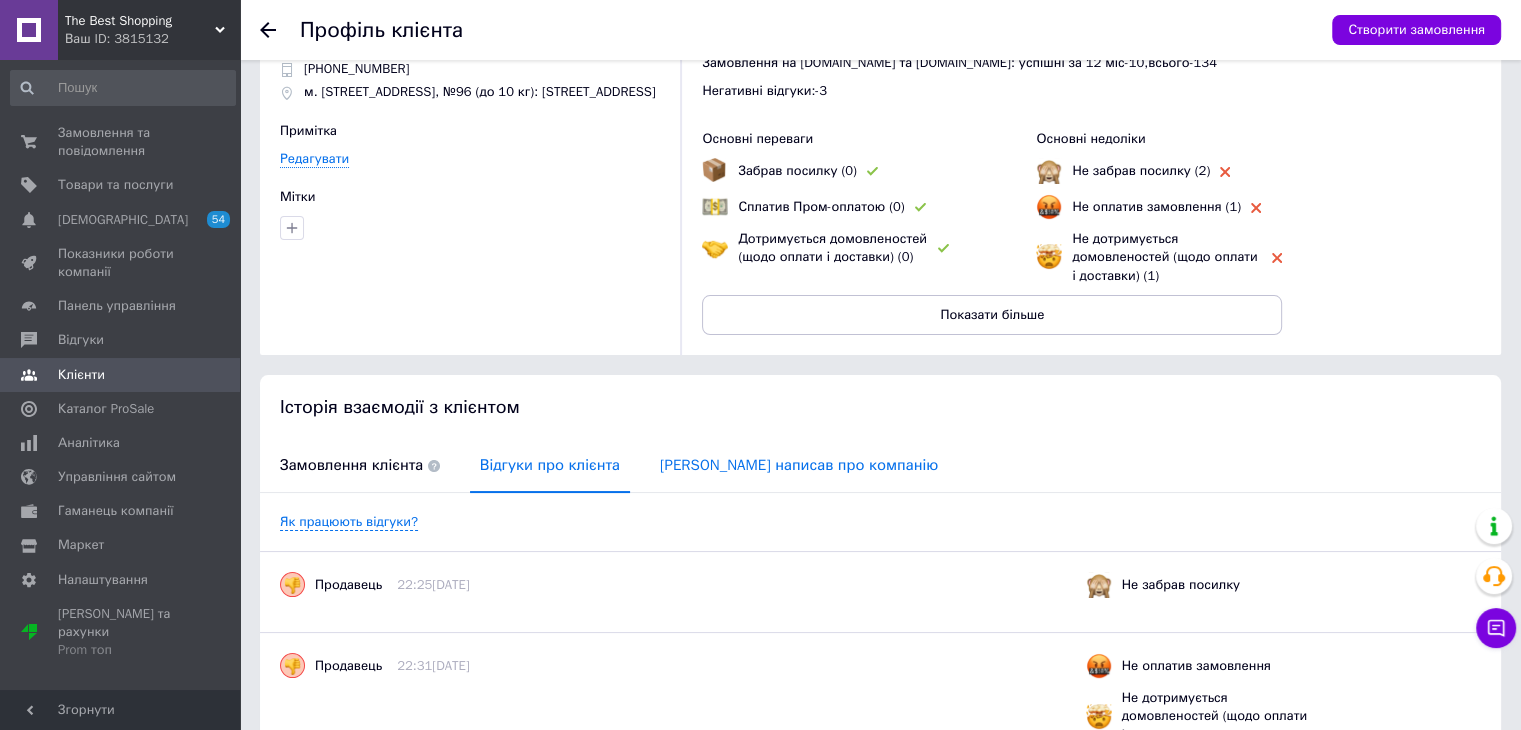 scroll, scrollTop: 17, scrollLeft: 0, axis: vertical 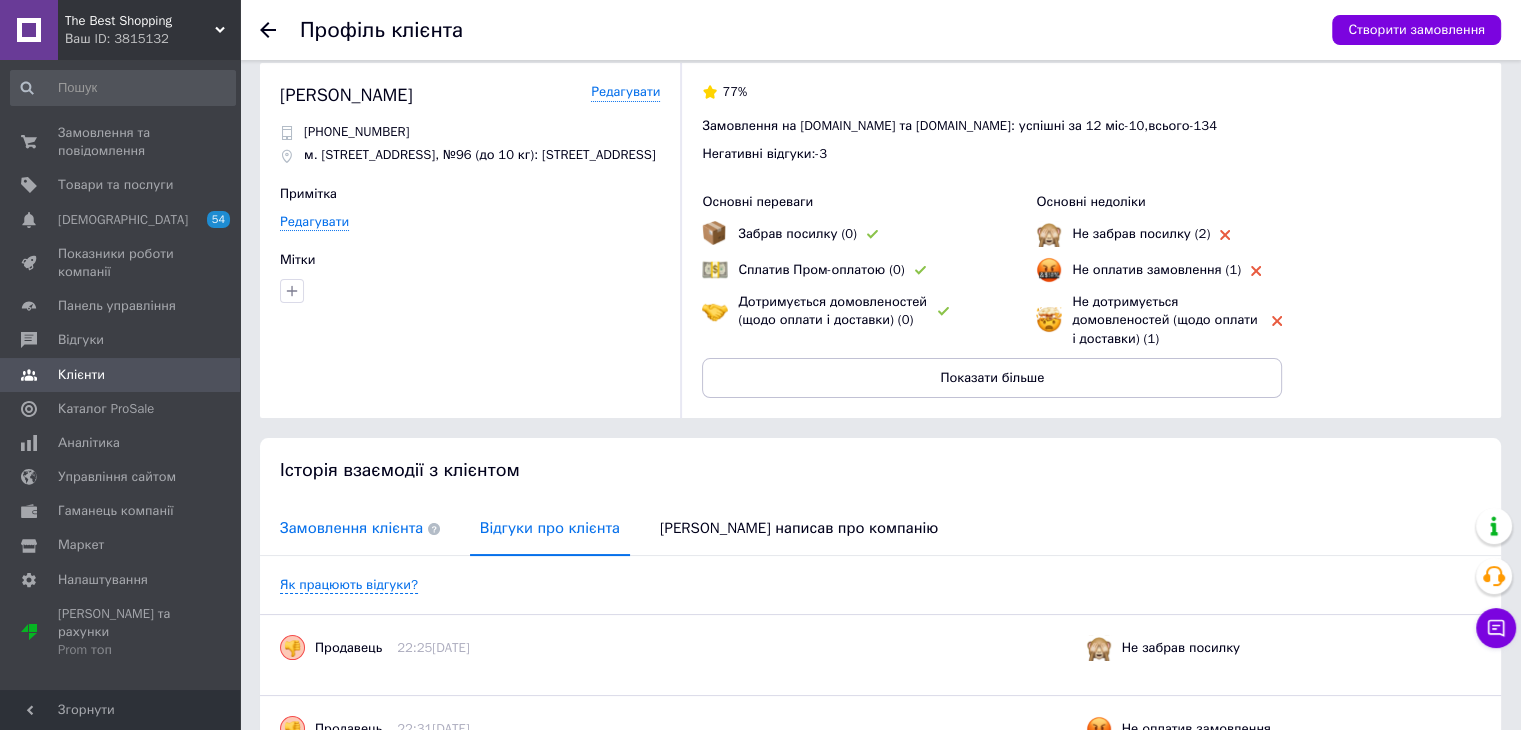 click on "Замовлення клієнта" at bounding box center (360, 528) 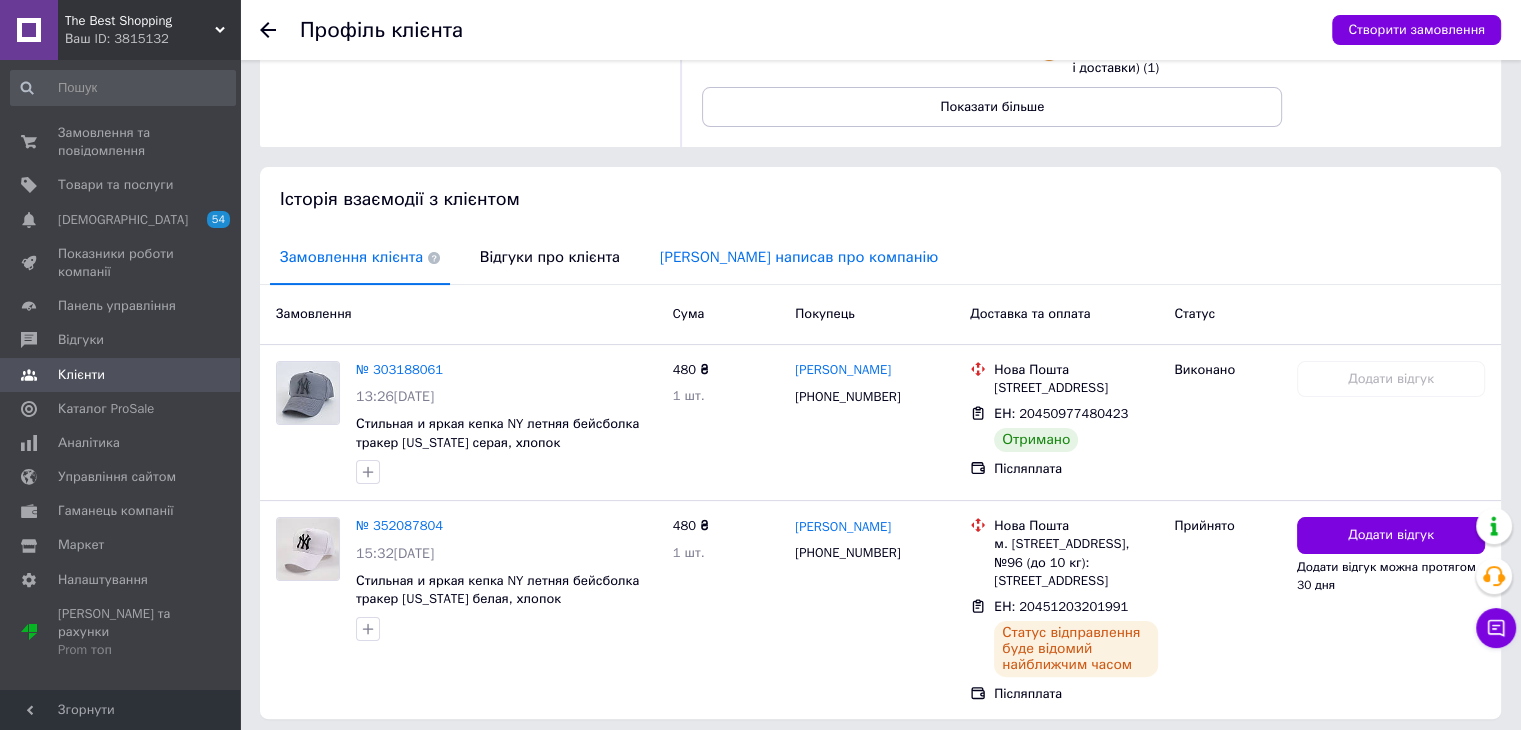 scroll, scrollTop: 386, scrollLeft: 0, axis: vertical 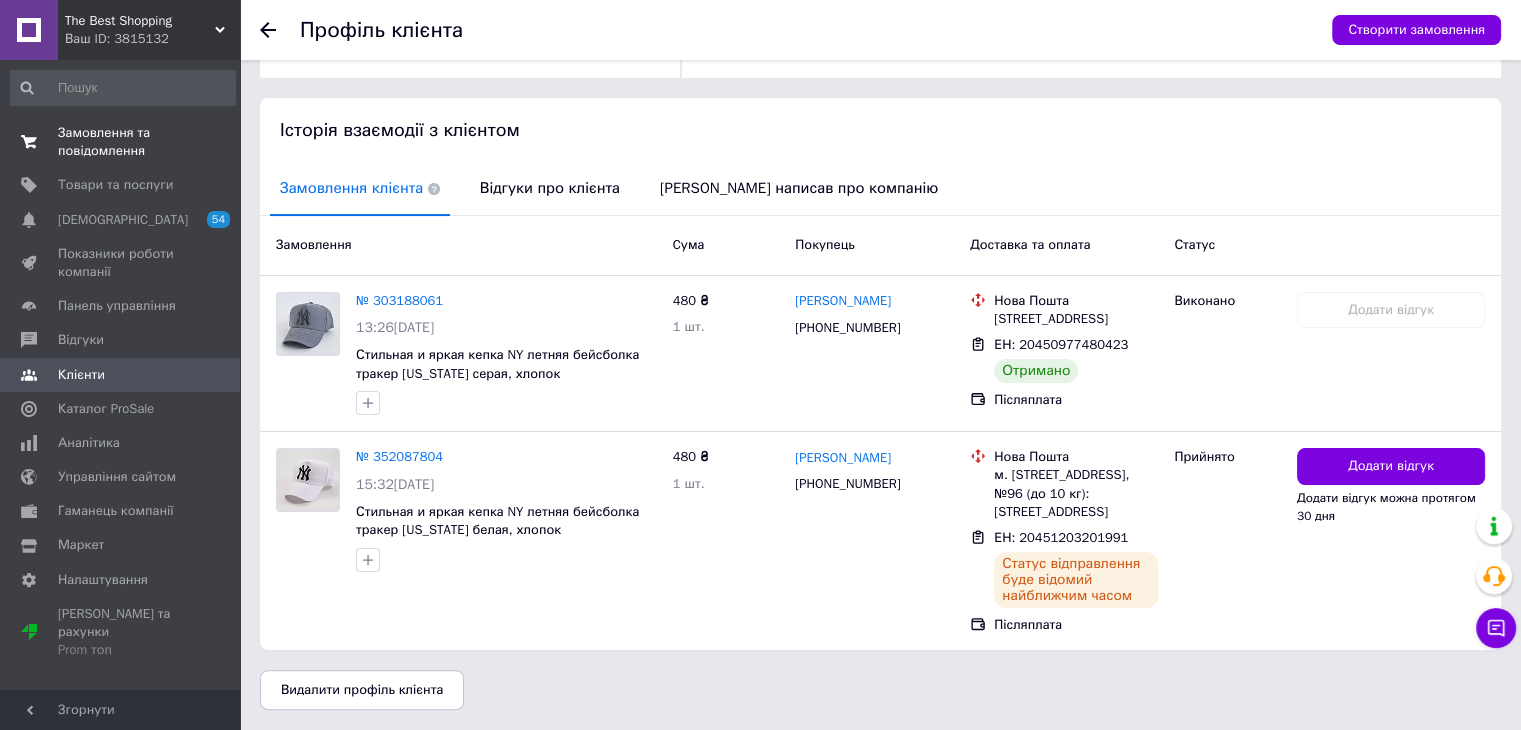 click on "Замовлення та повідомлення" at bounding box center [121, 142] 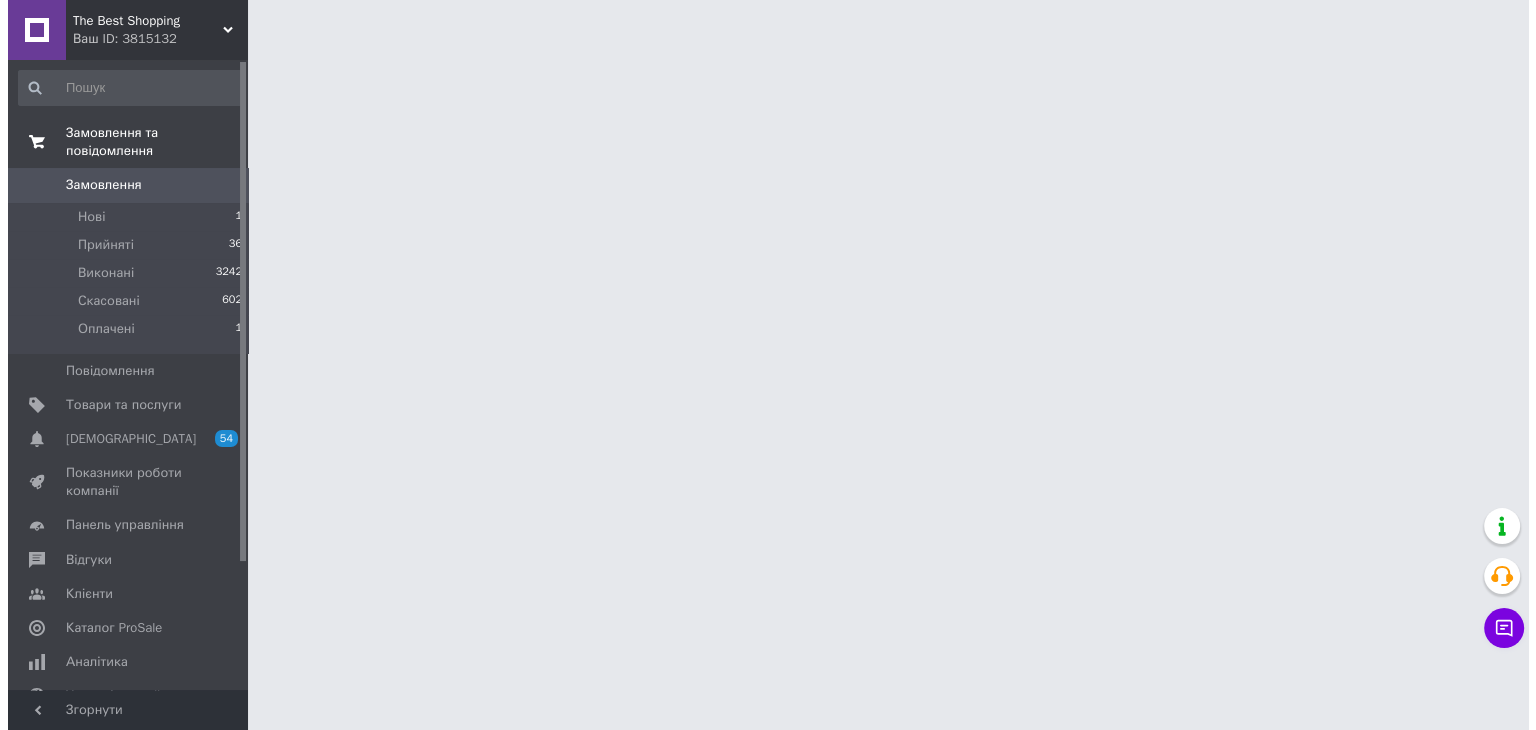 scroll, scrollTop: 0, scrollLeft: 0, axis: both 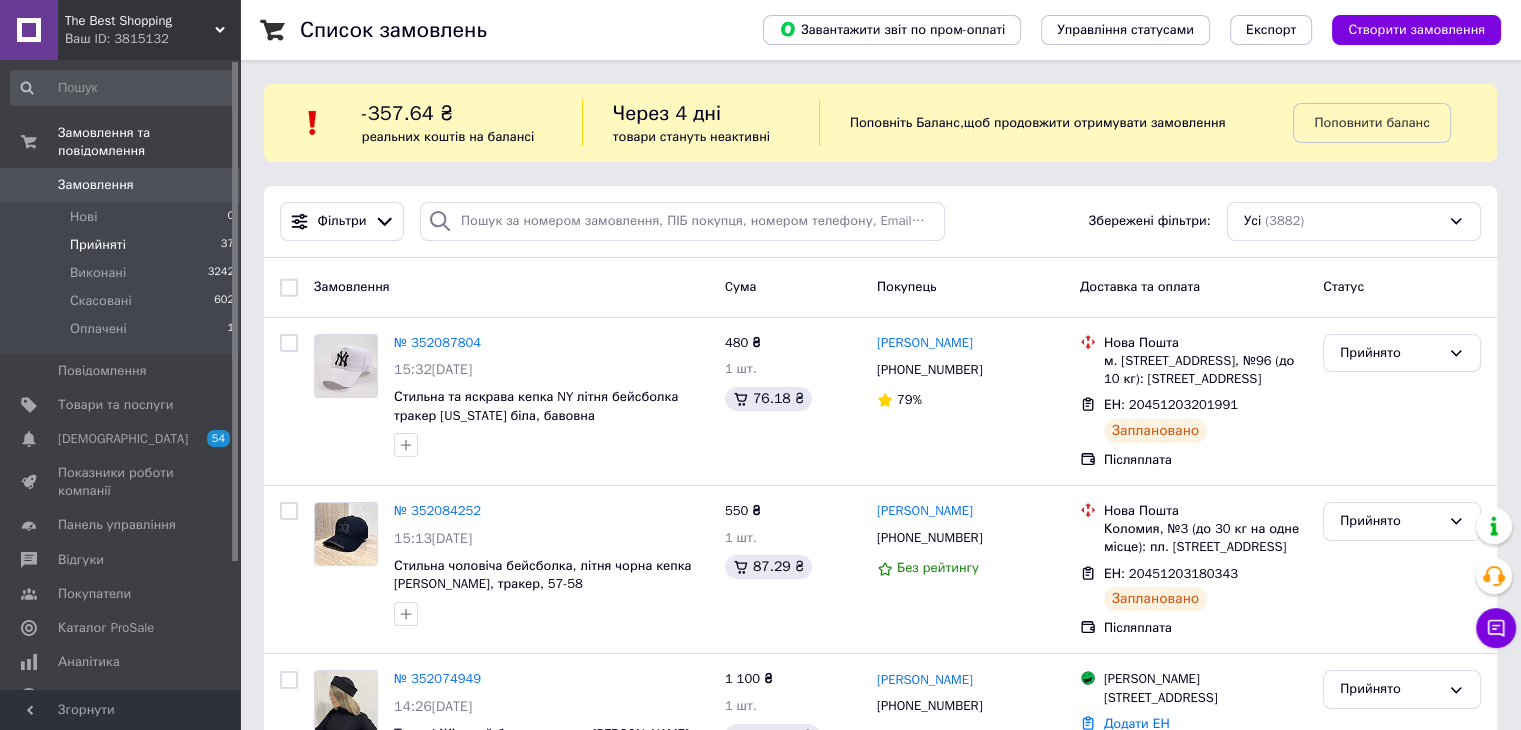 click on "Прийняті" at bounding box center [98, 245] 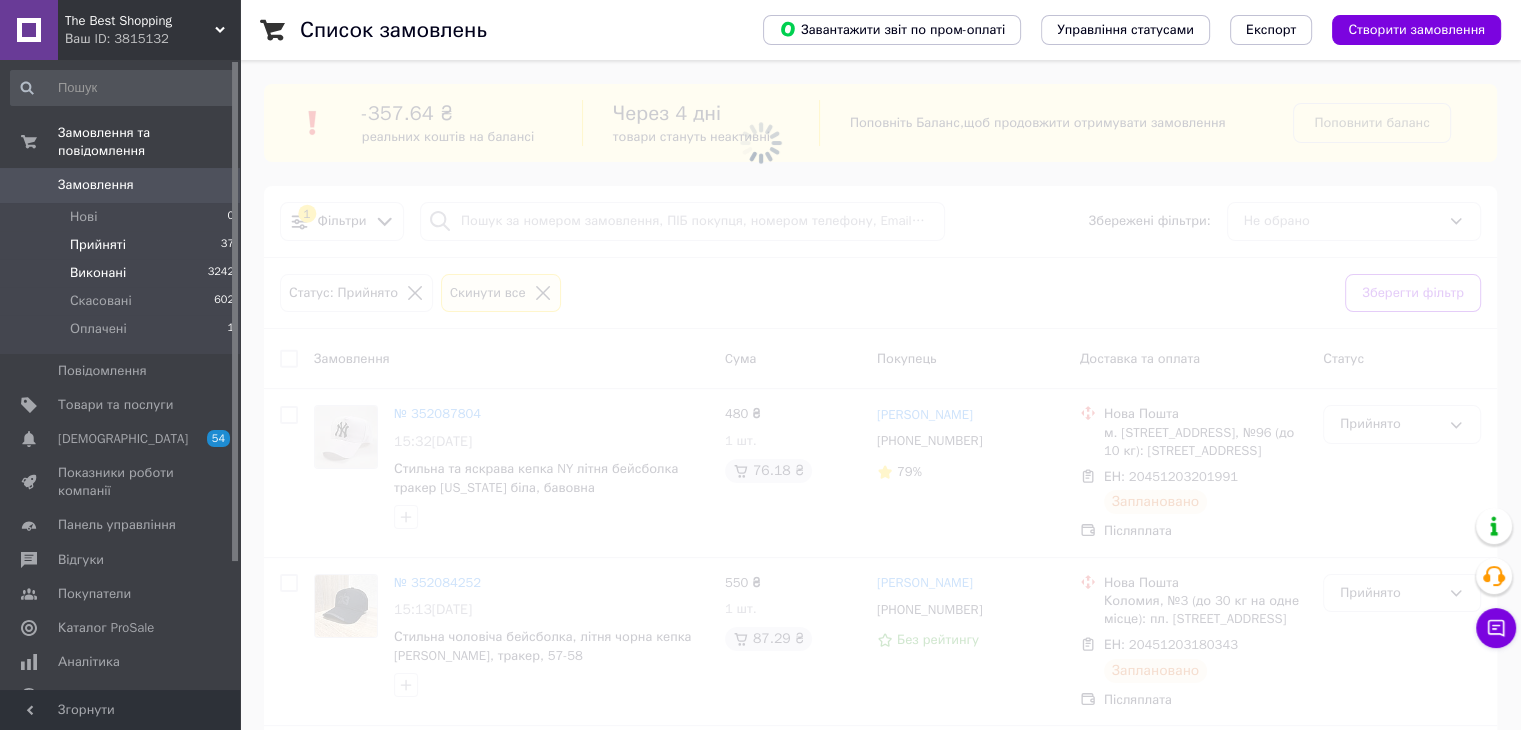 click on "Виконані" at bounding box center [98, 273] 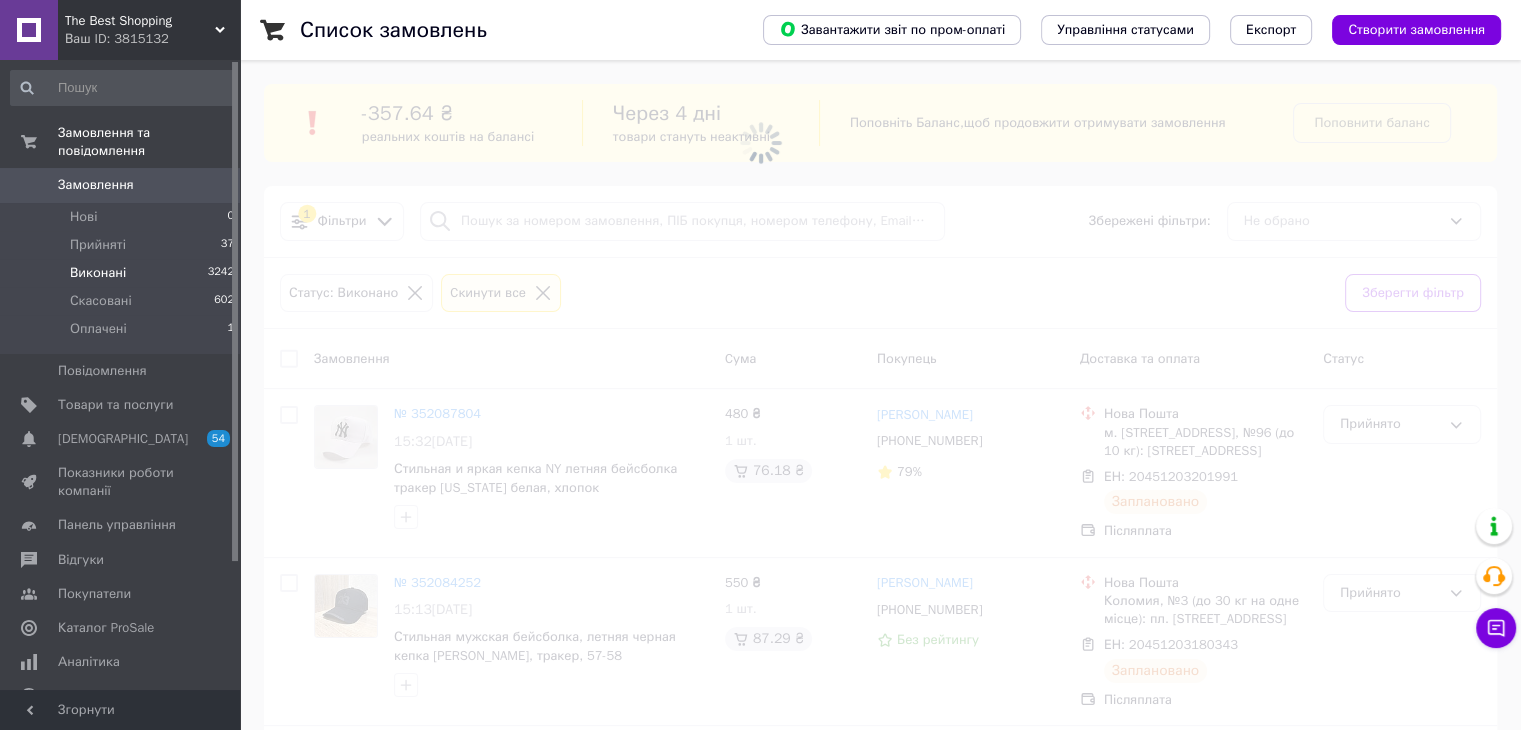 click on "Виконані" at bounding box center [98, 273] 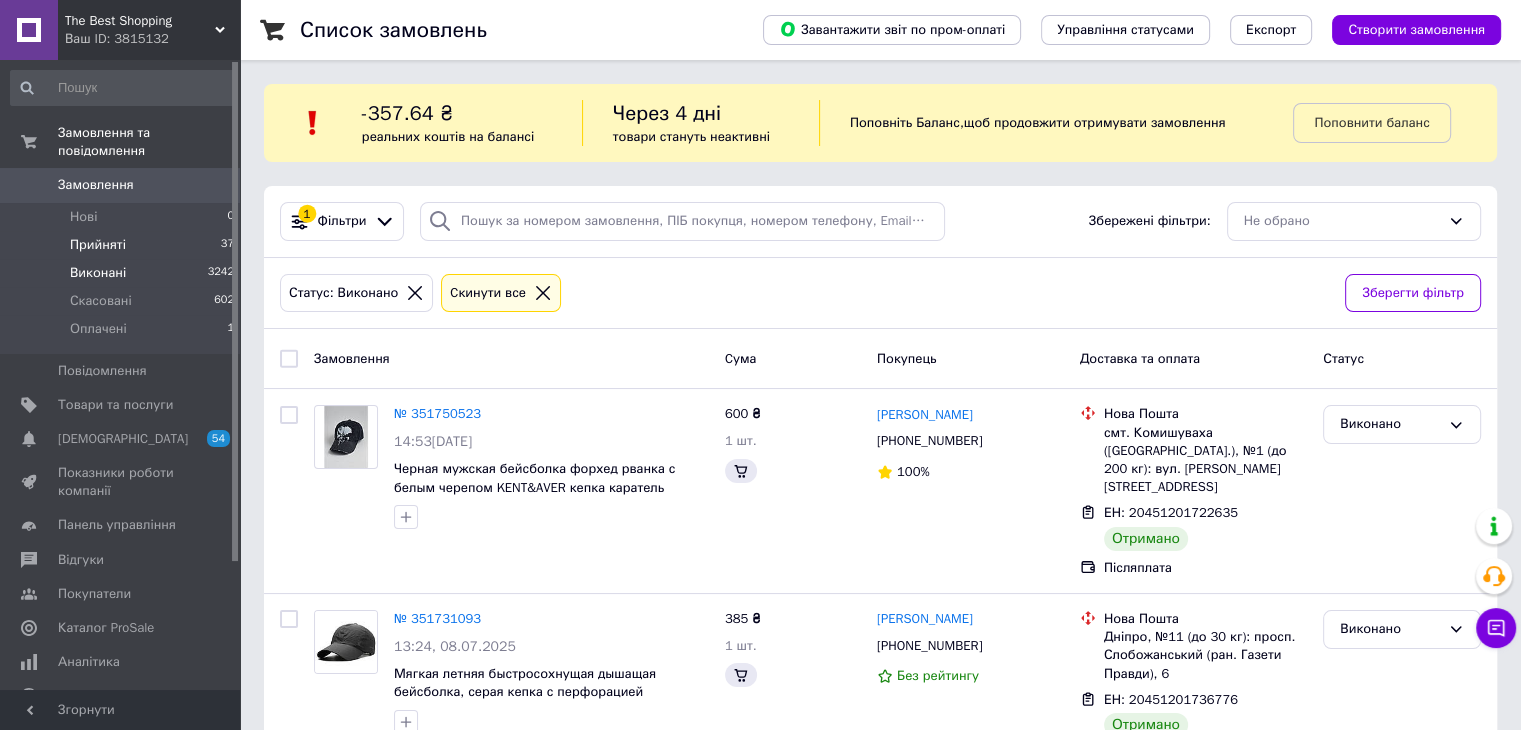 click on "Прийняті" at bounding box center [98, 245] 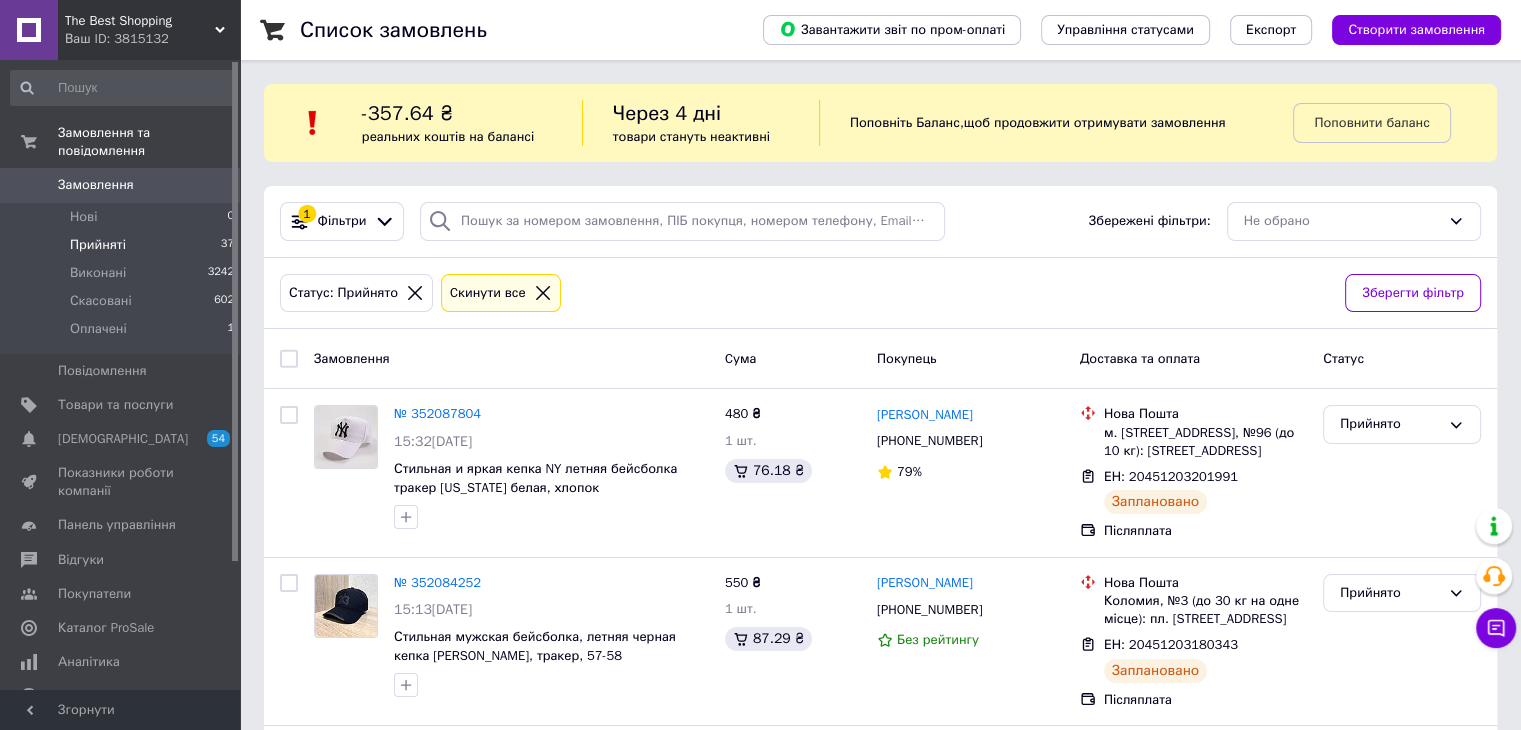 click on "Прийняті" at bounding box center [98, 245] 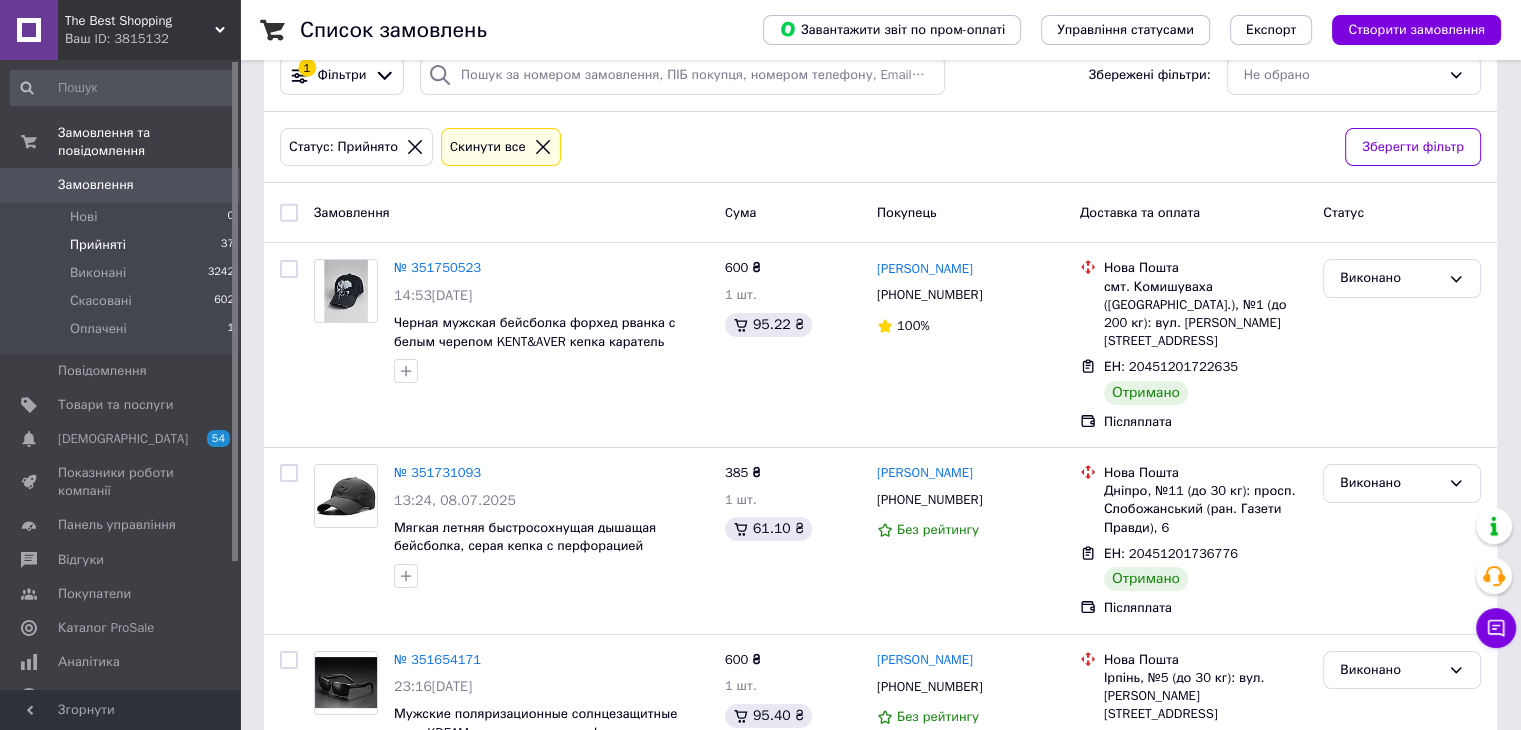 scroll, scrollTop: 0, scrollLeft: 0, axis: both 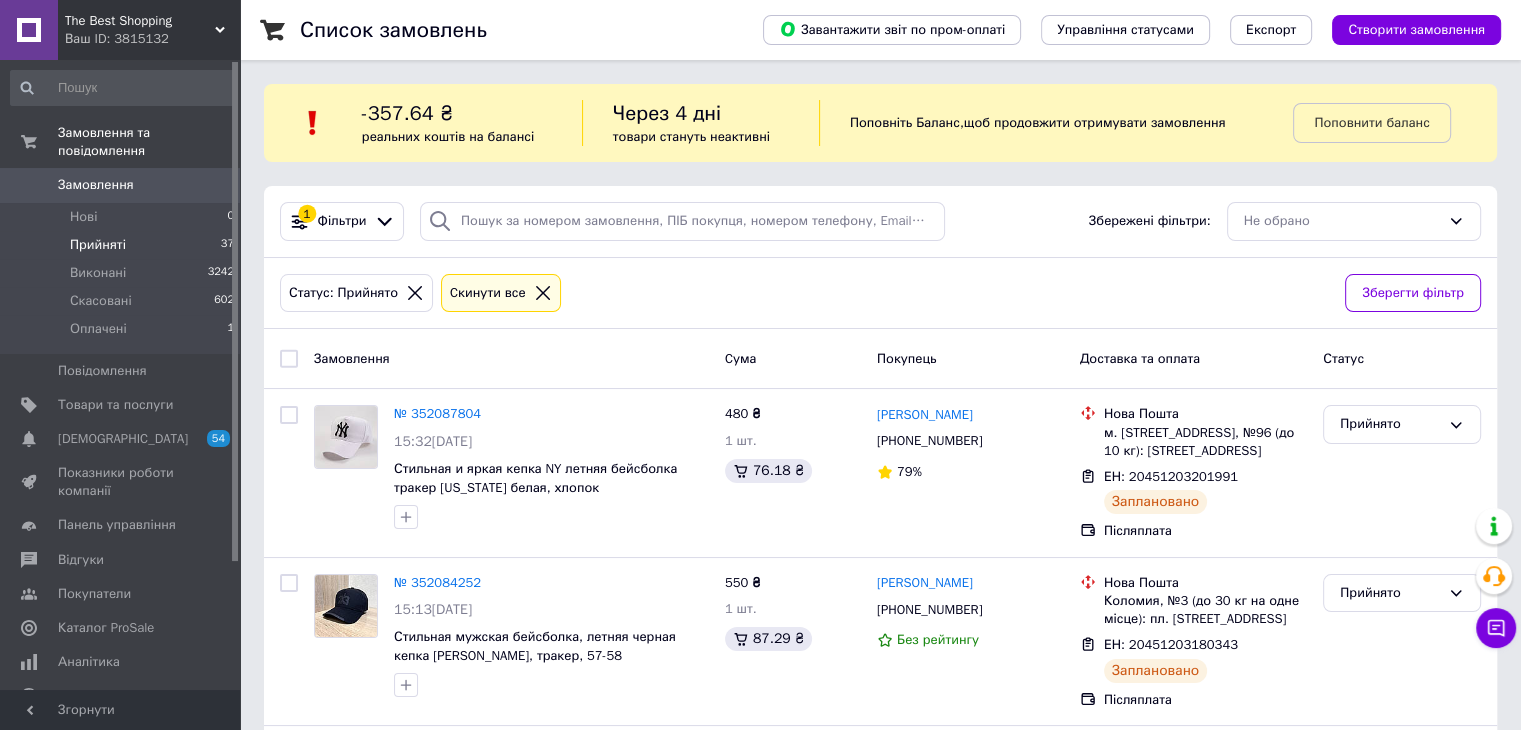 click on "Прийняті" at bounding box center [98, 245] 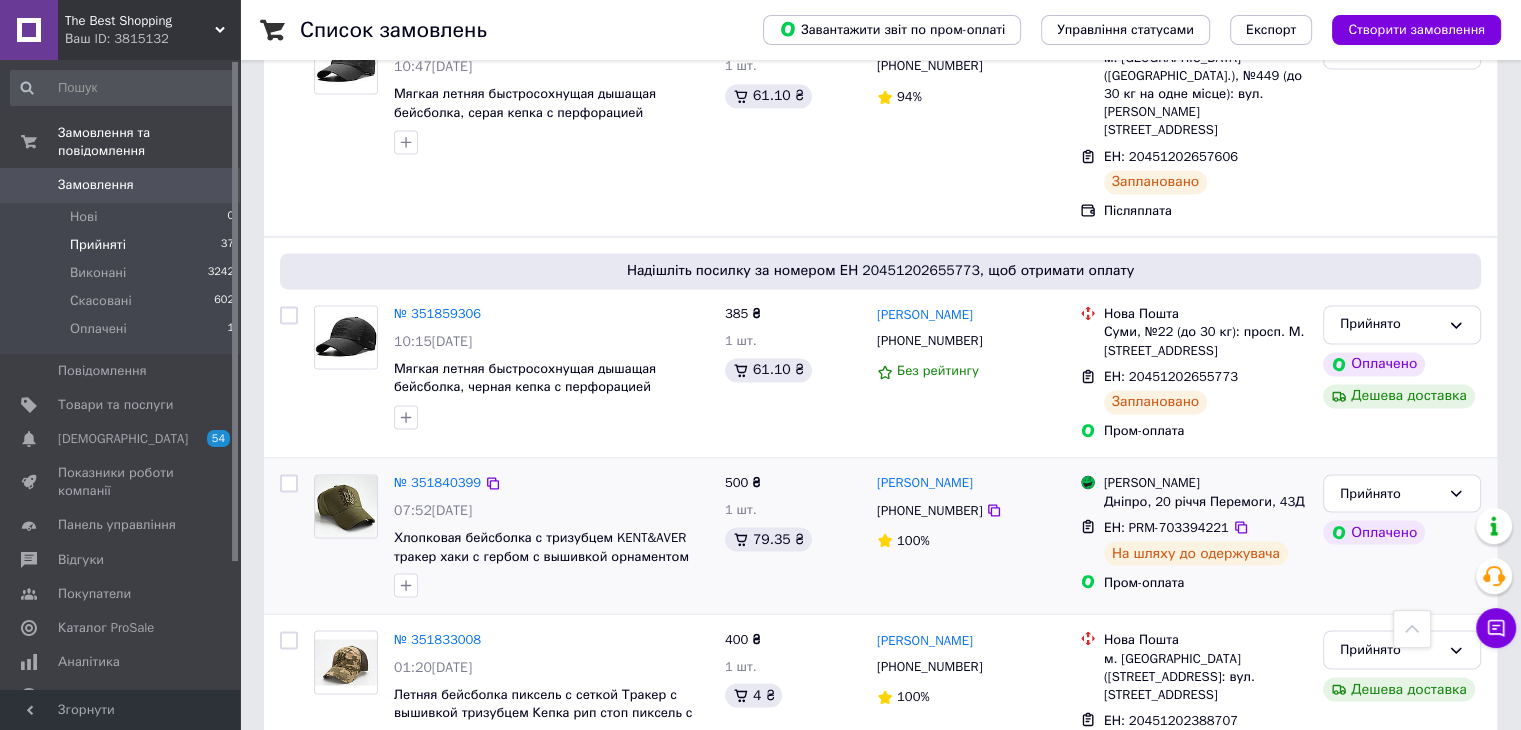 scroll, scrollTop: 3310, scrollLeft: 0, axis: vertical 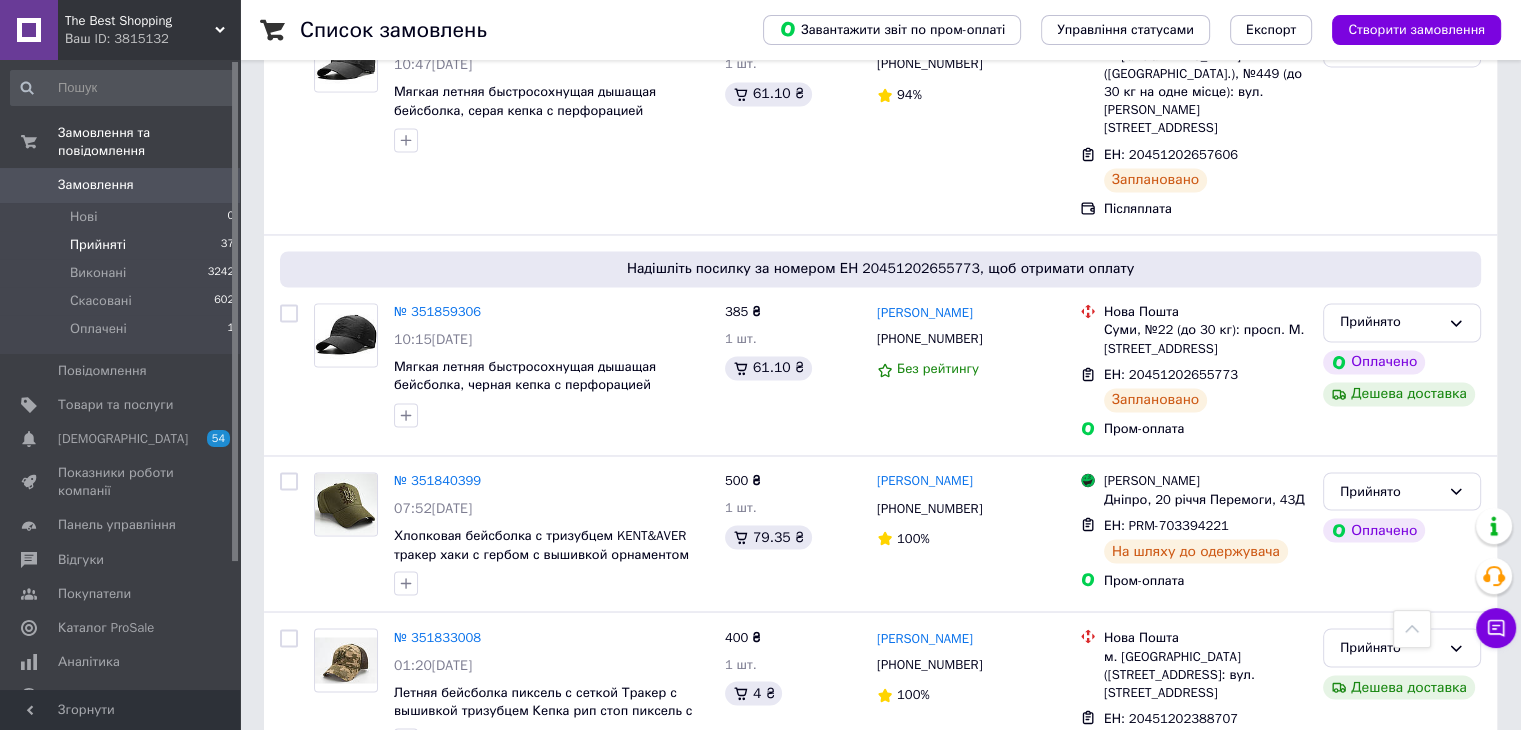 click on "2" at bounding box center (327, 843) 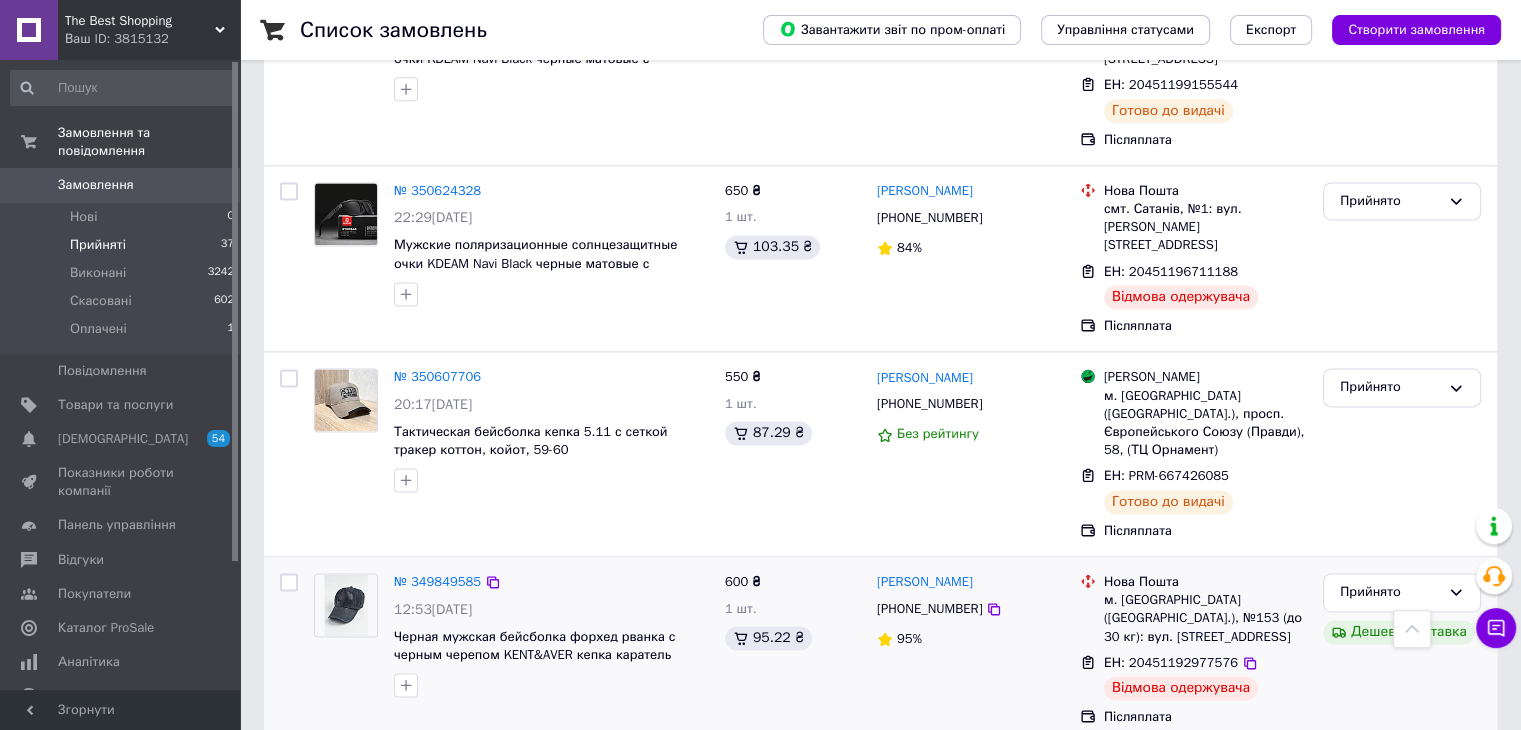 scroll, scrollTop: 2732, scrollLeft: 0, axis: vertical 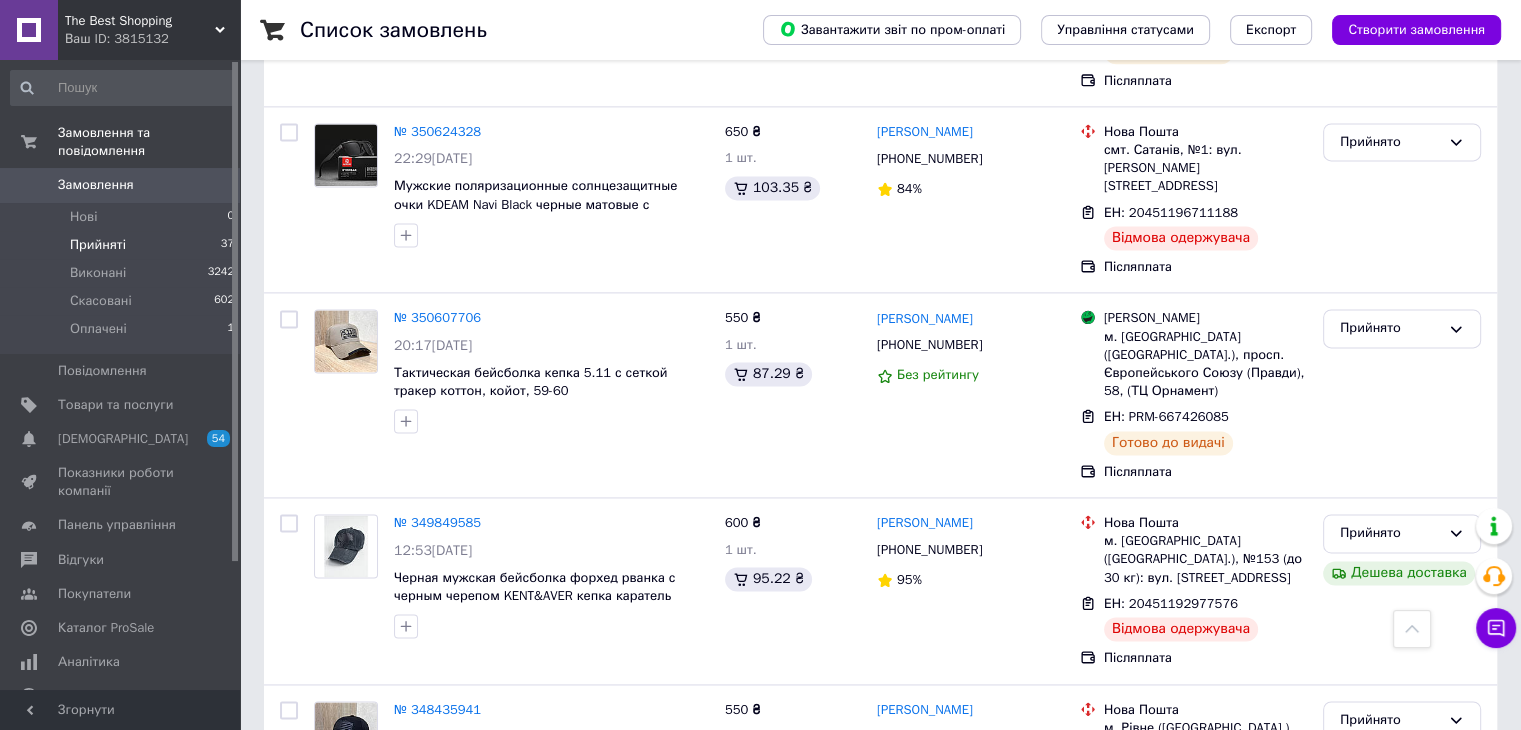 click on "1" at bounding box center [404, 933] 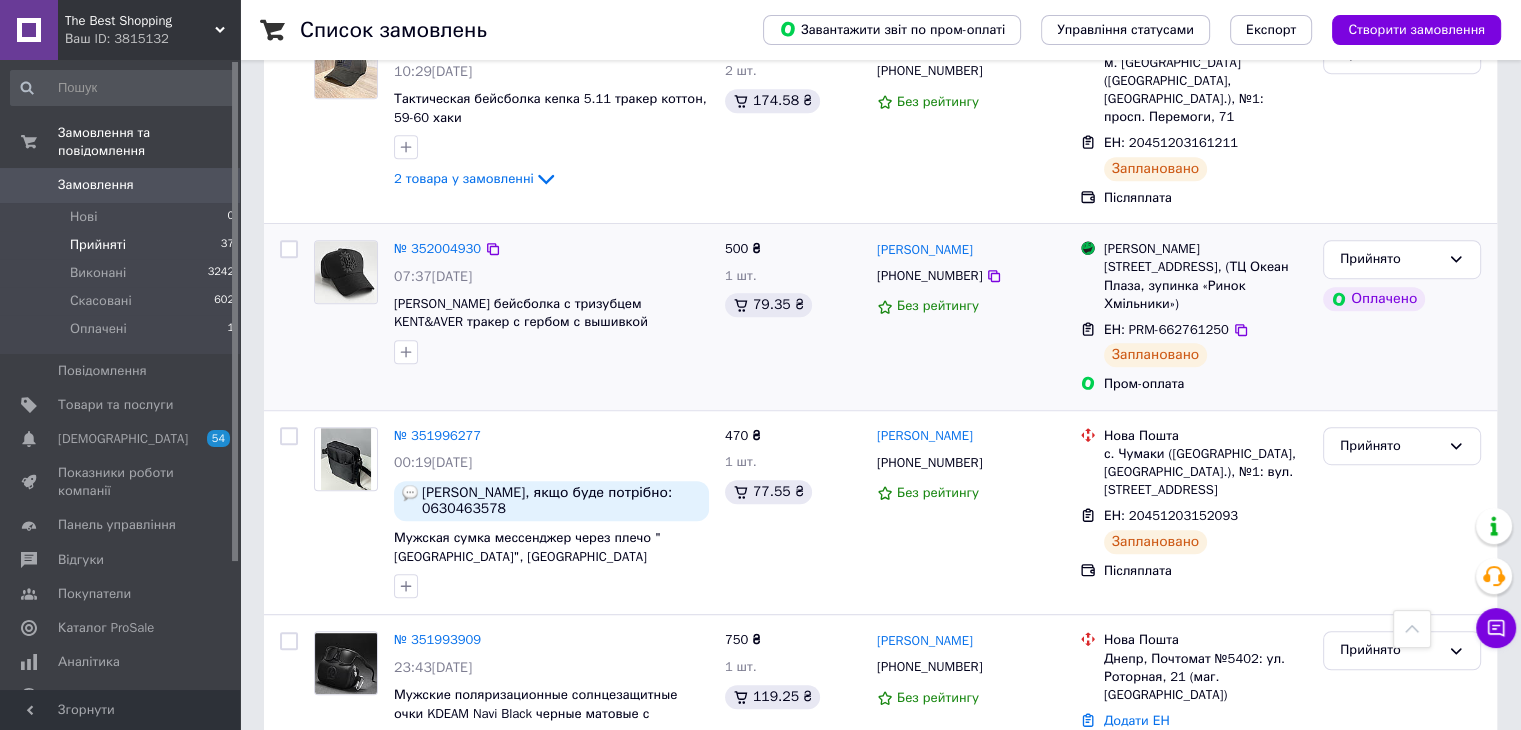 scroll, scrollTop: 1100, scrollLeft: 0, axis: vertical 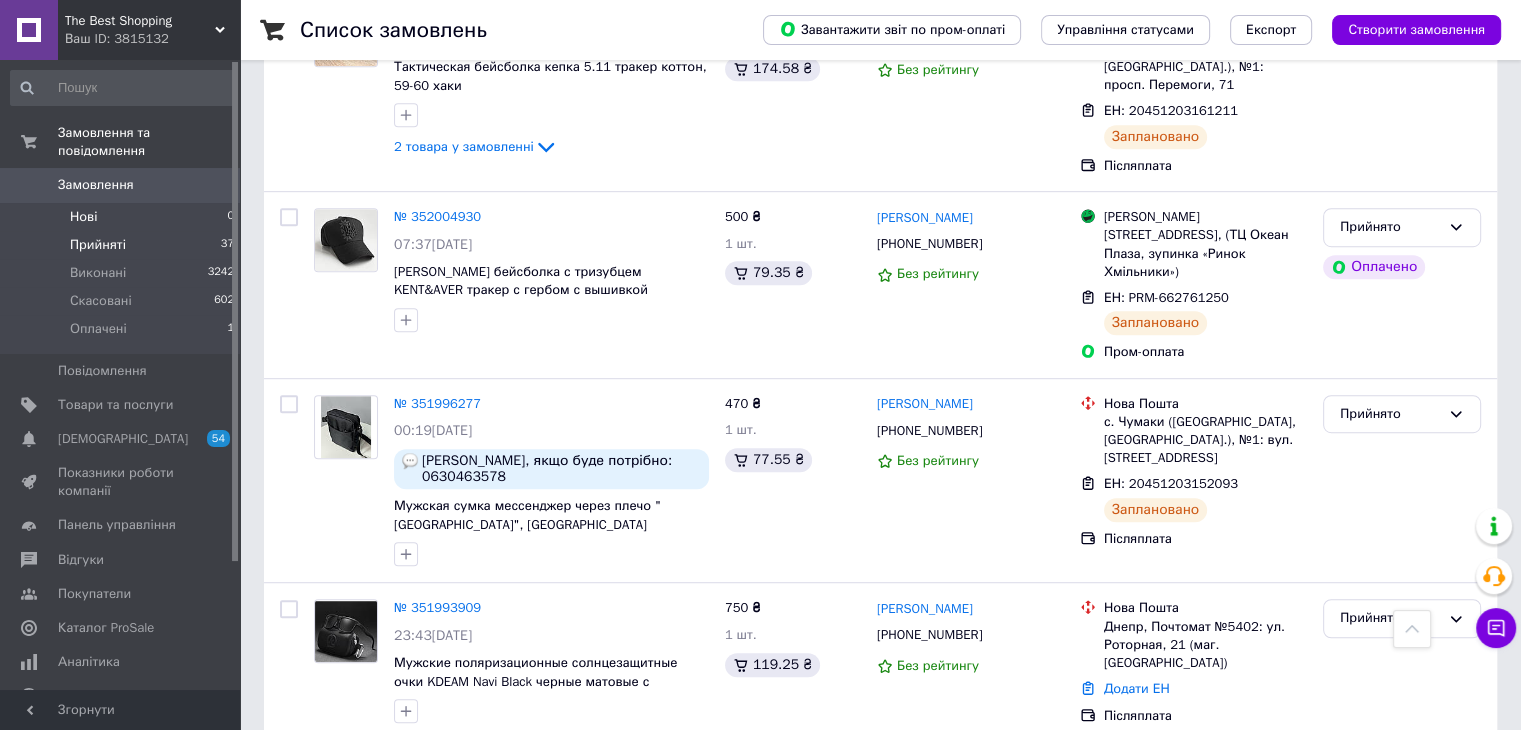 drag, startPoint x: 90, startPoint y: 226, endPoint x: 124, endPoint y: 196, distance: 45.343136 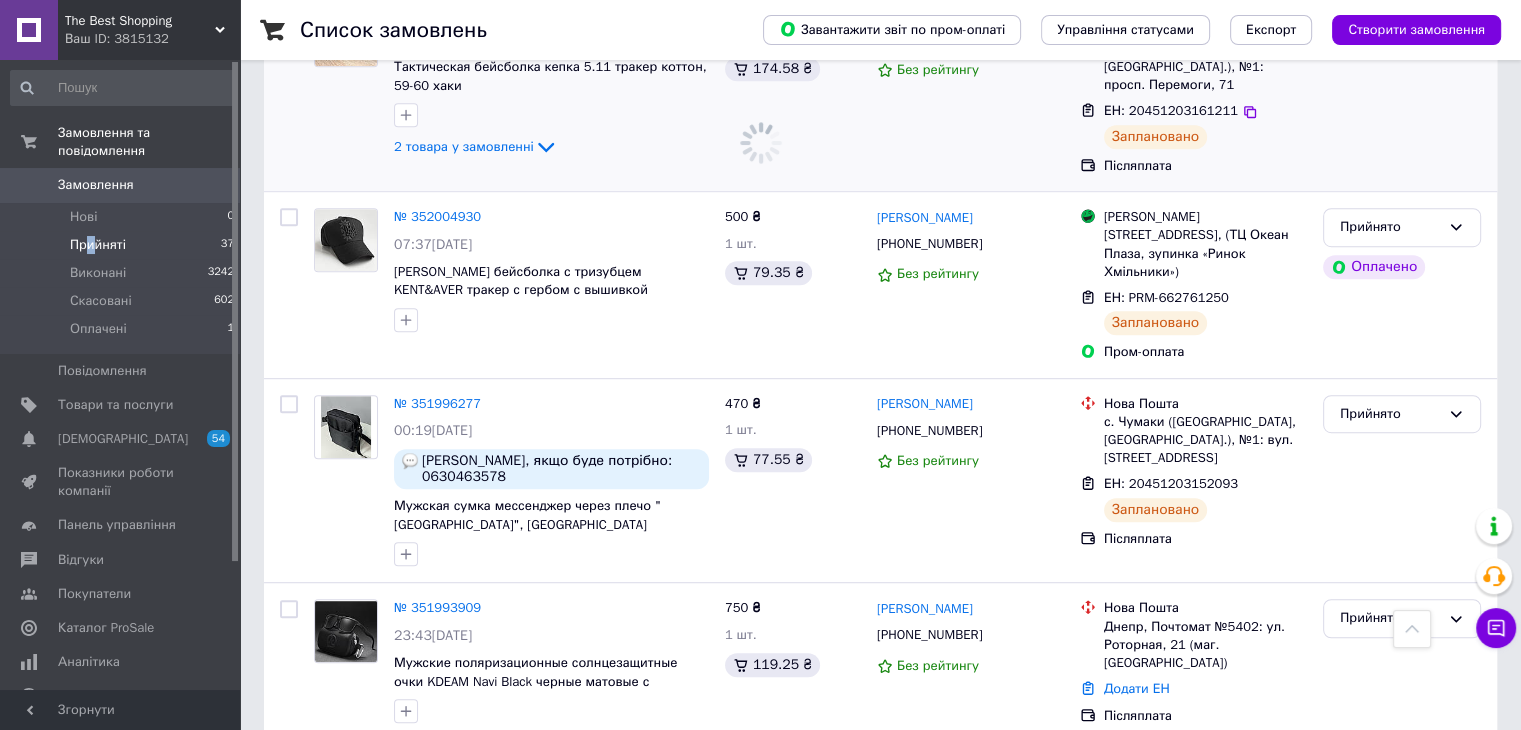 scroll, scrollTop: 0, scrollLeft: 0, axis: both 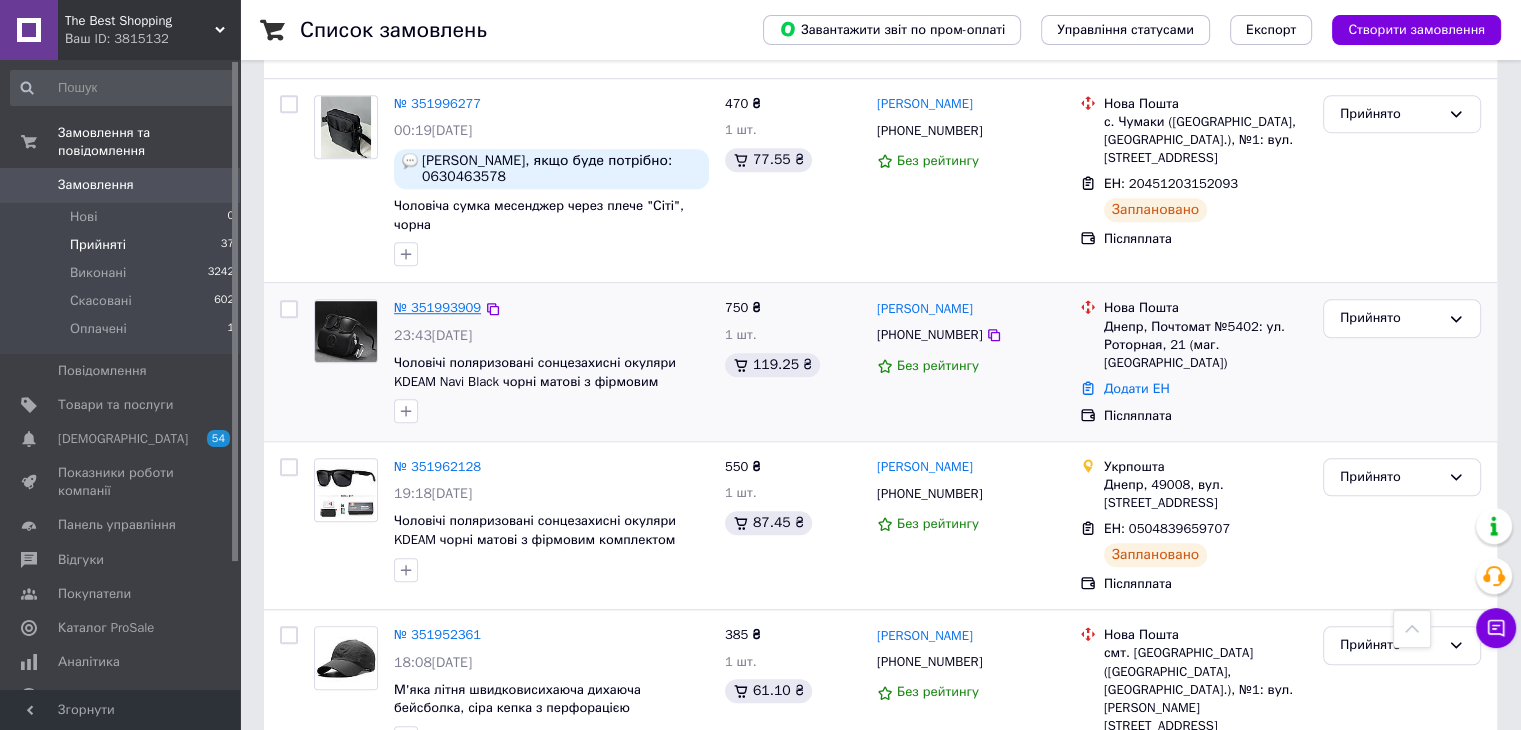 click on "№ 351993909" at bounding box center [437, 307] 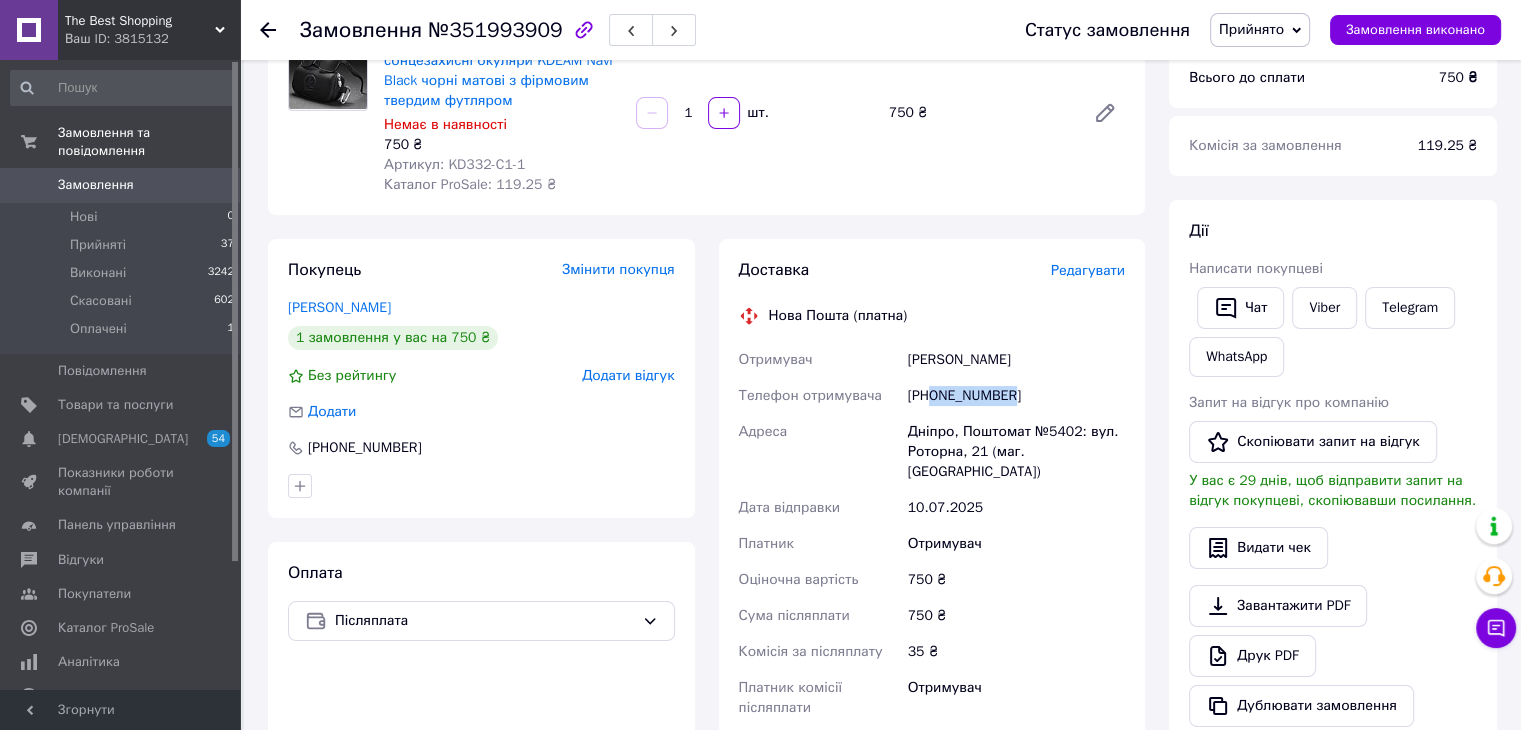drag, startPoint x: 932, startPoint y: 393, endPoint x: 1017, endPoint y: 393, distance: 85 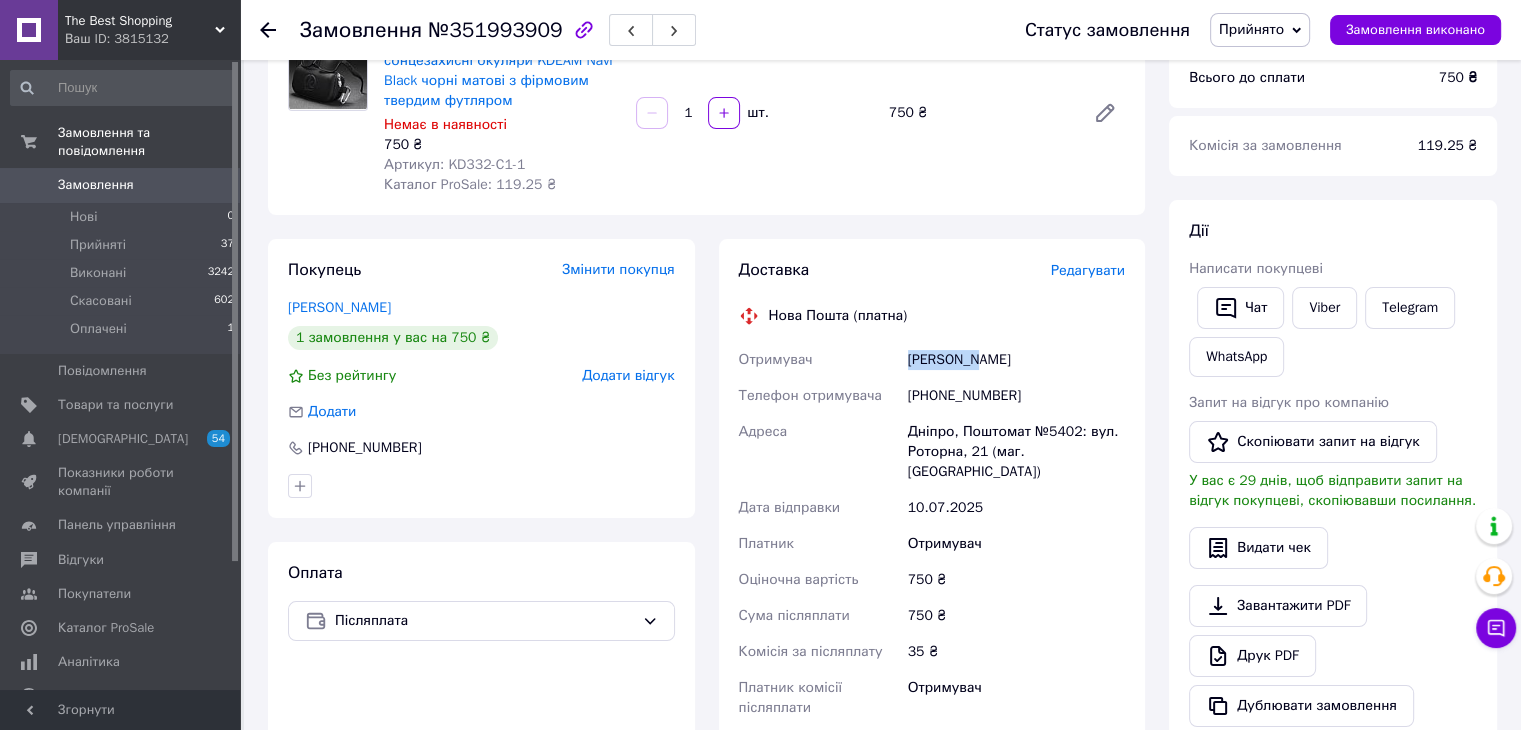 drag, startPoint x: 902, startPoint y: 355, endPoint x: 972, endPoint y: 359, distance: 70.11419 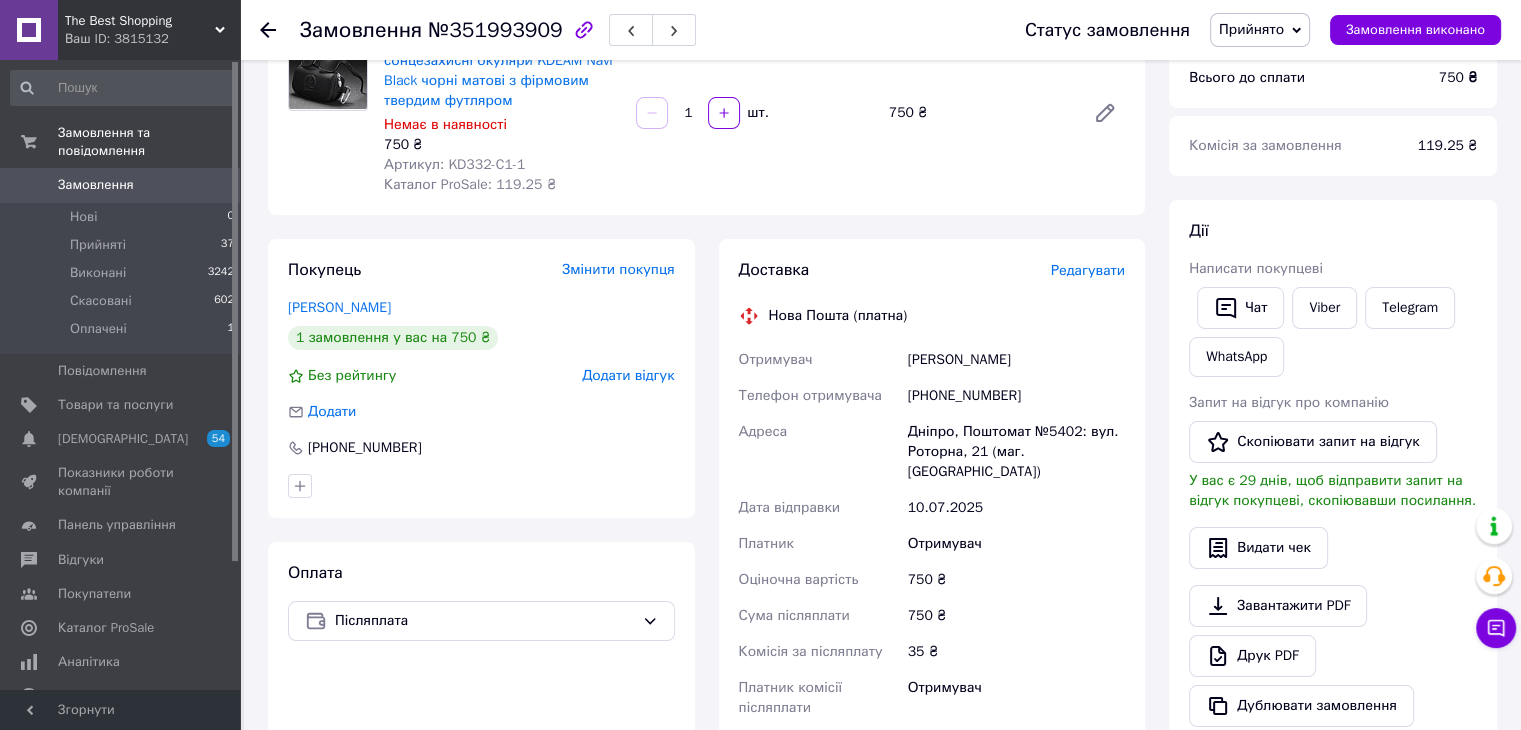 click on "Нагорная Юлия" at bounding box center [1016, 360] 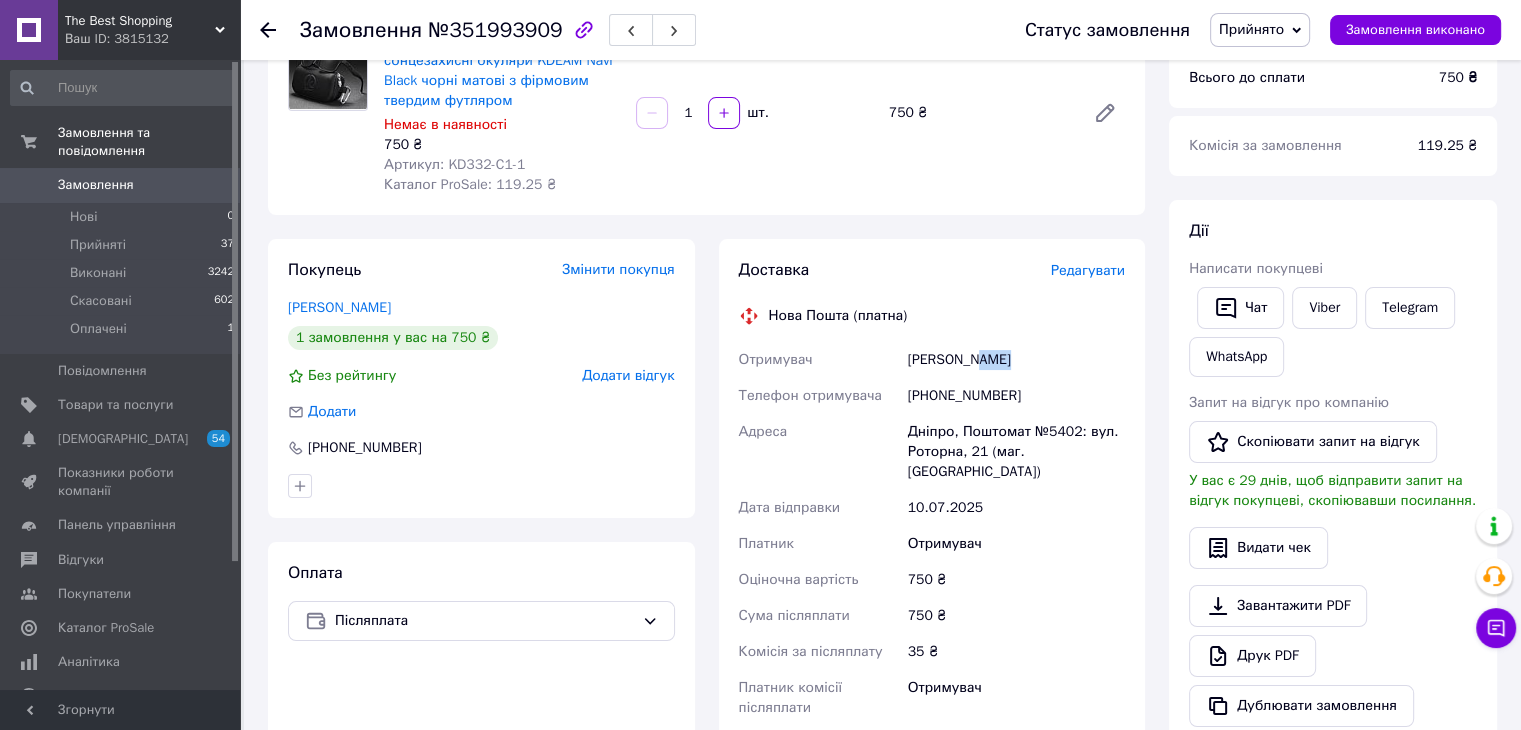 drag, startPoint x: 972, startPoint y: 355, endPoint x: 1037, endPoint y: 361, distance: 65.27634 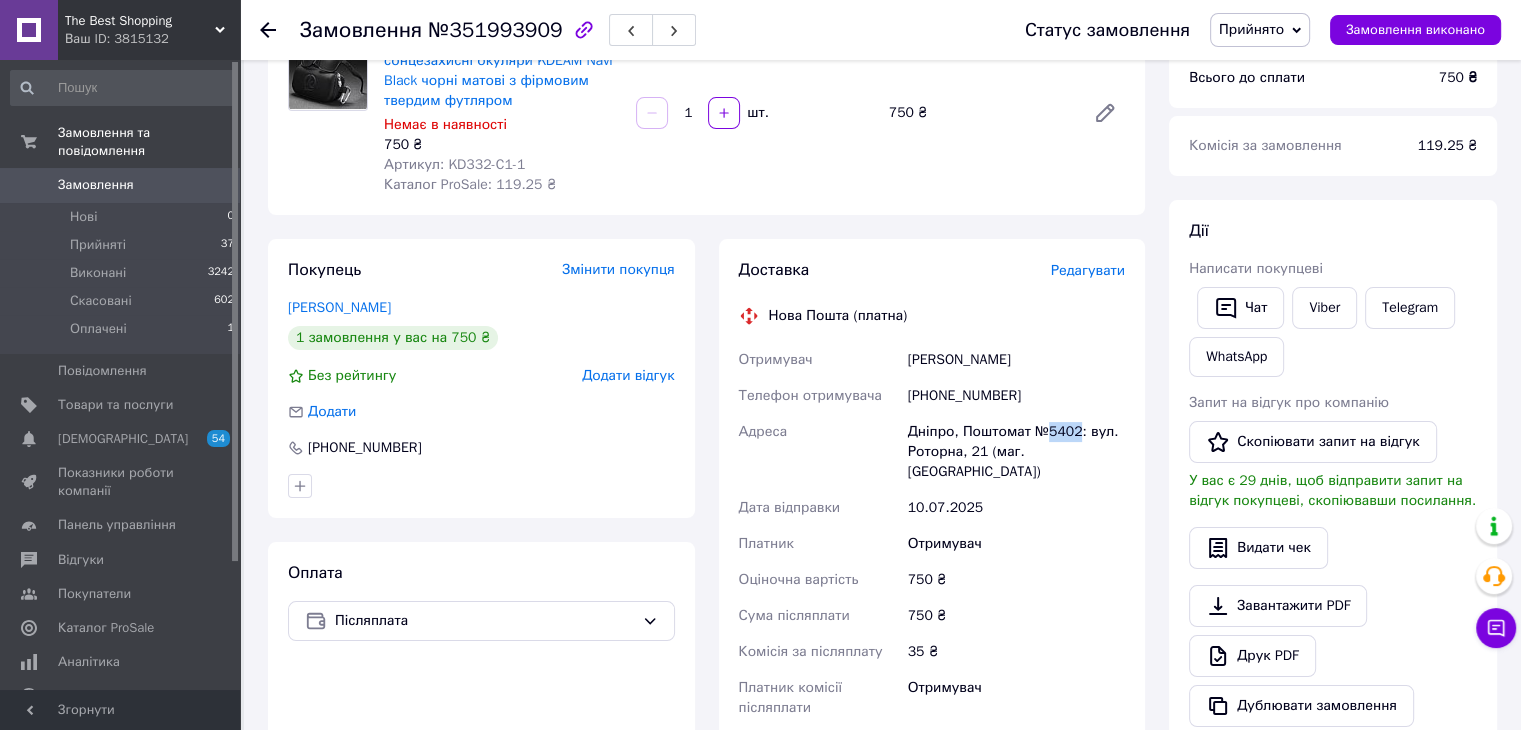 drag, startPoint x: 1047, startPoint y: 429, endPoint x: 1076, endPoint y: 430, distance: 29.017237 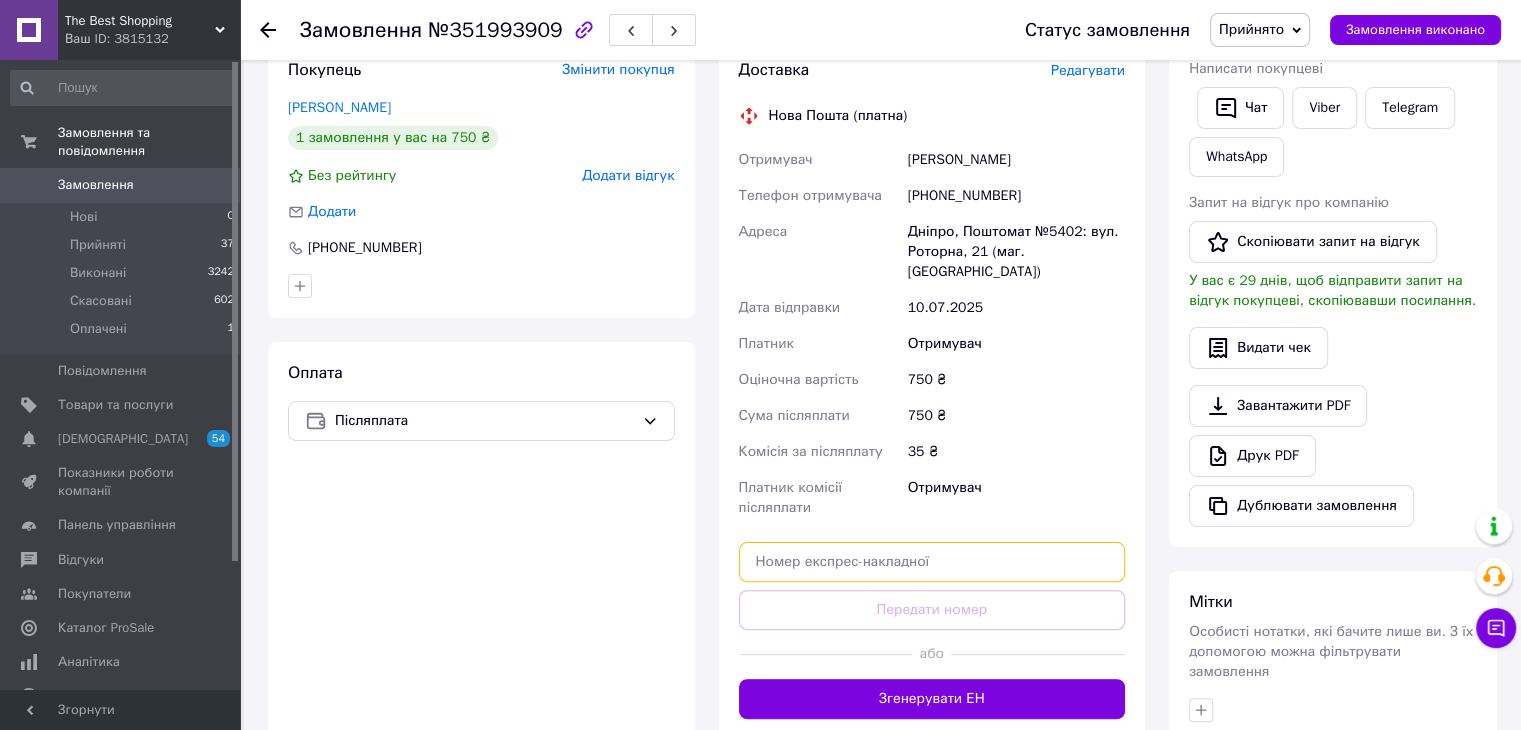 click at bounding box center (932, 562) 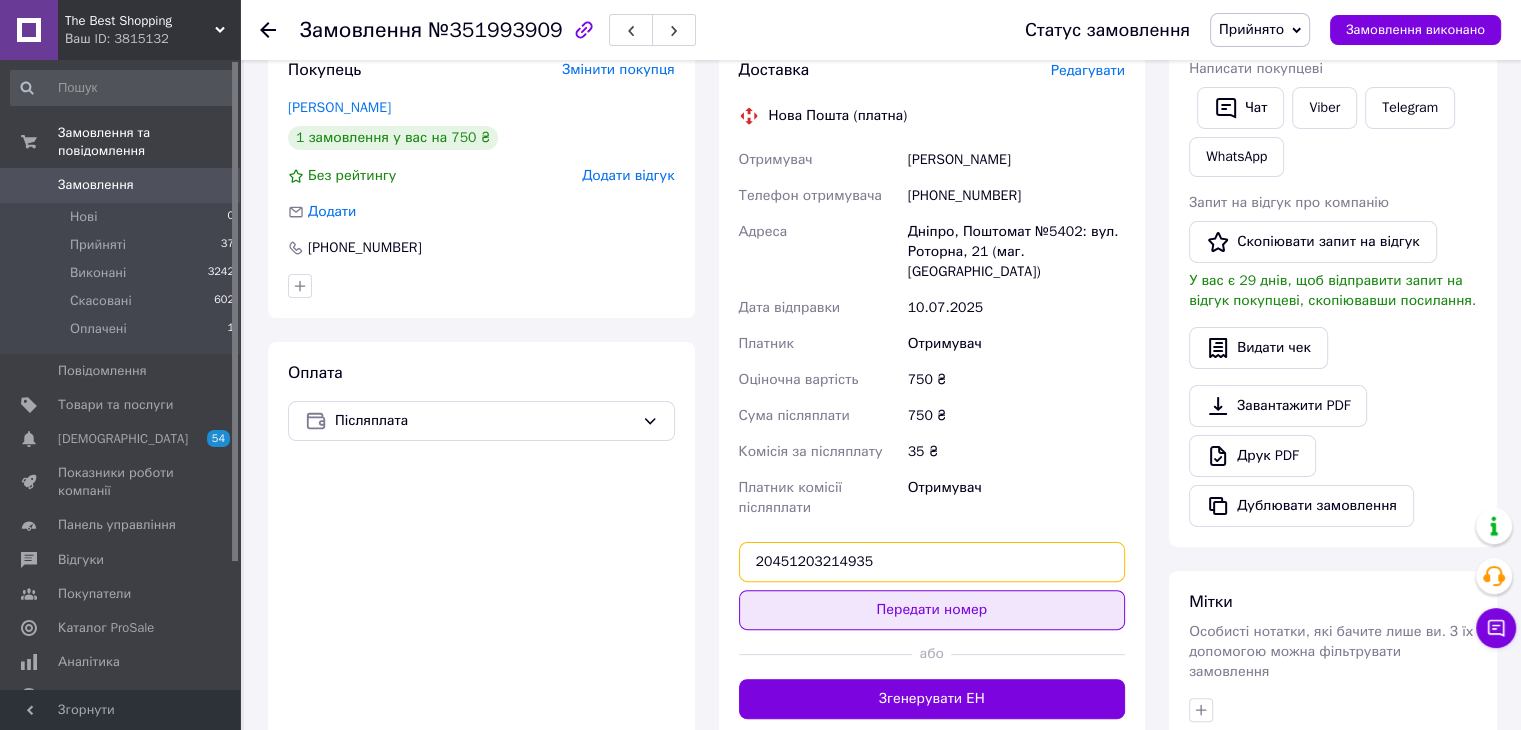 type on "20451203214935" 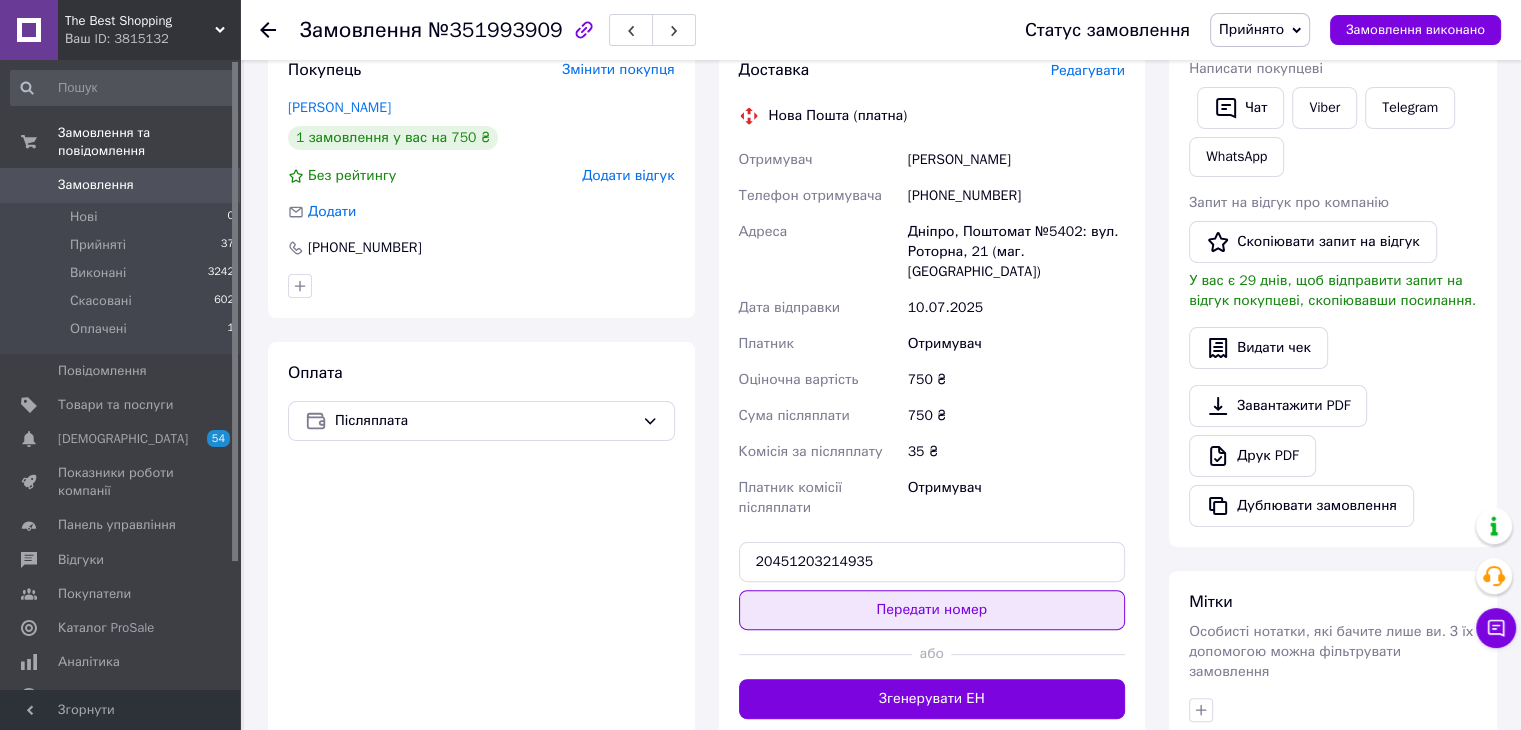 click on "Передати номер" at bounding box center [932, 610] 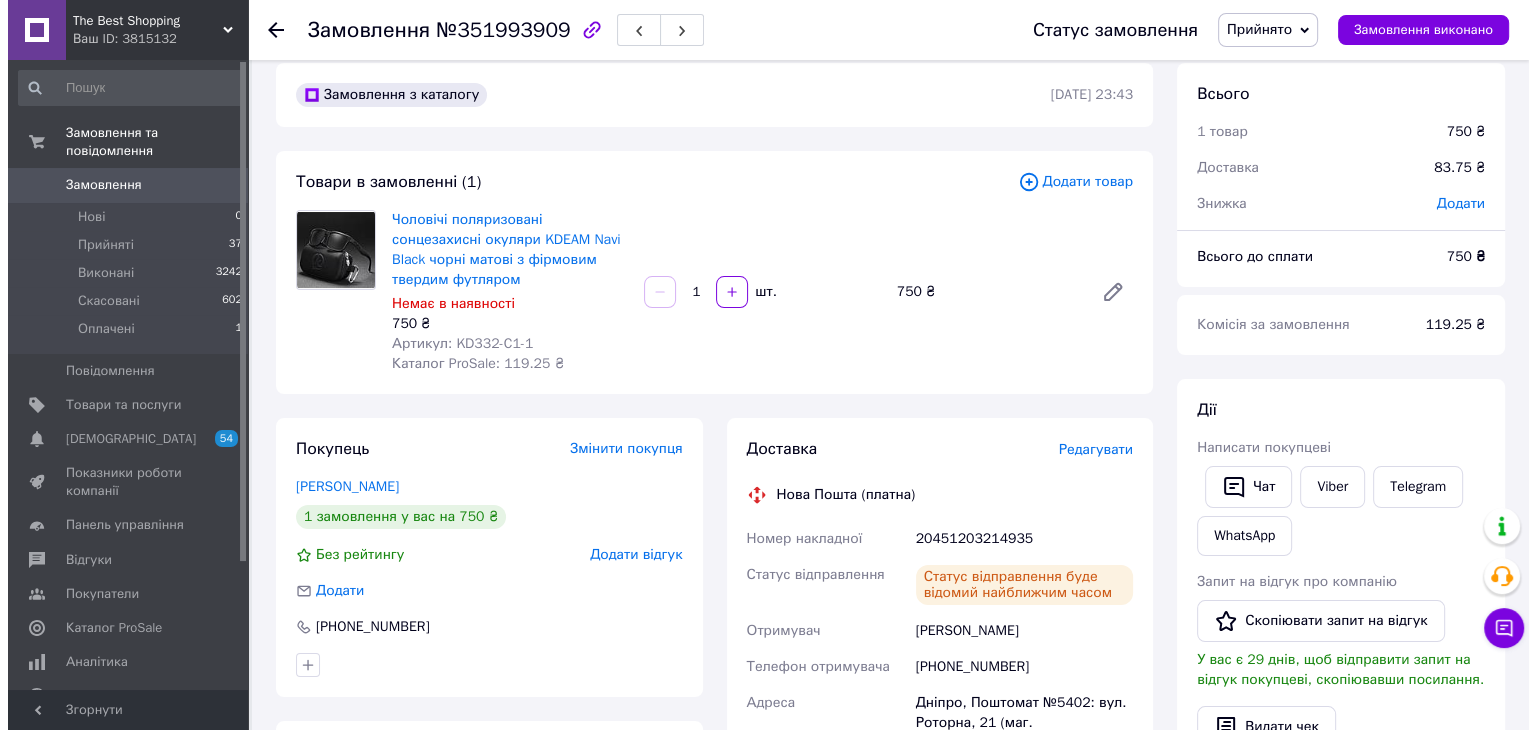 scroll, scrollTop: 0, scrollLeft: 0, axis: both 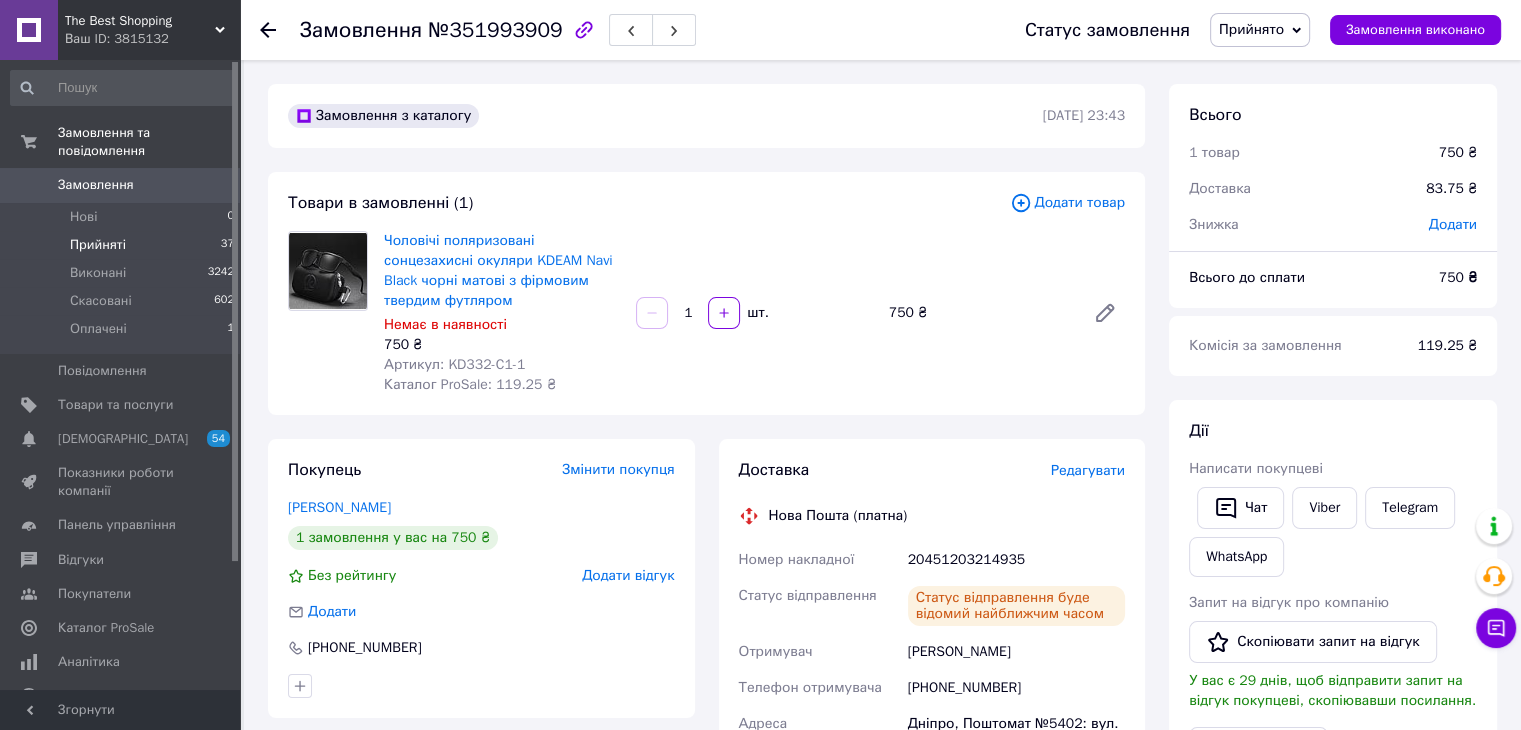 click on "Прийняті" at bounding box center (98, 245) 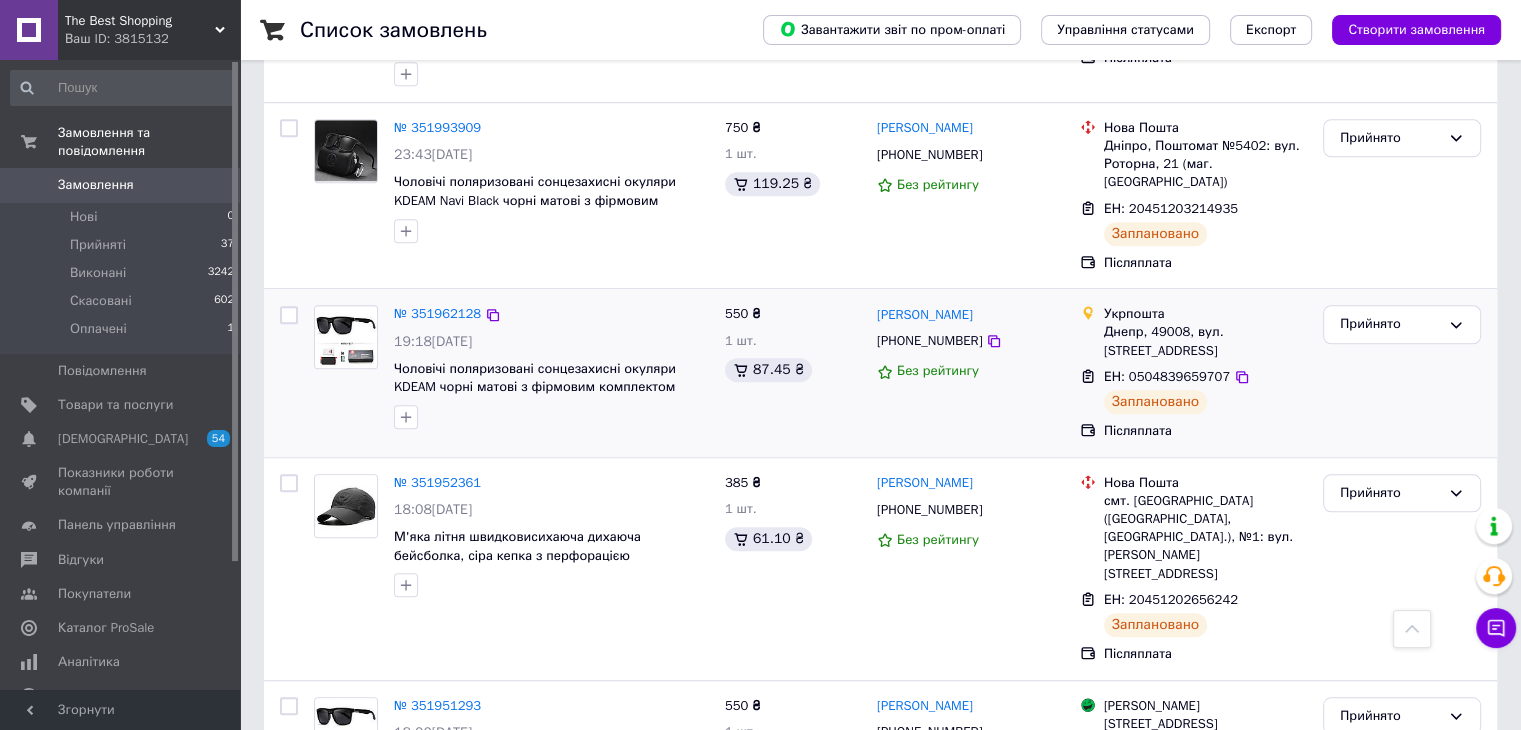 scroll, scrollTop: 1700, scrollLeft: 0, axis: vertical 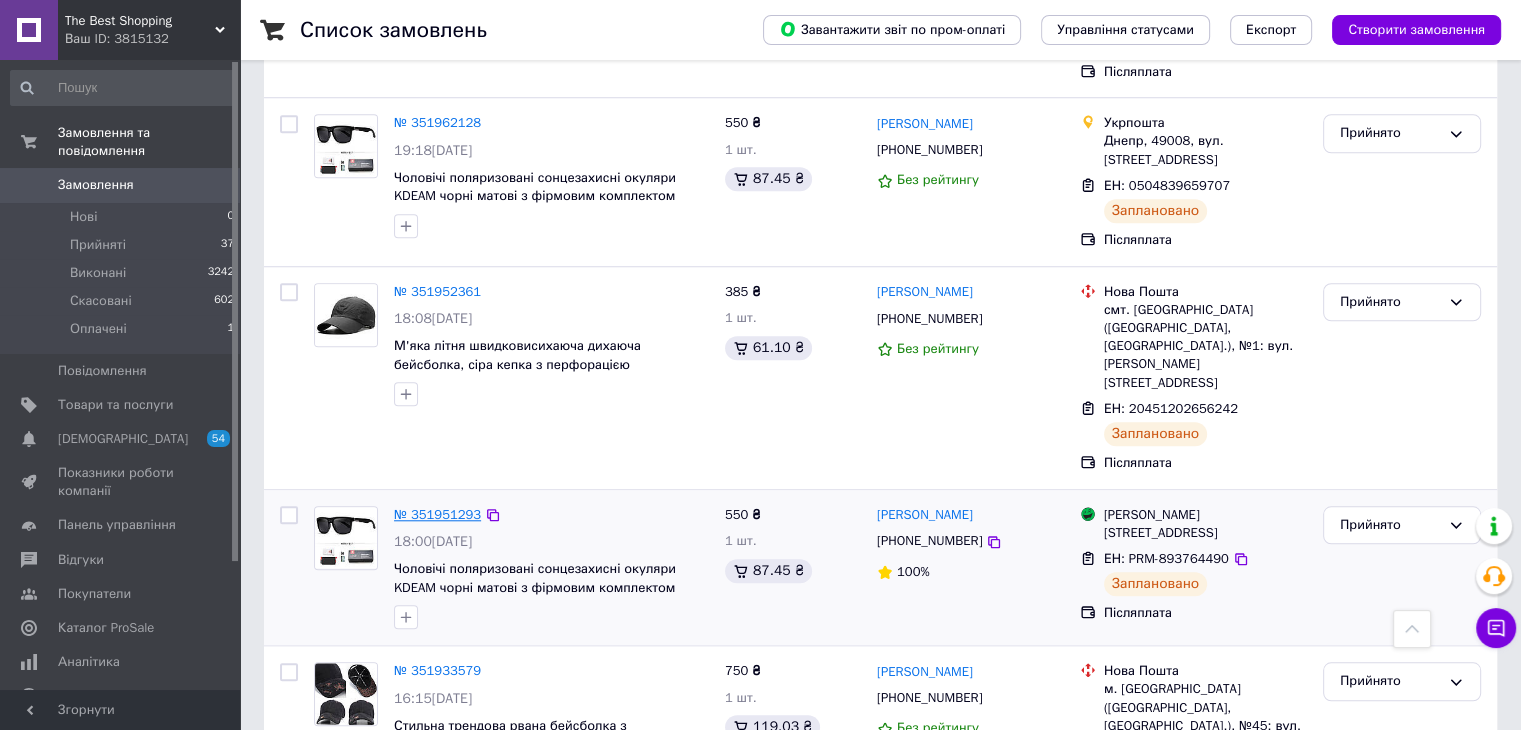 click on "№ 351951293" at bounding box center (437, 514) 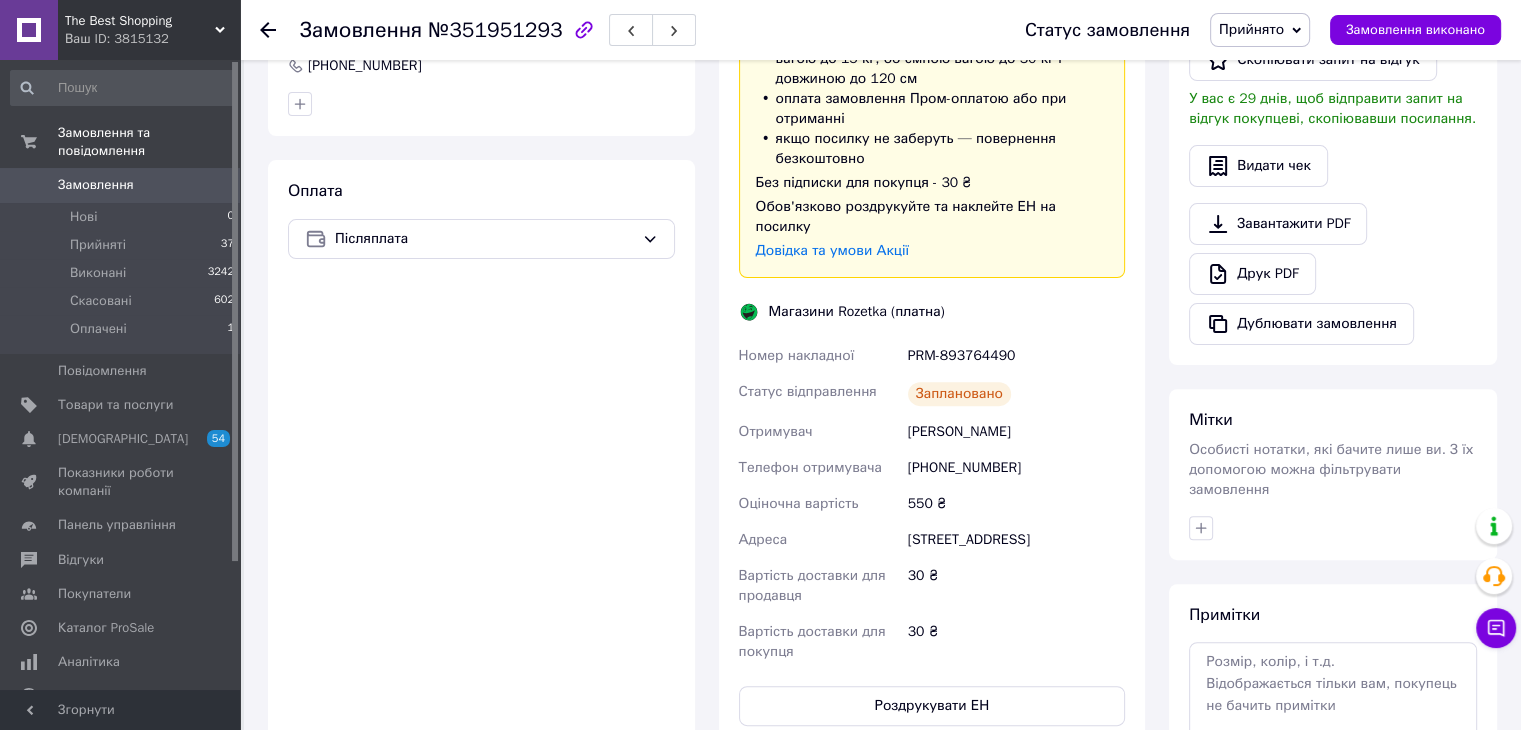 scroll, scrollTop: 600, scrollLeft: 0, axis: vertical 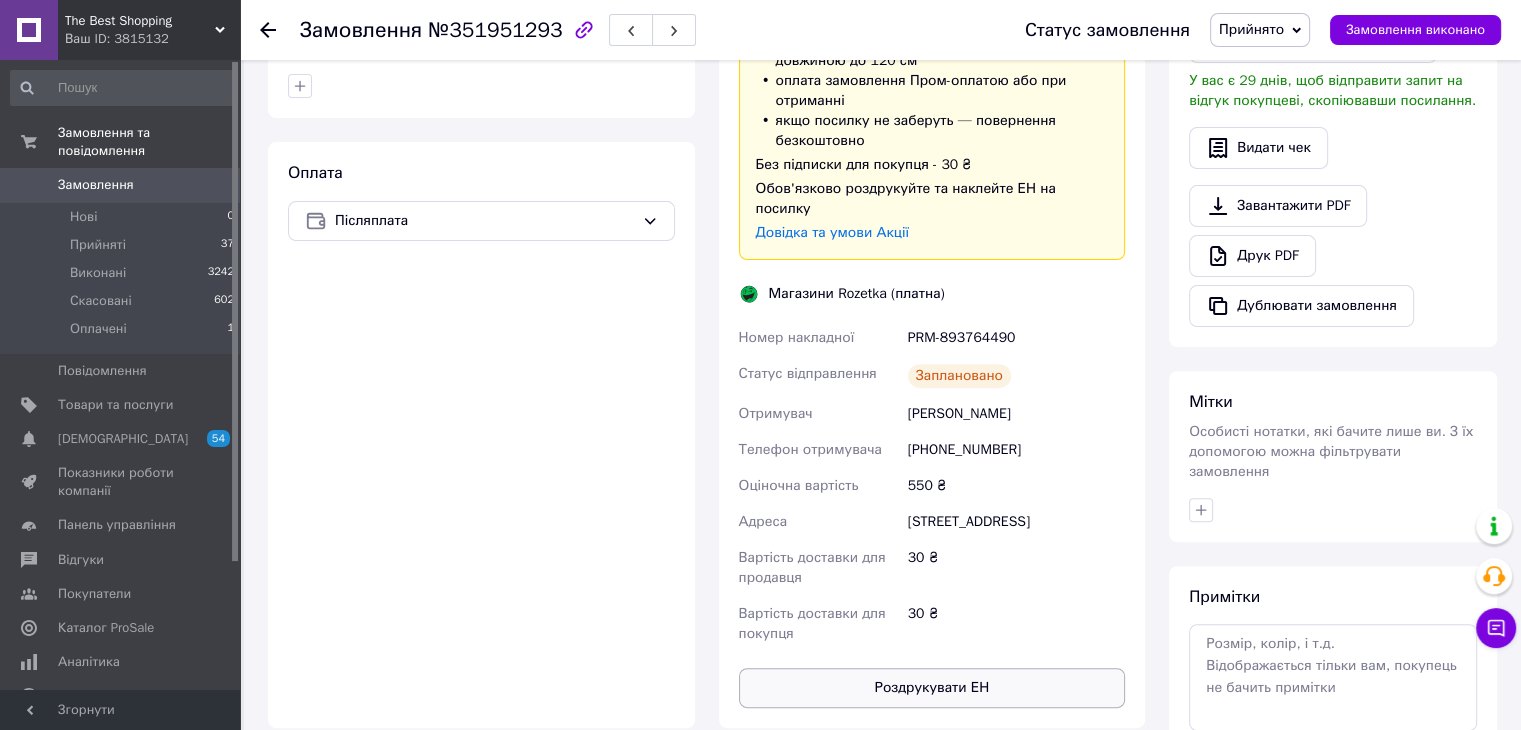 click on "Роздрукувати ЕН" at bounding box center [932, 688] 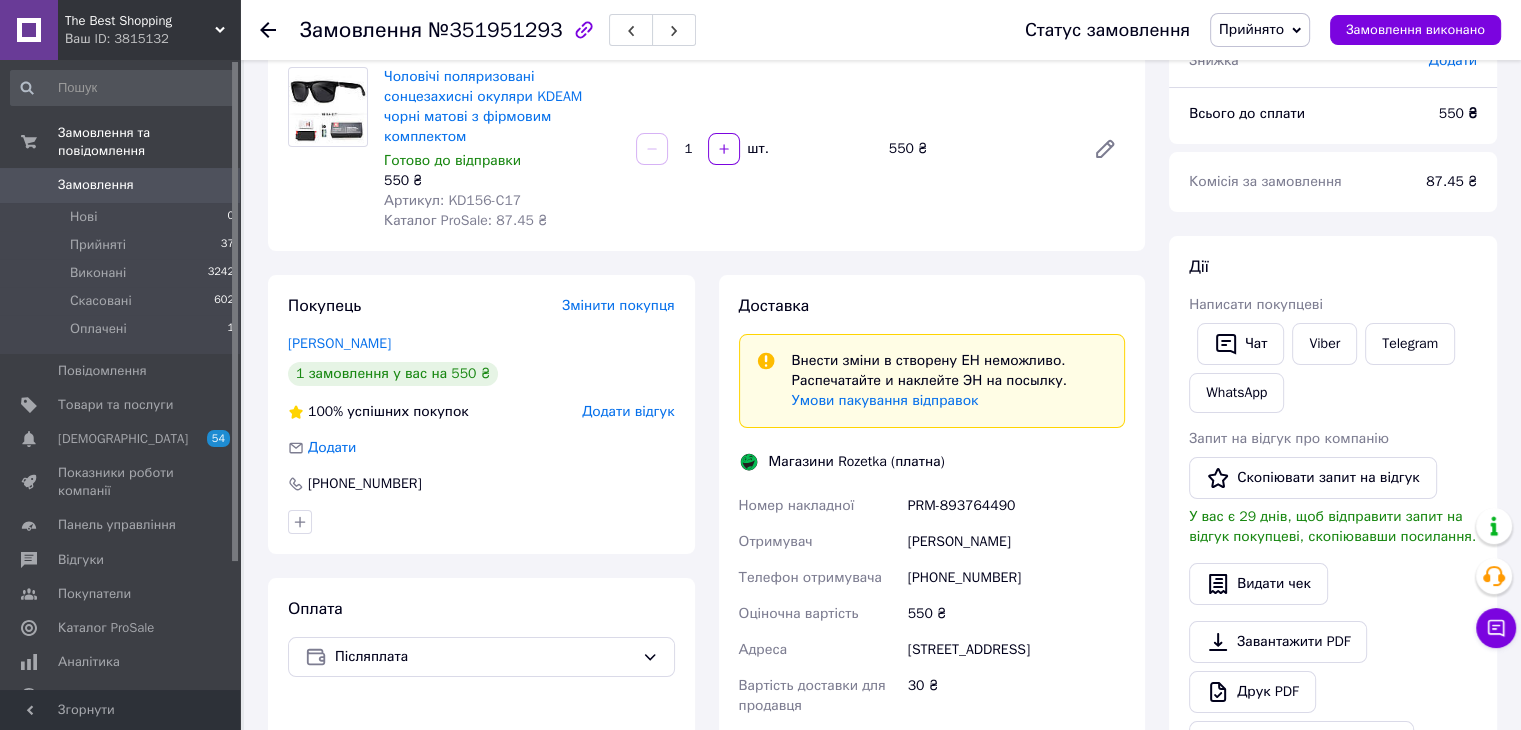 scroll, scrollTop: 184, scrollLeft: 0, axis: vertical 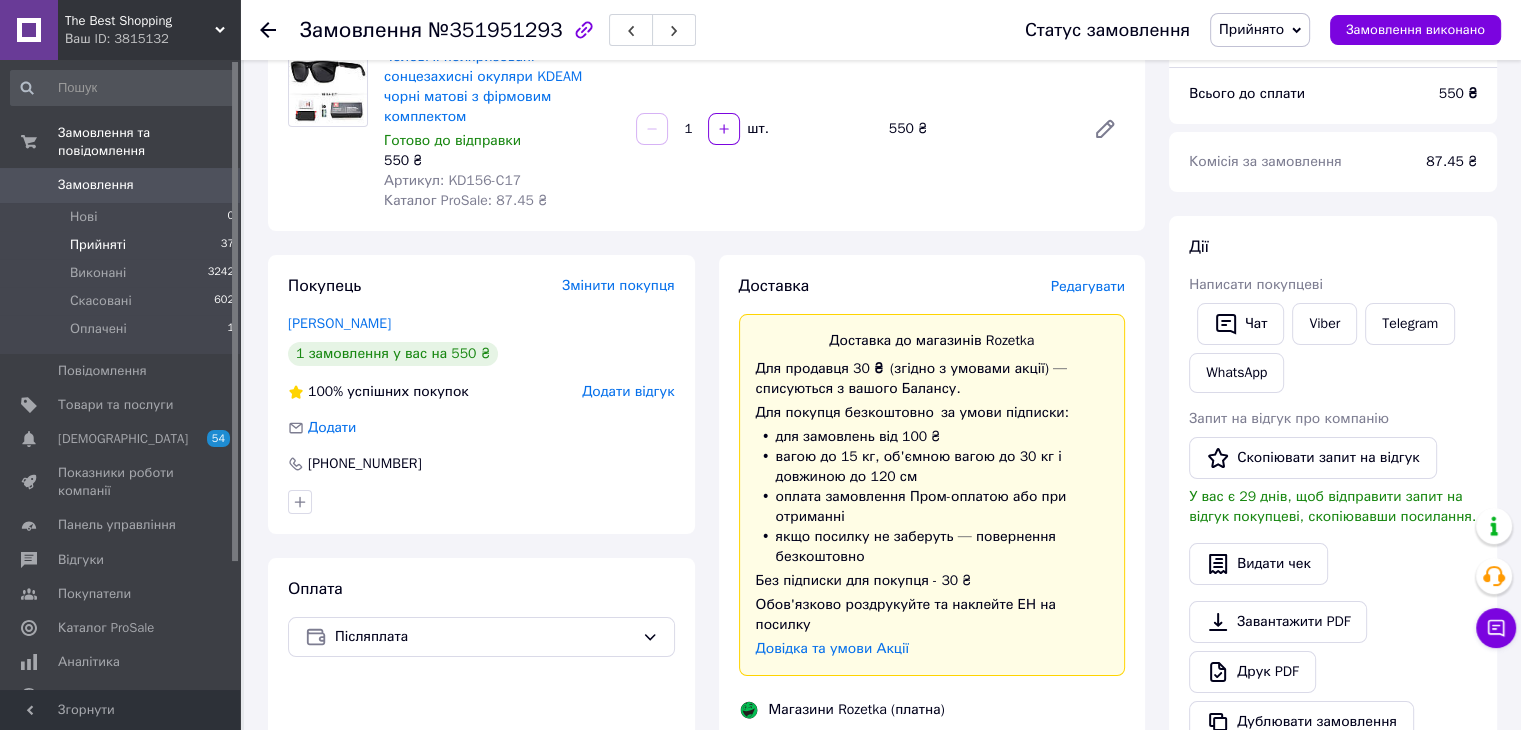 click on "Прийняті" at bounding box center [98, 245] 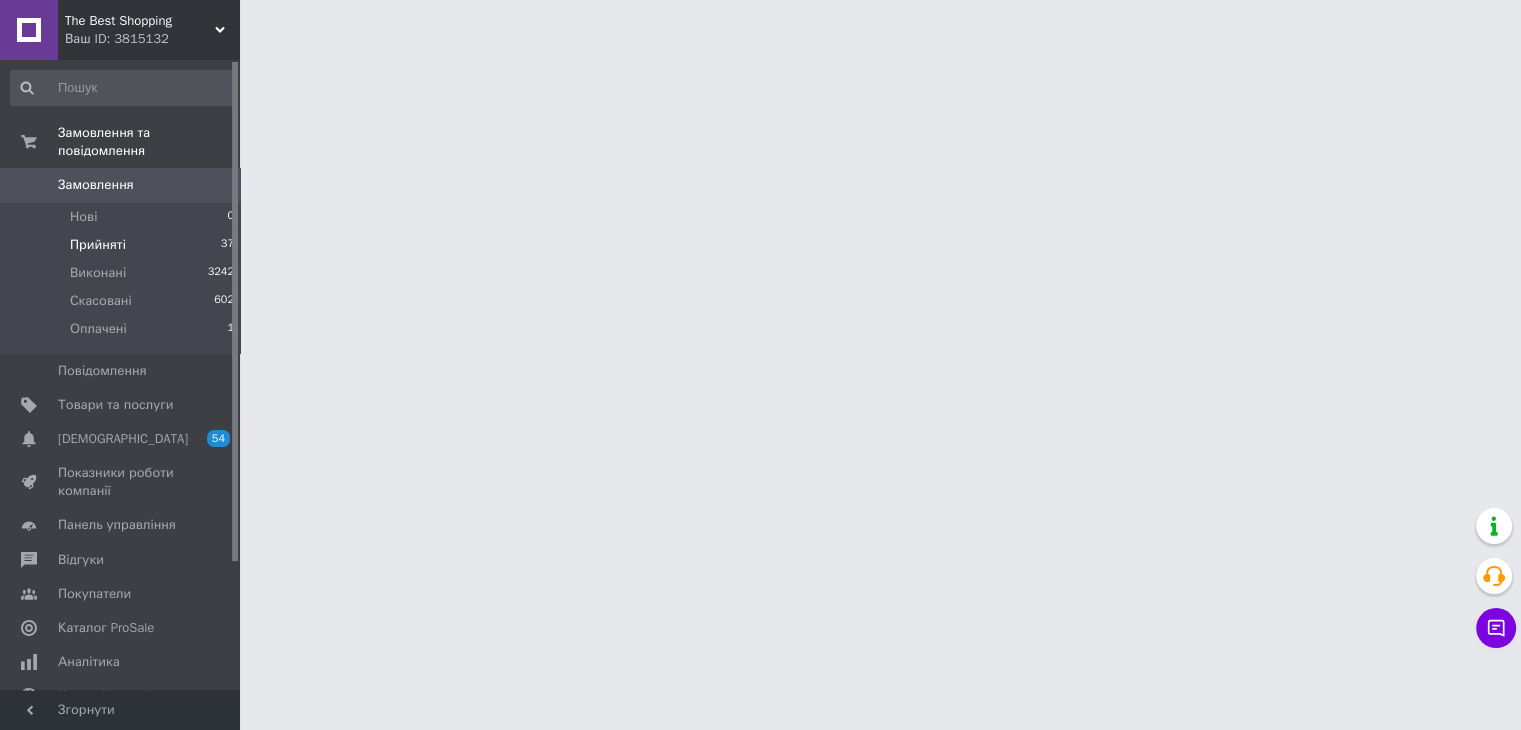 scroll, scrollTop: 0, scrollLeft: 0, axis: both 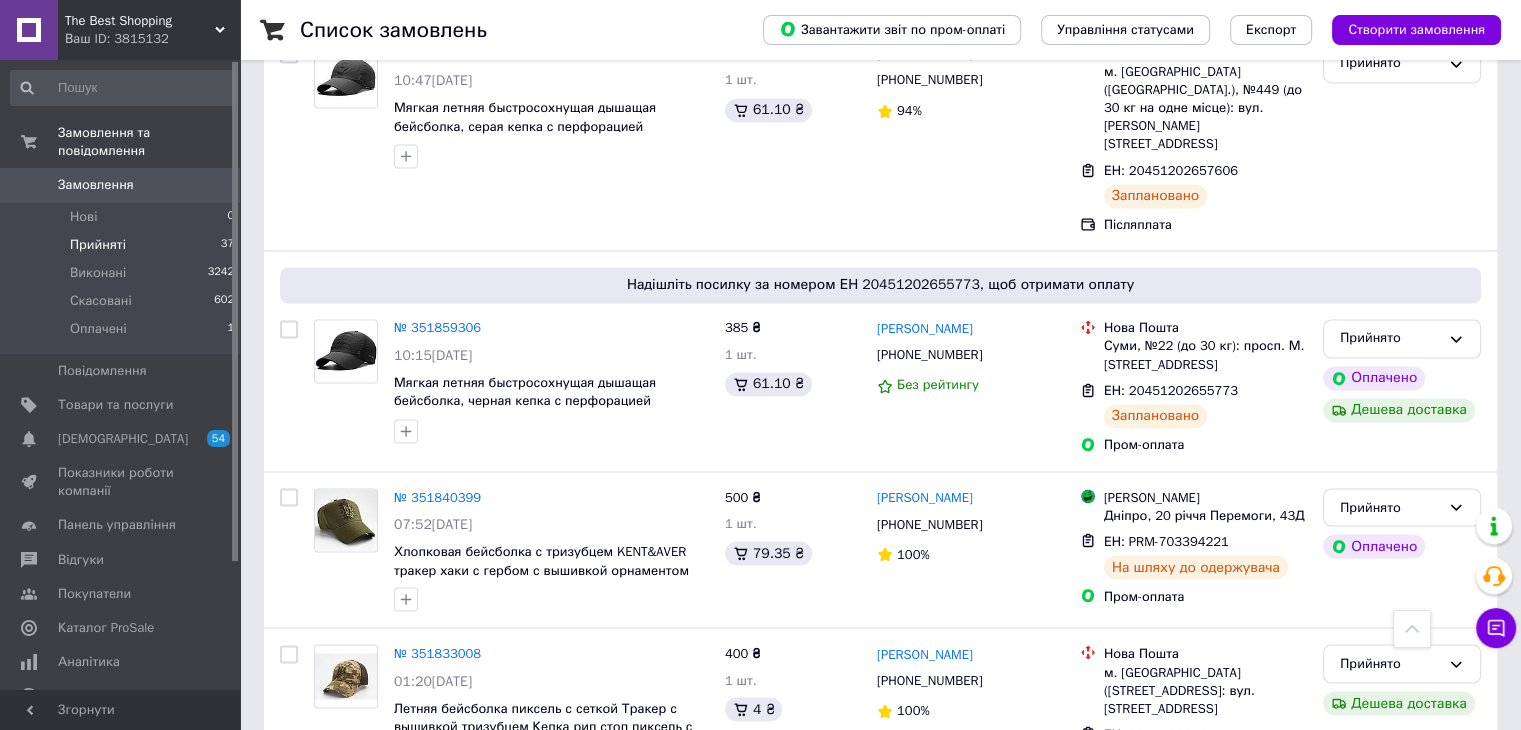 click on "2" at bounding box center (327, 859) 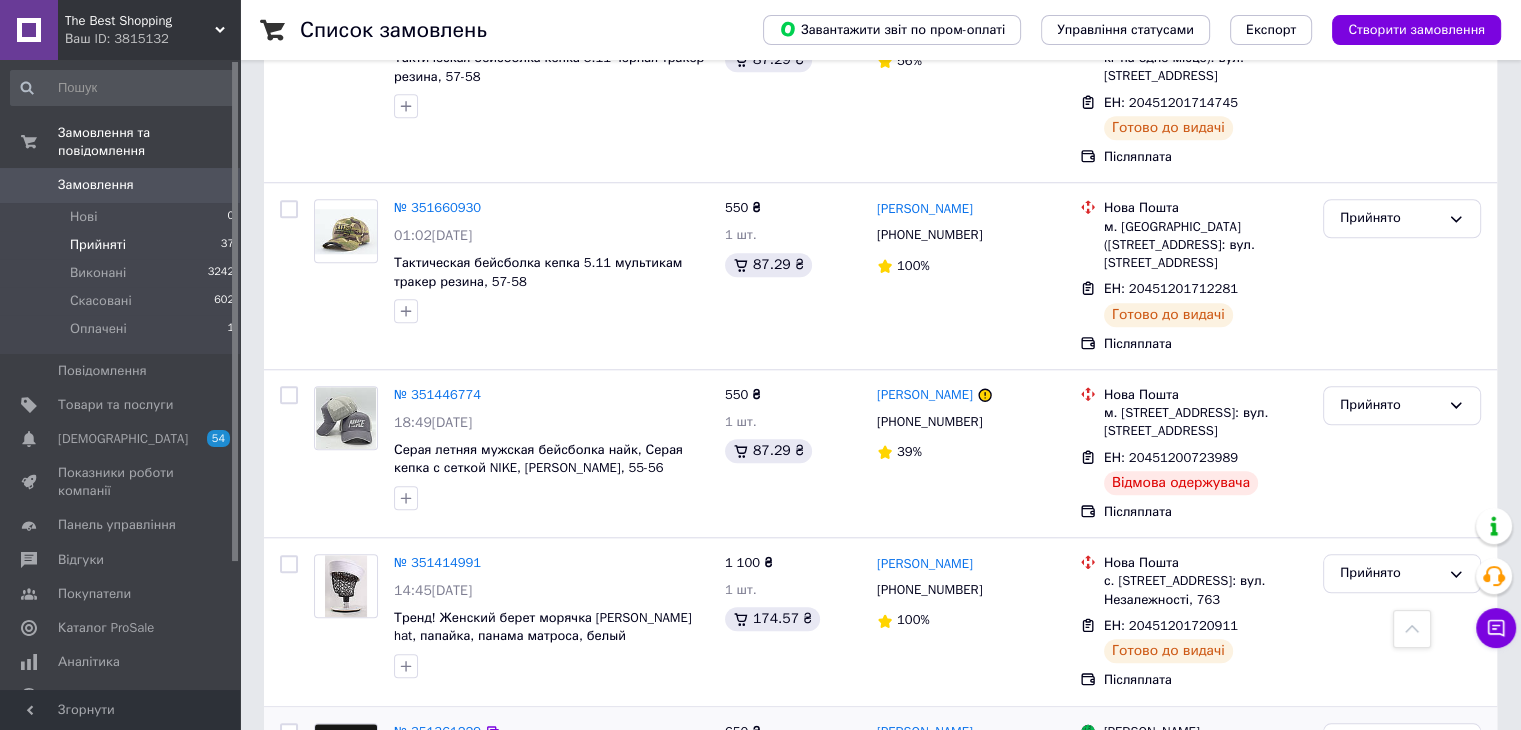 scroll, scrollTop: 1732, scrollLeft: 0, axis: vertical 